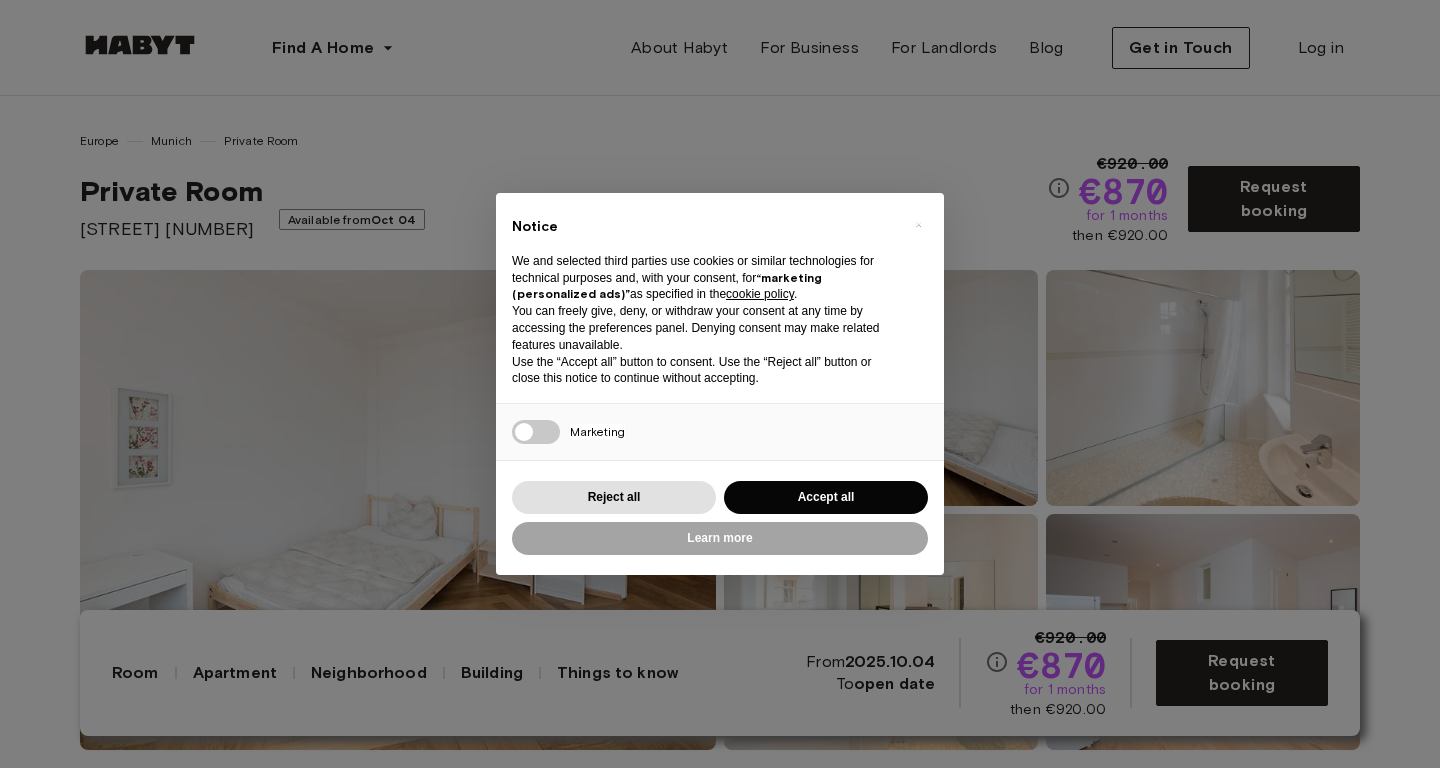 scroll, scrollTop: 0, scrollLeft: 0, axis: both 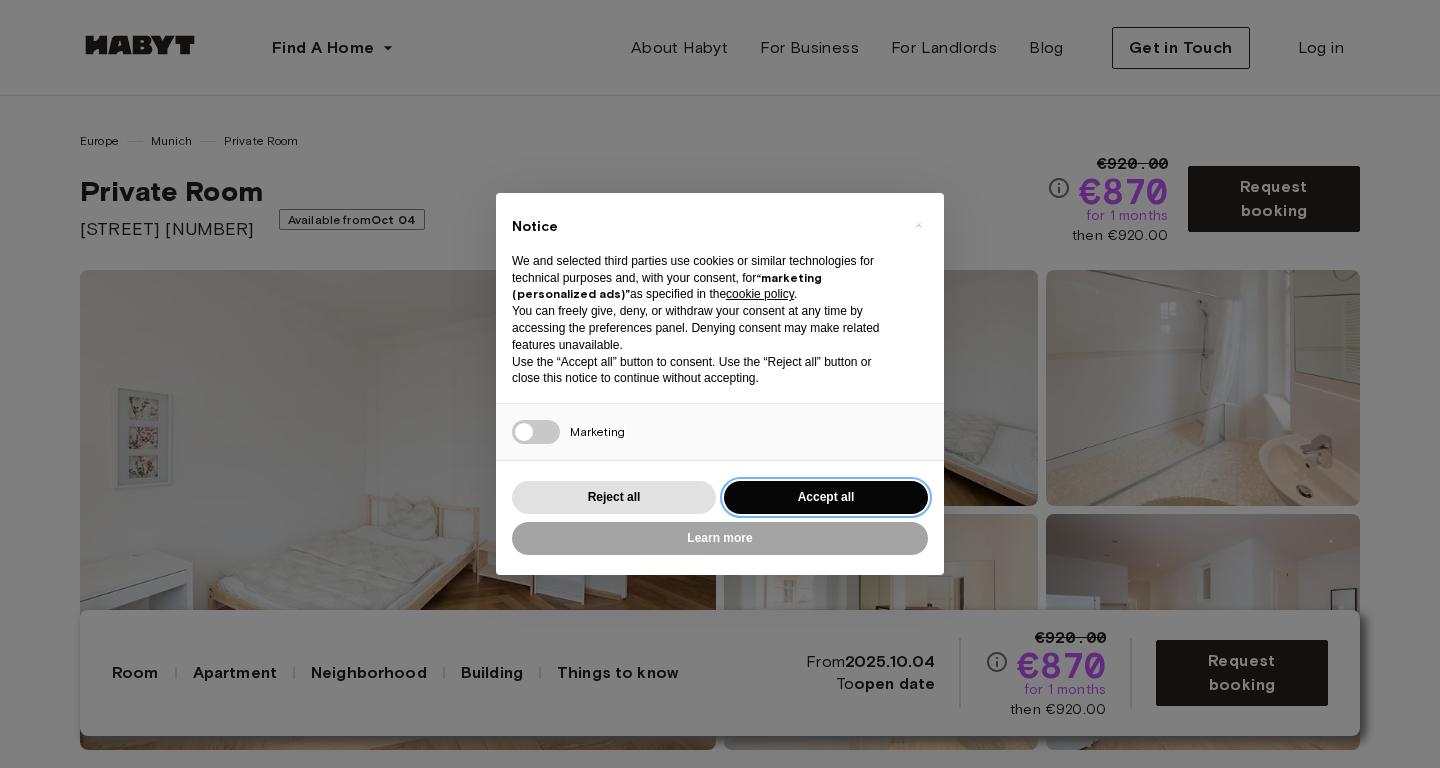 click on "Accept all" at bounding box center [826, 497] 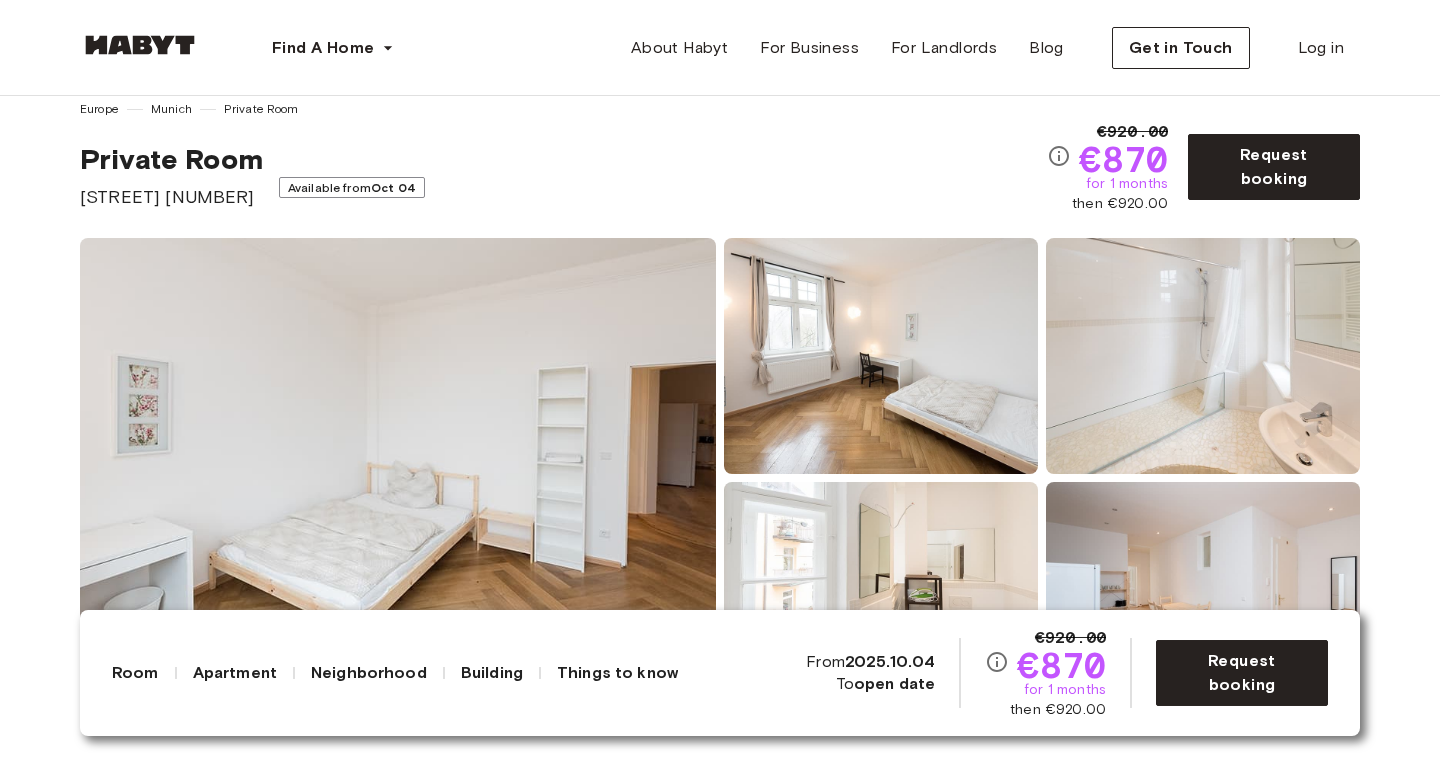 scroll, scrollTop: 0, scrollLeft: 0, axis: both 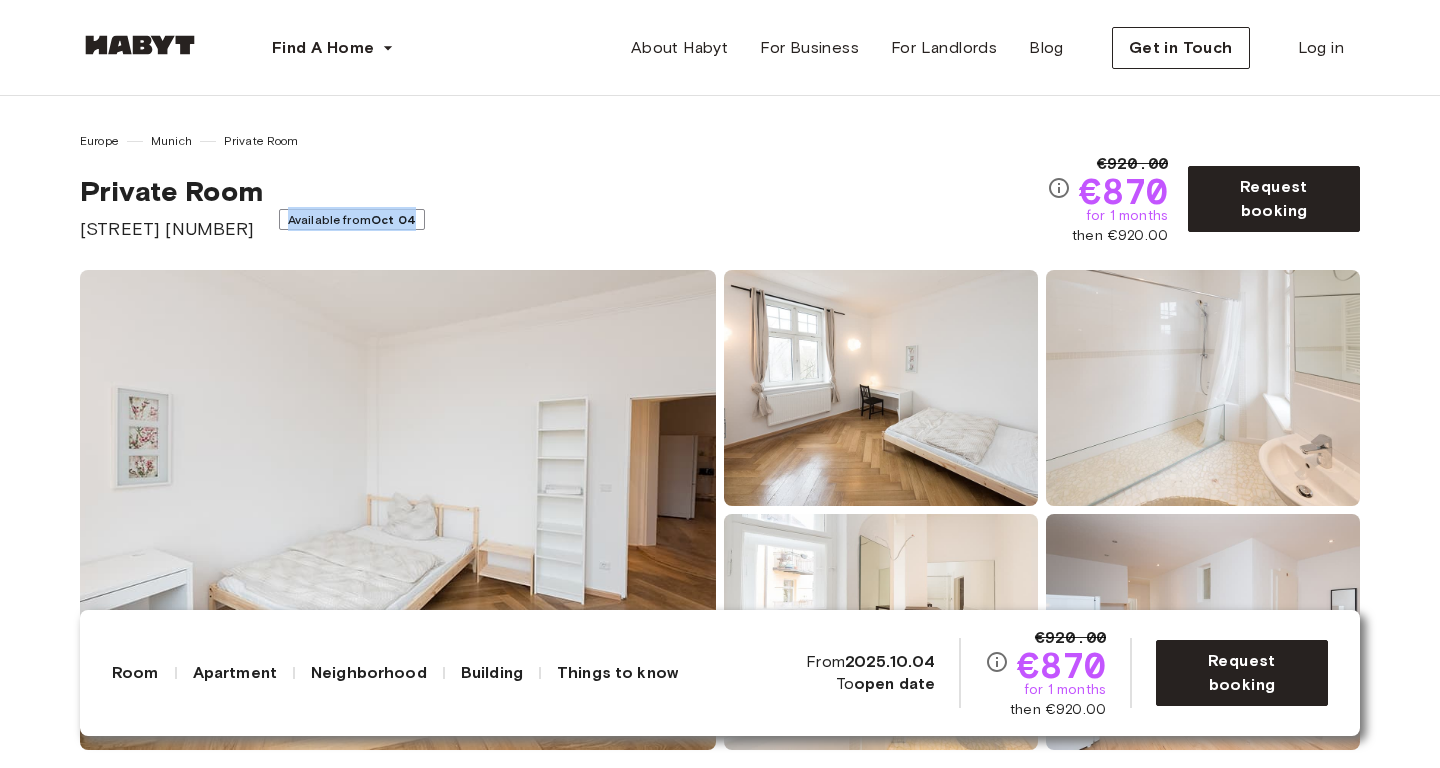 drag, startPoint x: 429, startPoint y: 224, endPoint x: 272, endPoint y: 208, distance: 157.81319 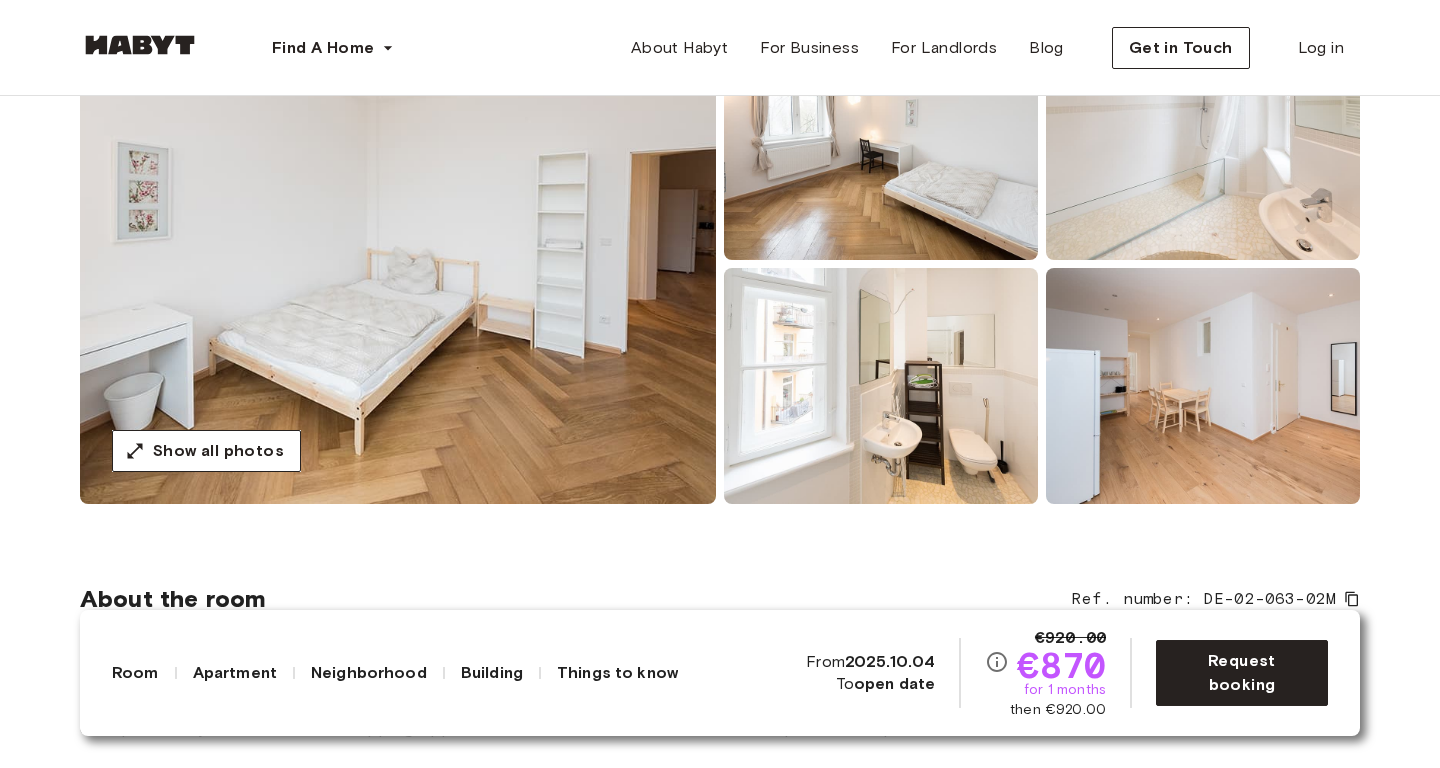 scroll, scrollTop: 256, scrollLeft: 0, axis: vertical 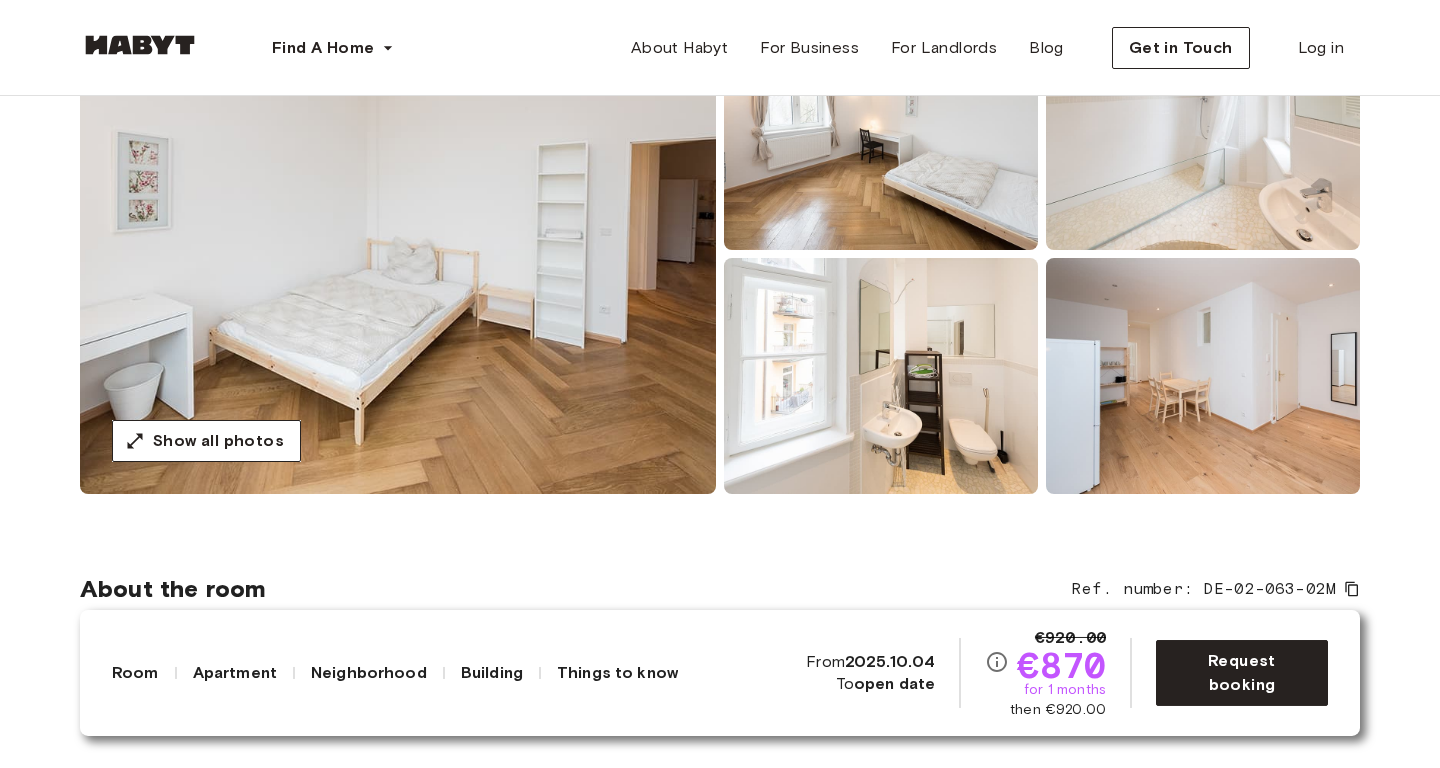 click at bounding box center (398, 254) 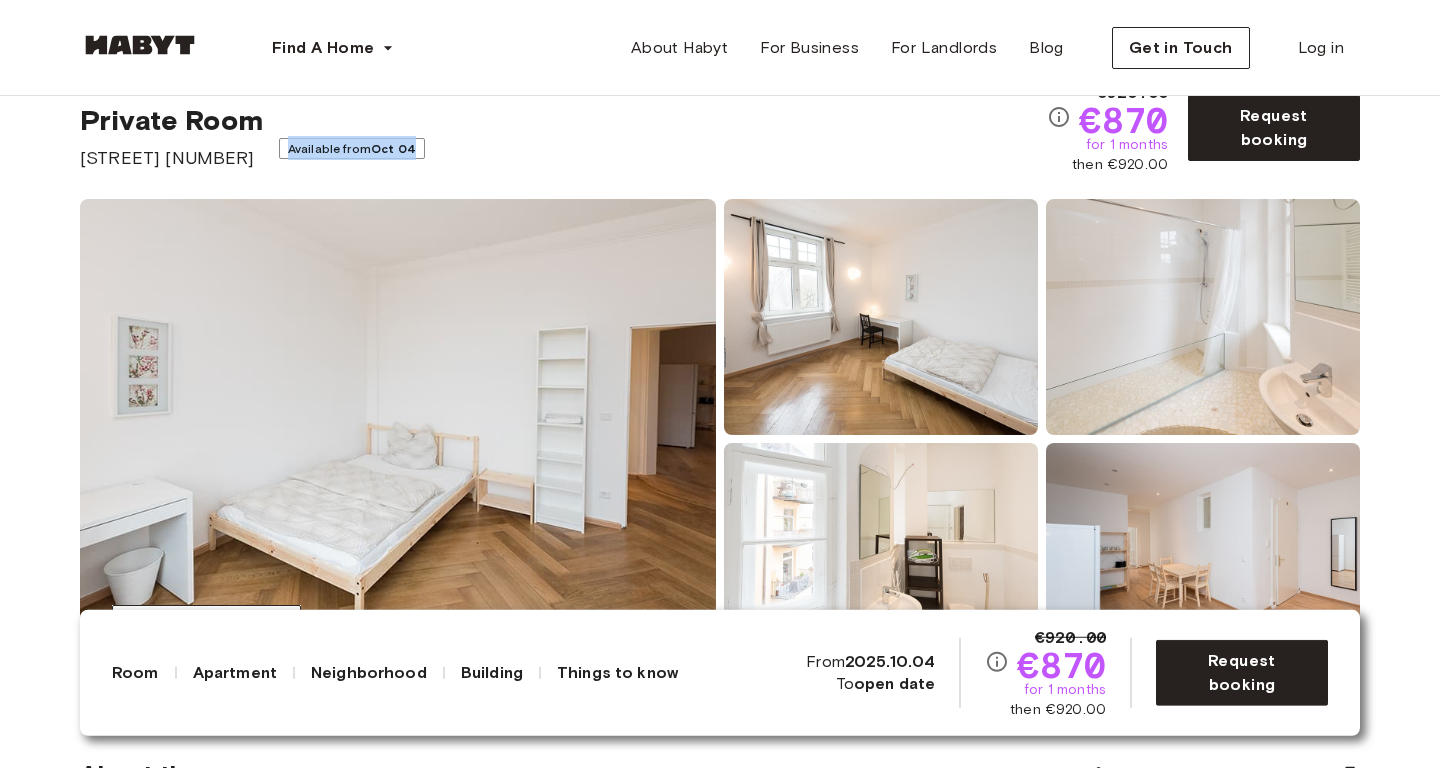 scroll, scrollTop: 70, scrollLeft: 0, axis: vertical 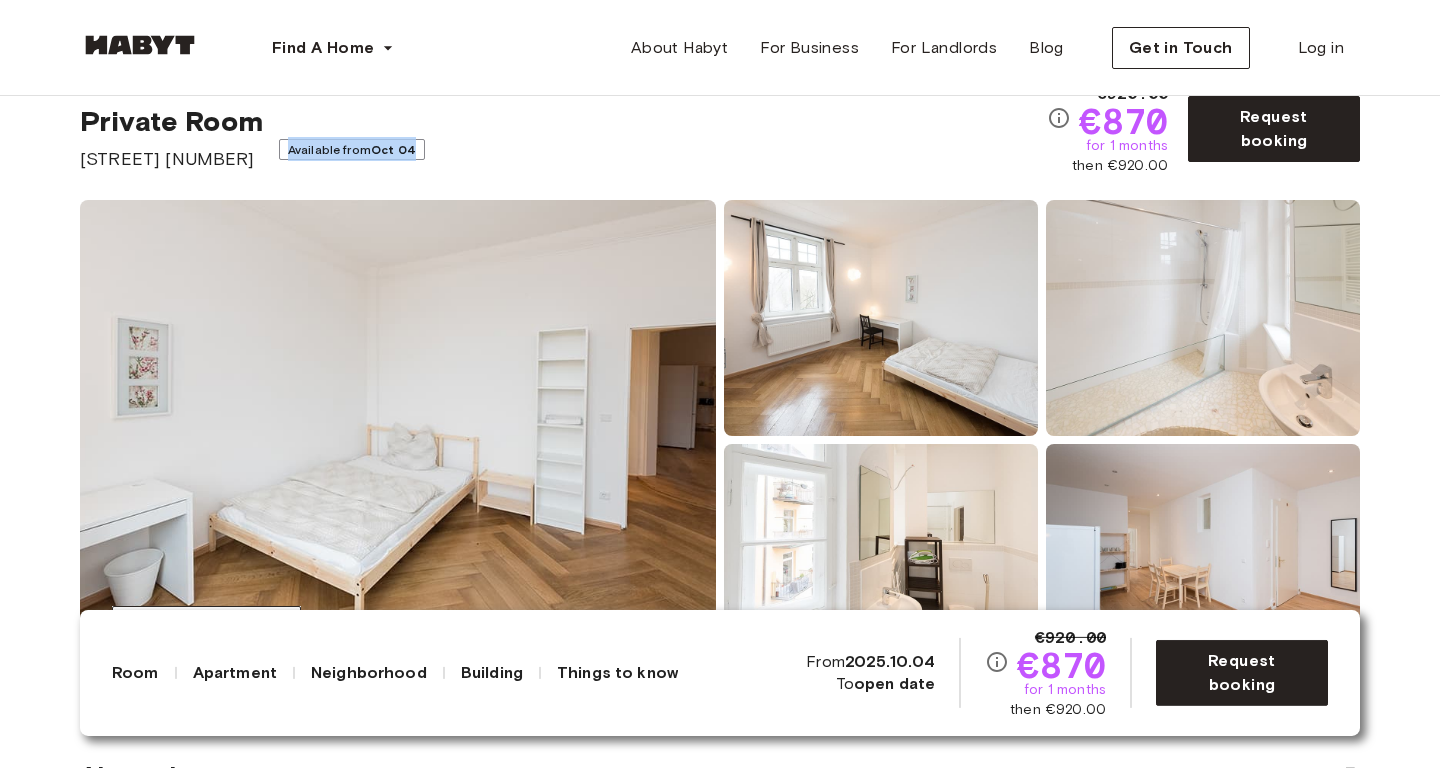 click at bounding box center (881, 318) 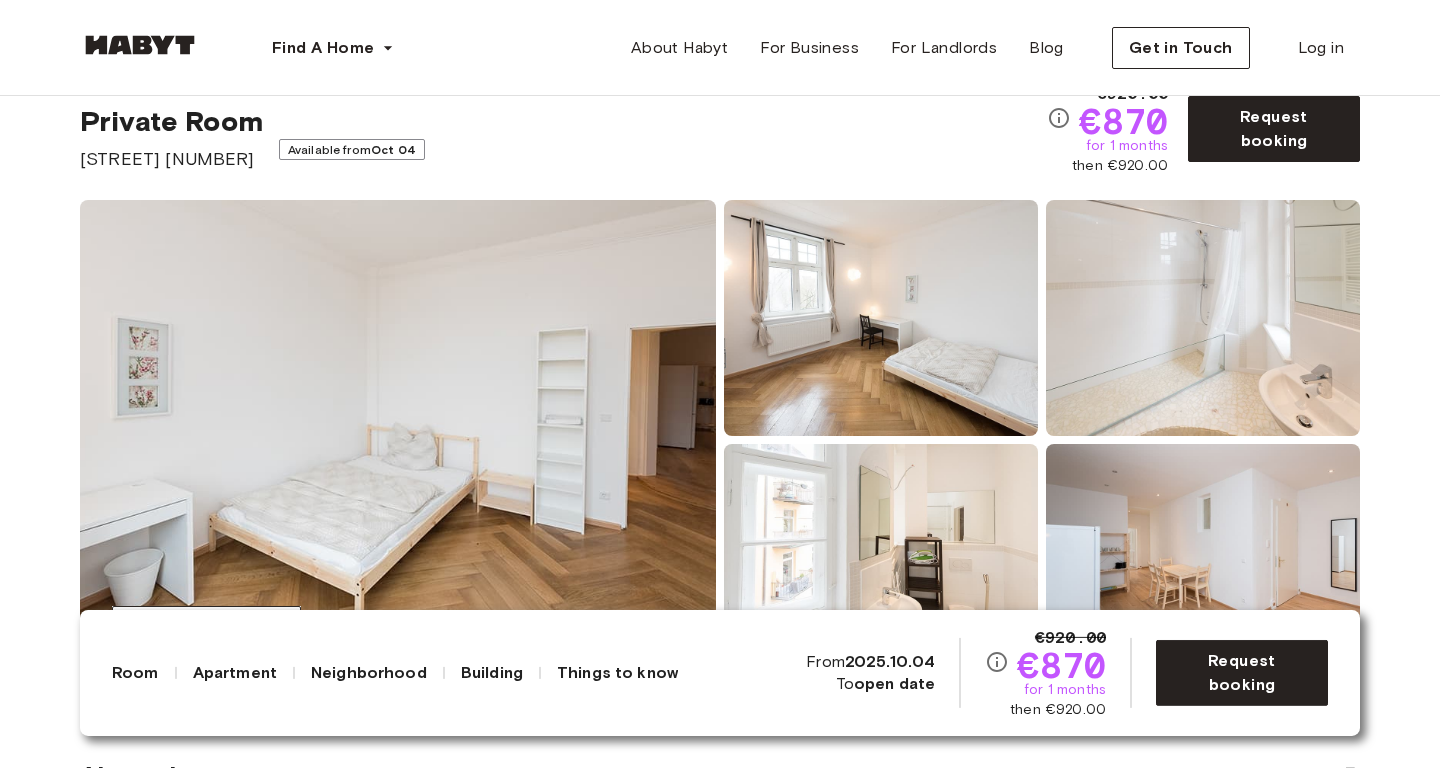 click on "Europe Munich Private Room Private Room Kapuzinerstraße 35 Available from  Oct 04 €920.00 €870 for 1 months then €920.00 Request booking Show all photos" at bounding box center [720, 353] 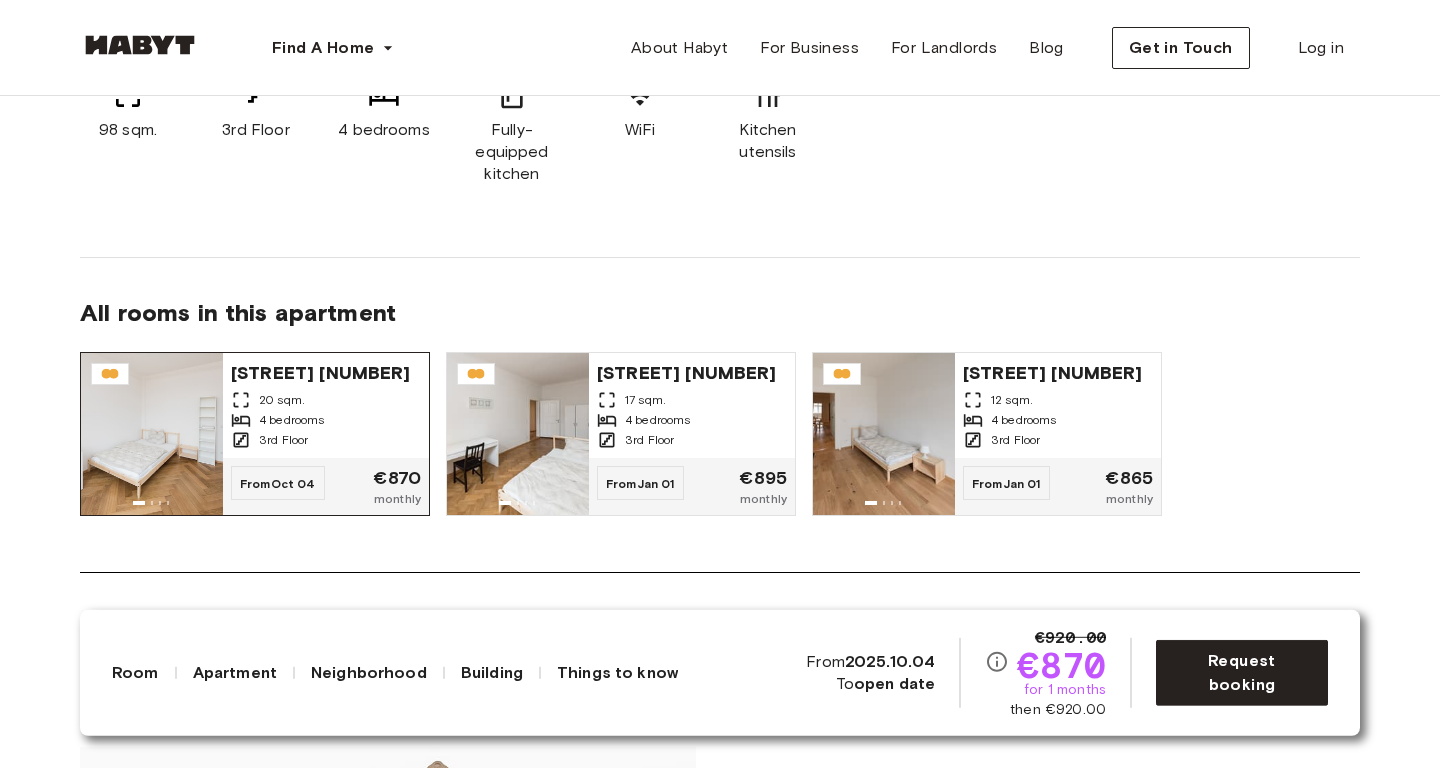 scroll, scrollTop: 1351, scrollLeft: 0, axis: vertical 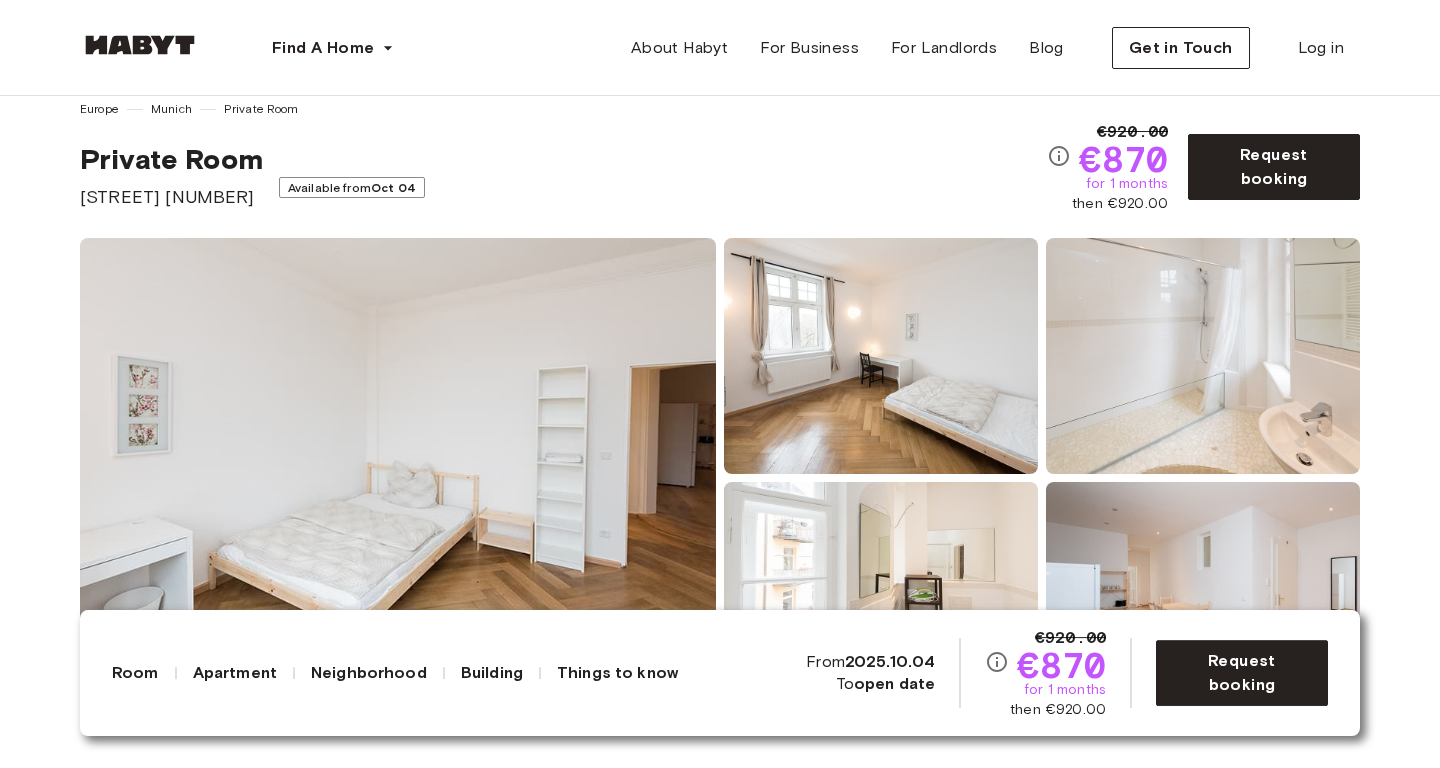 click on "Private Room Kapuzinerstraße 35 Available from  Oct 04" at bounding box center (563, 176) 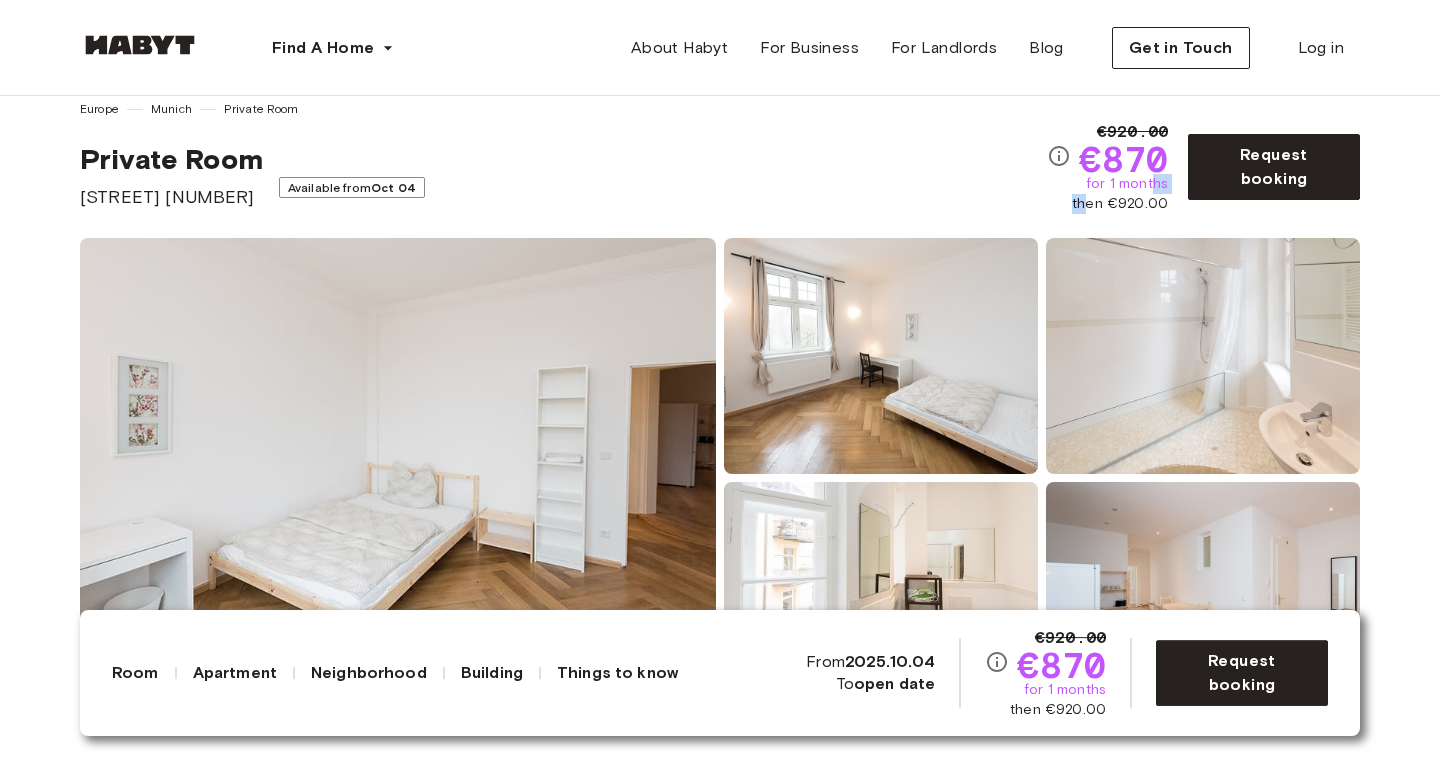 drag, startPoint x: 1089, startPoint y: 185, endPoint x: 1152, endPoint y: 184, distance: 63.007935 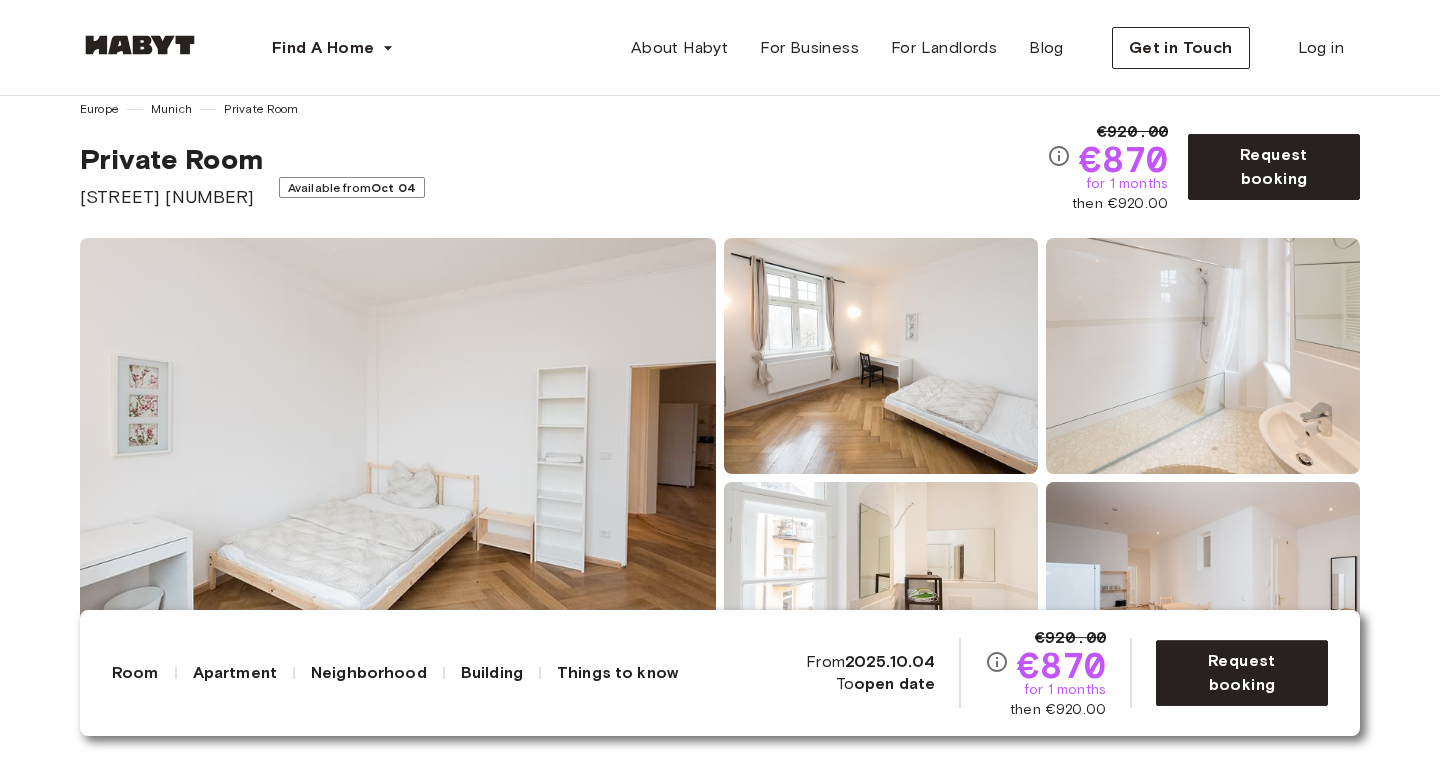 click on "for 1 months" at bounding box center [1127, 184] 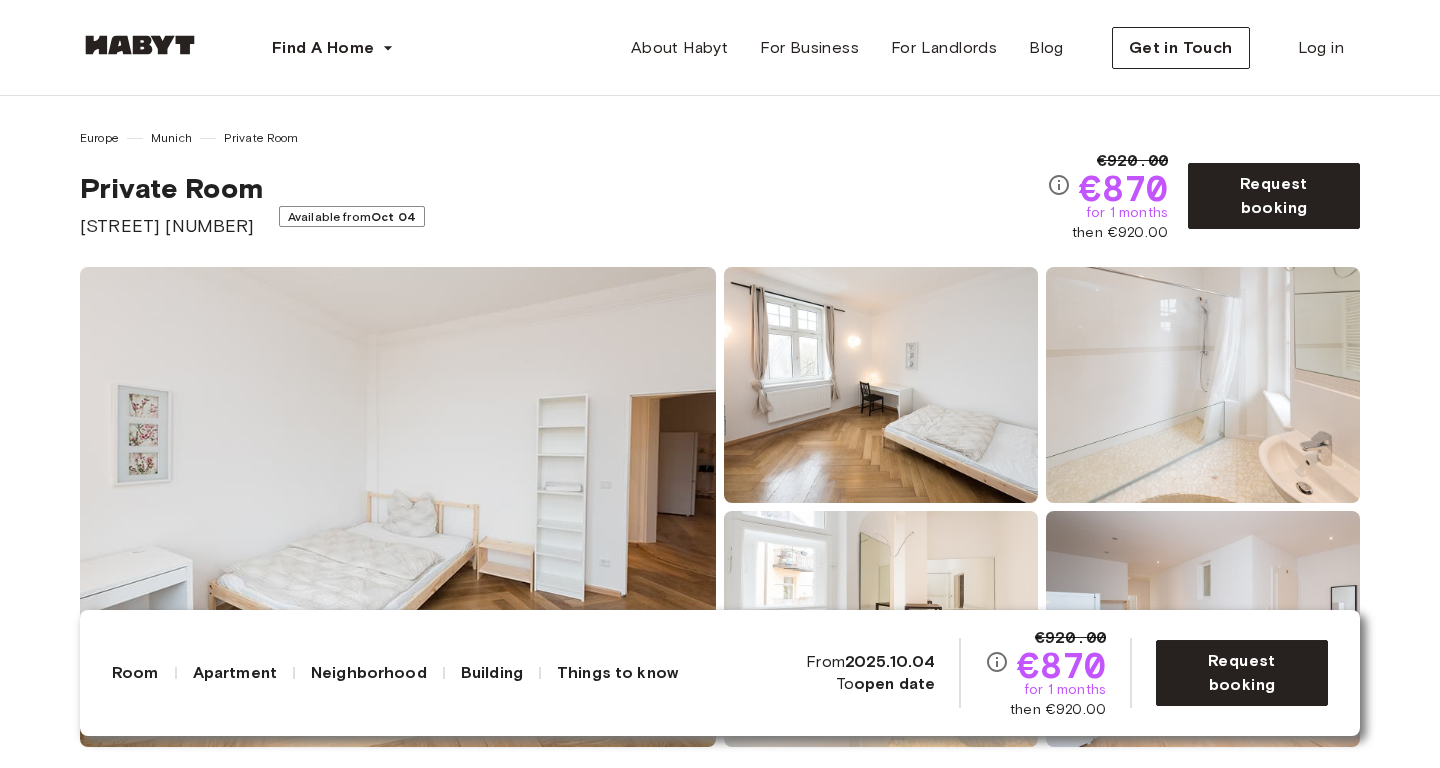 scroll, scrollTop: 0, scrollLeft: 0, axis: both 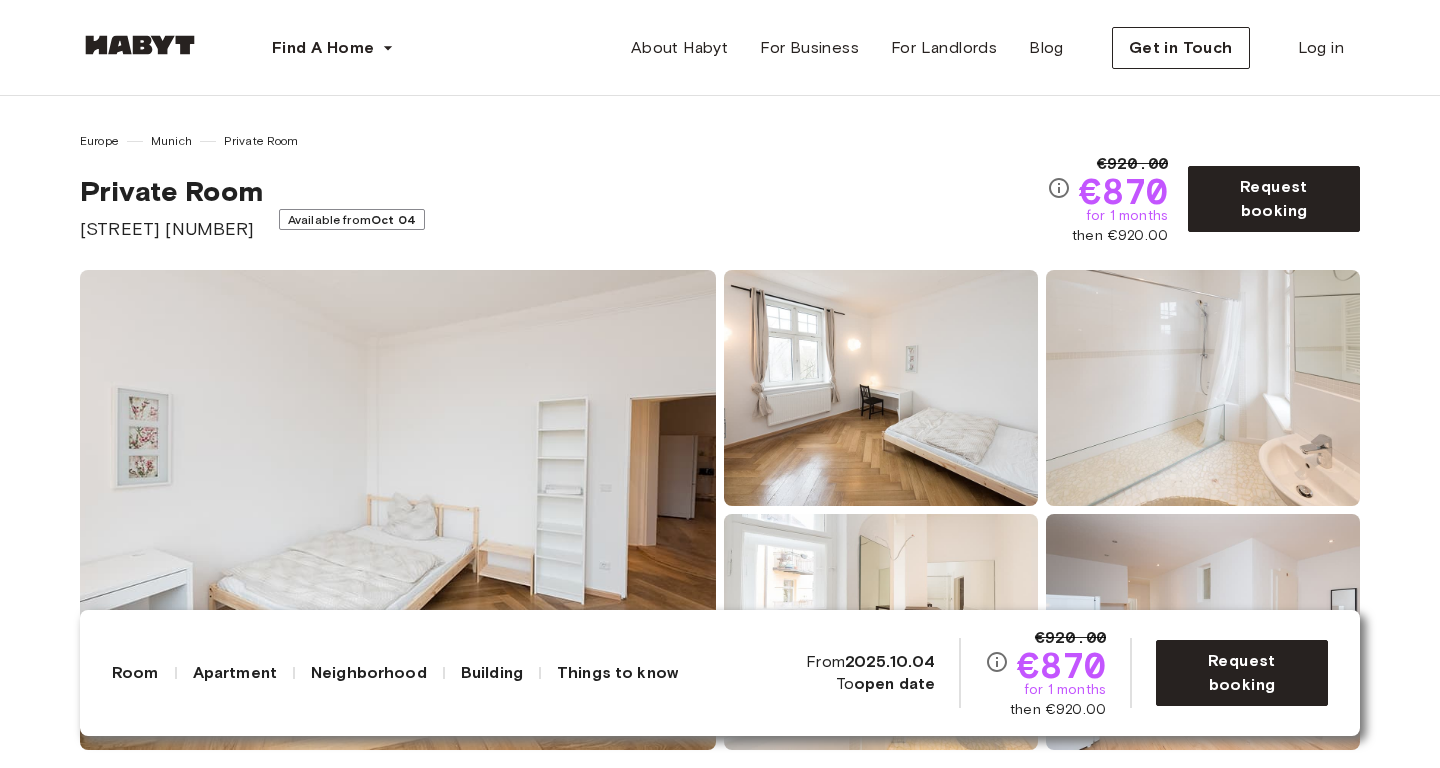 click on "€920.00 €870 for 1 months then €920.00" at bounding box center [1115, 199] 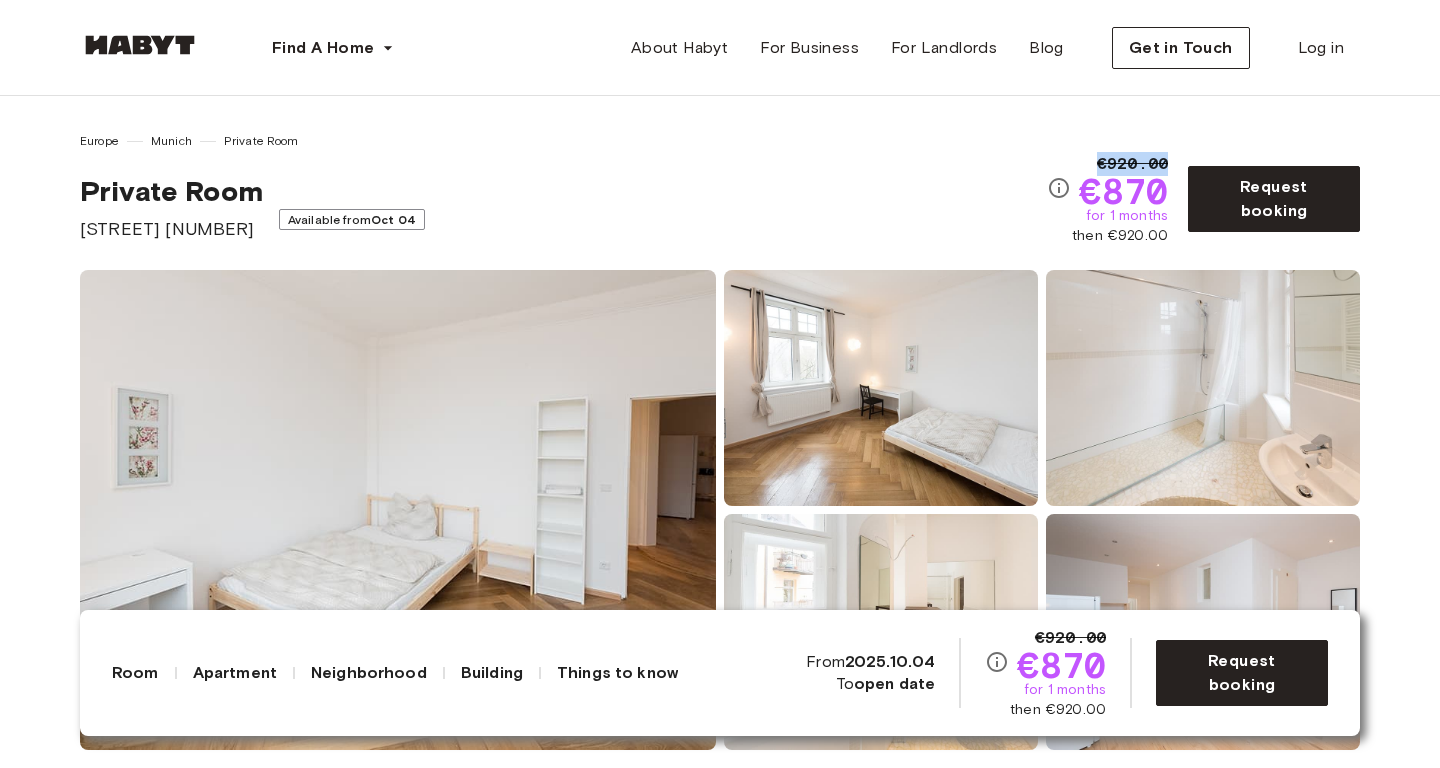 drag, startPoint x: 1102, startPoint y: 158, endPoint x: 1168, endPoint y: 158, distance: 66 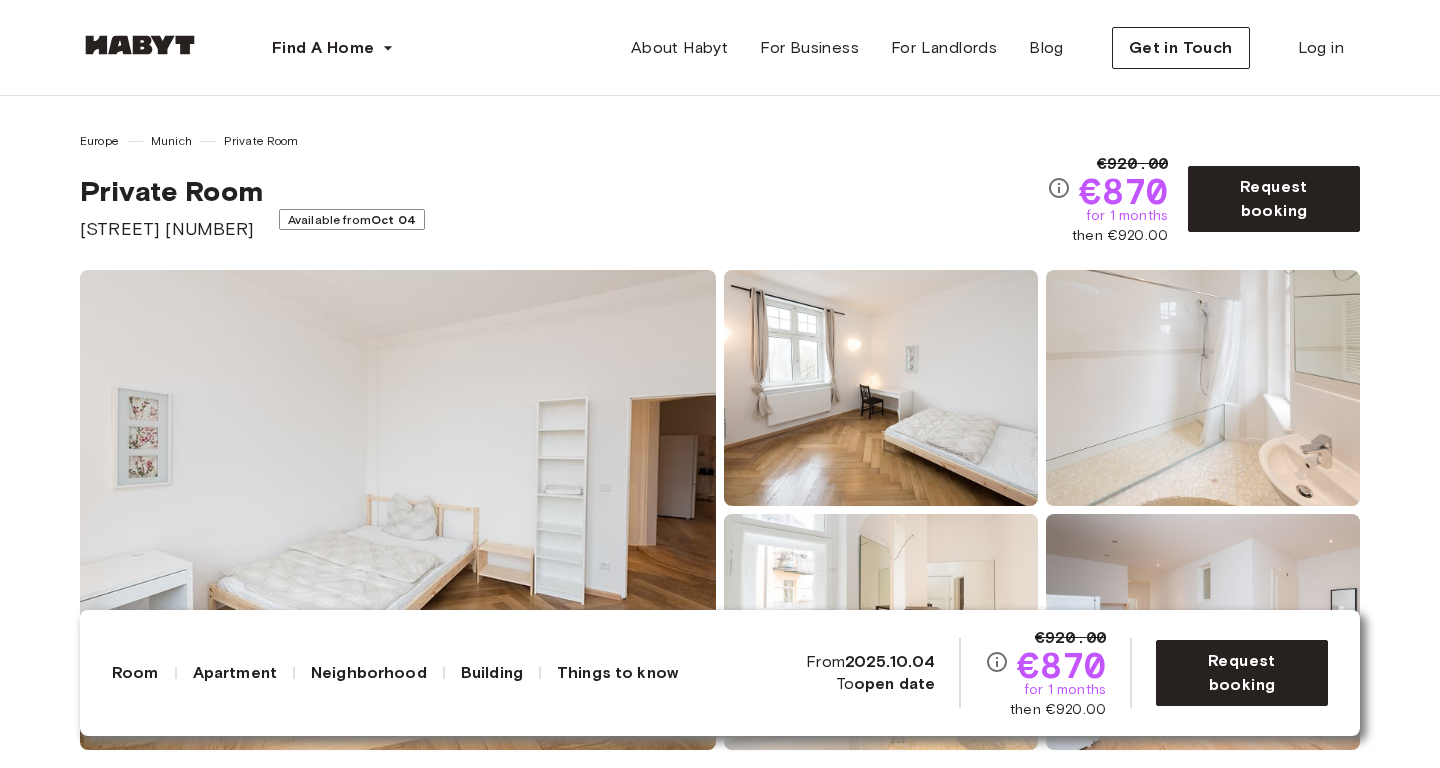 click on "€870" at bounding box center [1123, 191] 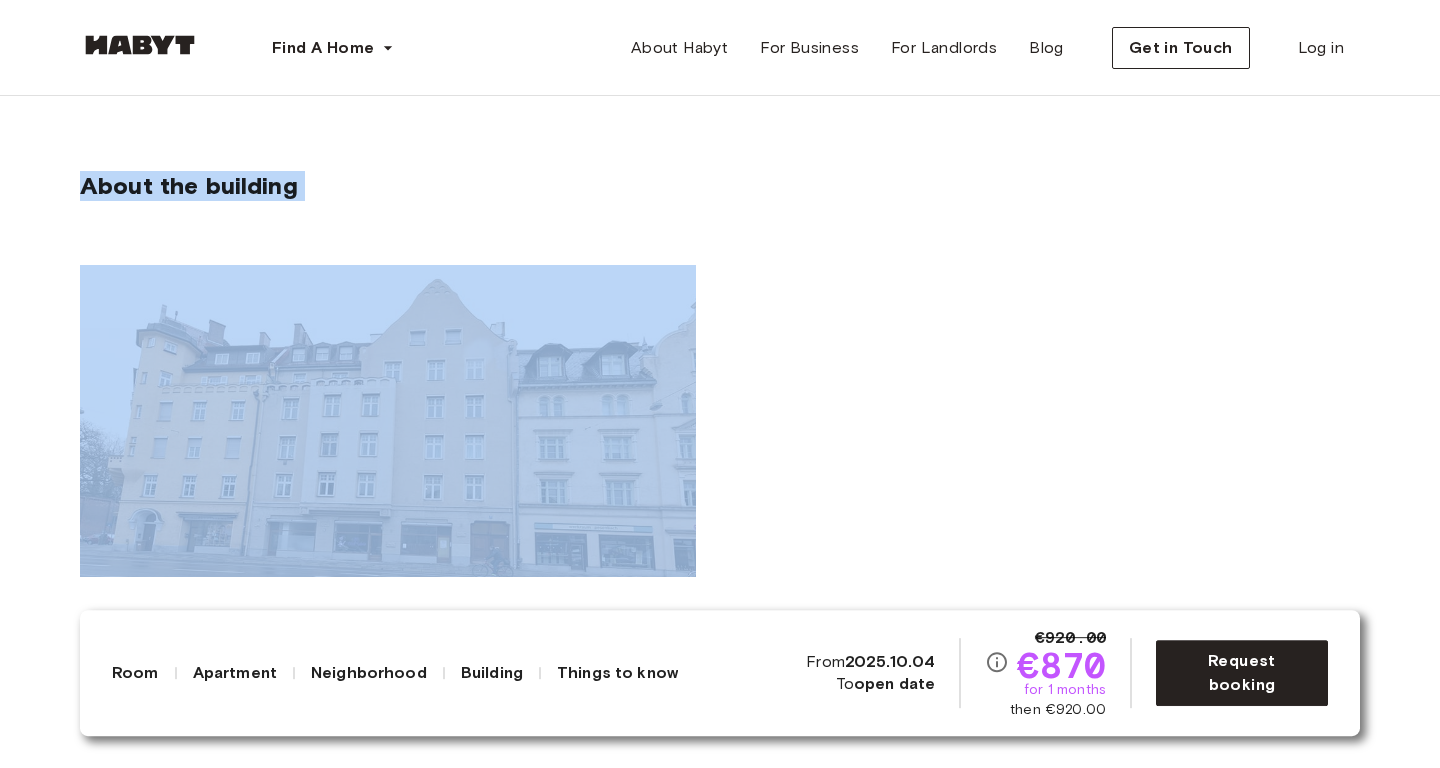 drag, startPoint x: 1079, startPoint y: 270, endPoint x: 1068, endPoint y: 118, distance: 152.3975 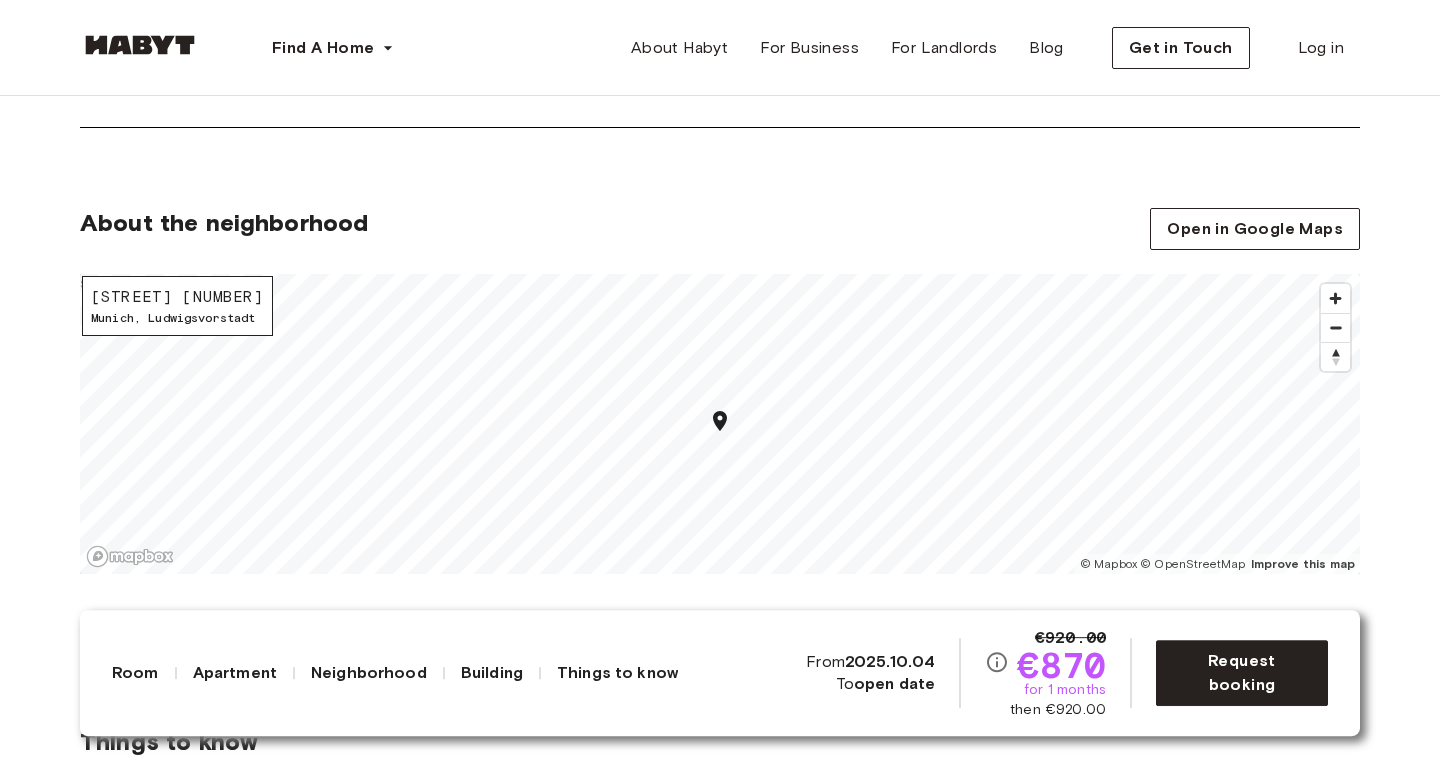 click on "Europe Munich Private Room Private Room Kapuzinerstraße 35 Available from  Oct 04 €920.00 €870 for 1 months then €920.00 Request booking Show all photos About the room Ref. number:   DE-02-063-02M Our flats fulfil all your daily living requirements. Every flat comes readily equipped with a kitchen, including refrigerator, cooking equipment and dishes. Flats also include a washing machine and Wi-Fi Internet. Each room is fully furnished and offers a comfortable bed with fresh linen and a workspace. The area provides you with several shopping opportunities and excellent connections to public transport. 20 sqm. Wardrobe Desk and chair About the apartment 98 sqm. 3rd Floor 4 bedrooms Fully-equipped kitchen WiFi Kitchen utensils All rooms in this apartment Kapuzinerstraße 35 20 sqm. 4 bedrooms 3rd Floor From  Oct 04 €870 monthly Kapuzinerstraße 35 17 sqm. 4 bedrooms 3rd Floor From  Jan 01 €895 monthly Kapuzinerstraße 35 12 sqm. 4 bedrooms 3rd Floor From  Jan 01 €865 monthly About the building ," at bounding box center (720, 683) 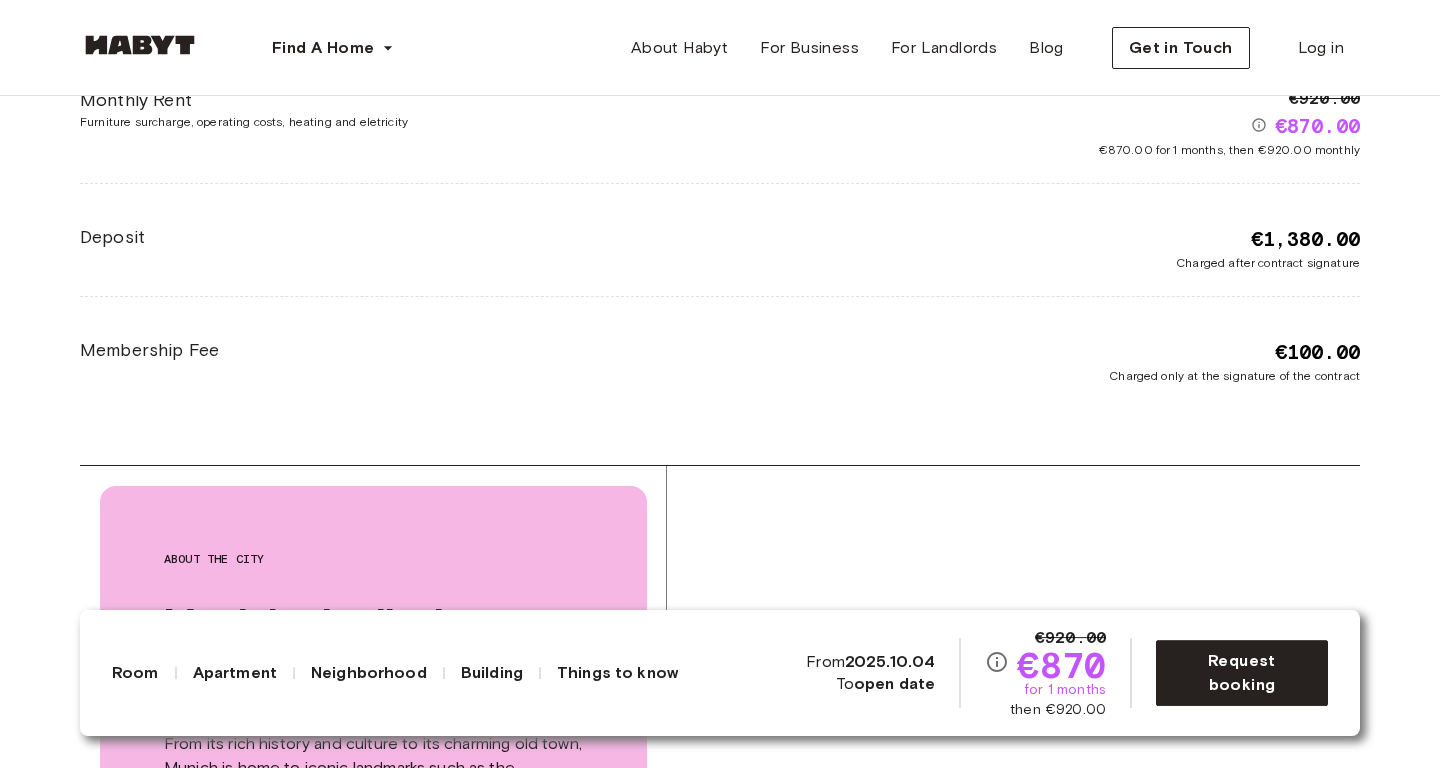 scroll, scrollTop: 3506, scrollLeft: 0, axis: vertical 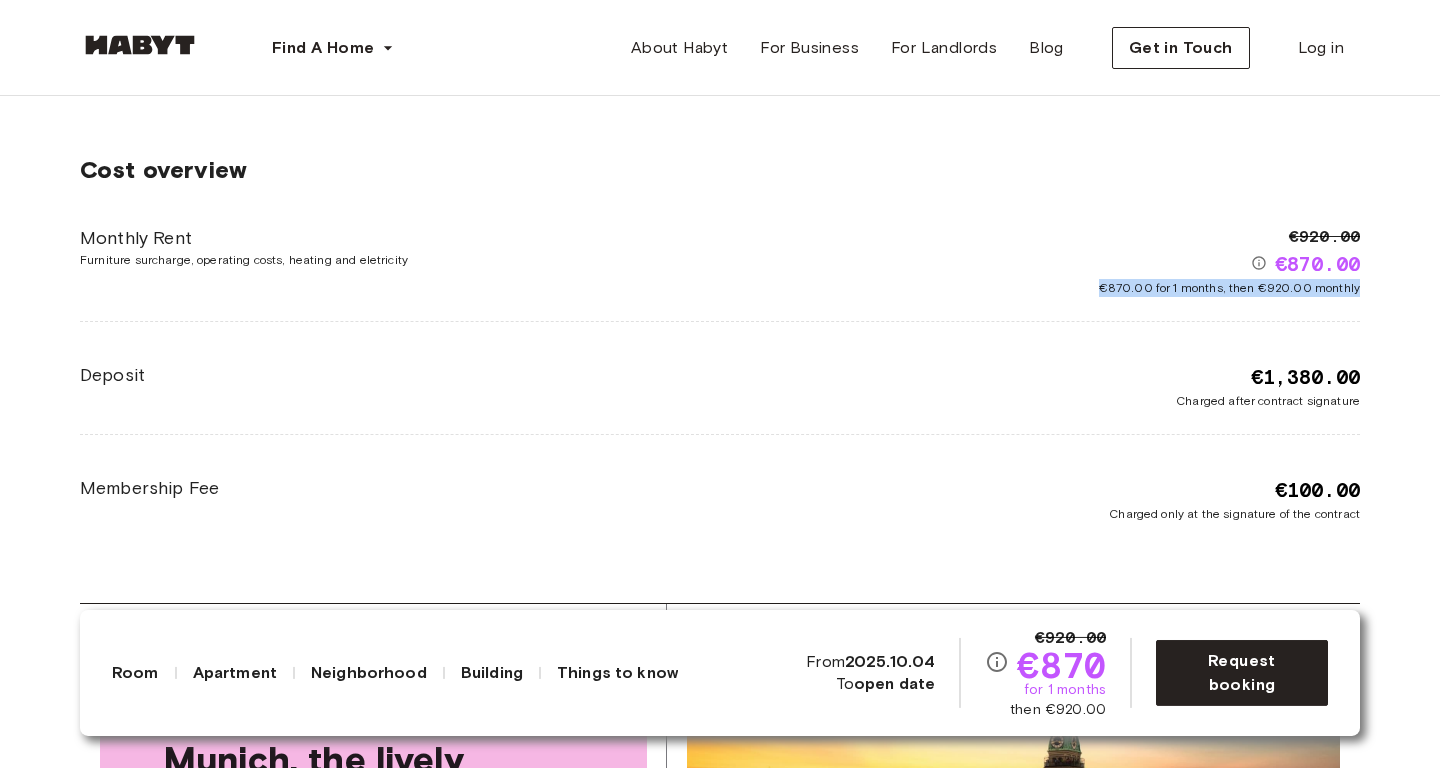 drag, startPoint x: 1103, startPoint y: 288, endPoint x: 1401, endPoint y: 288, distance: 298 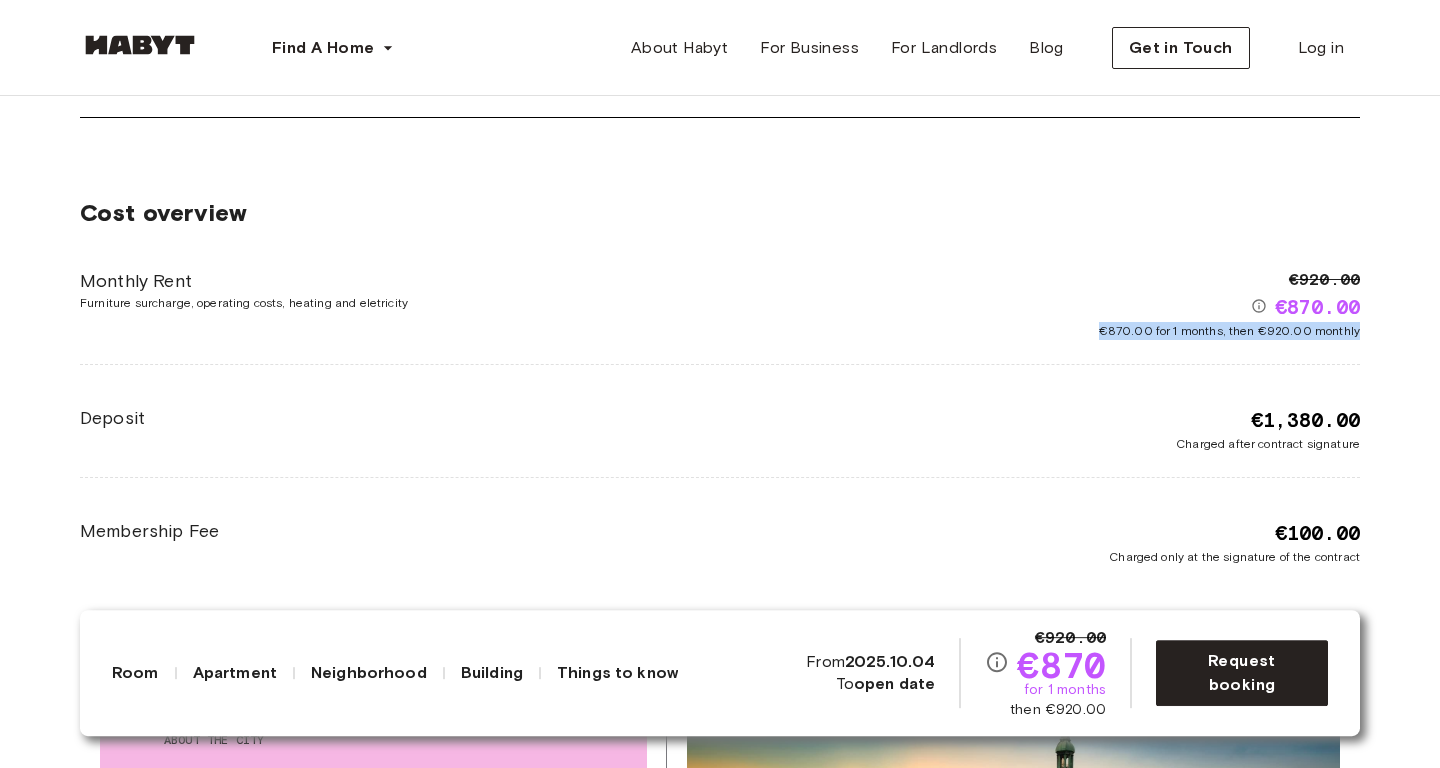 scroll, scrollTop: 3419, scrollLeft: 0, axis: vertical 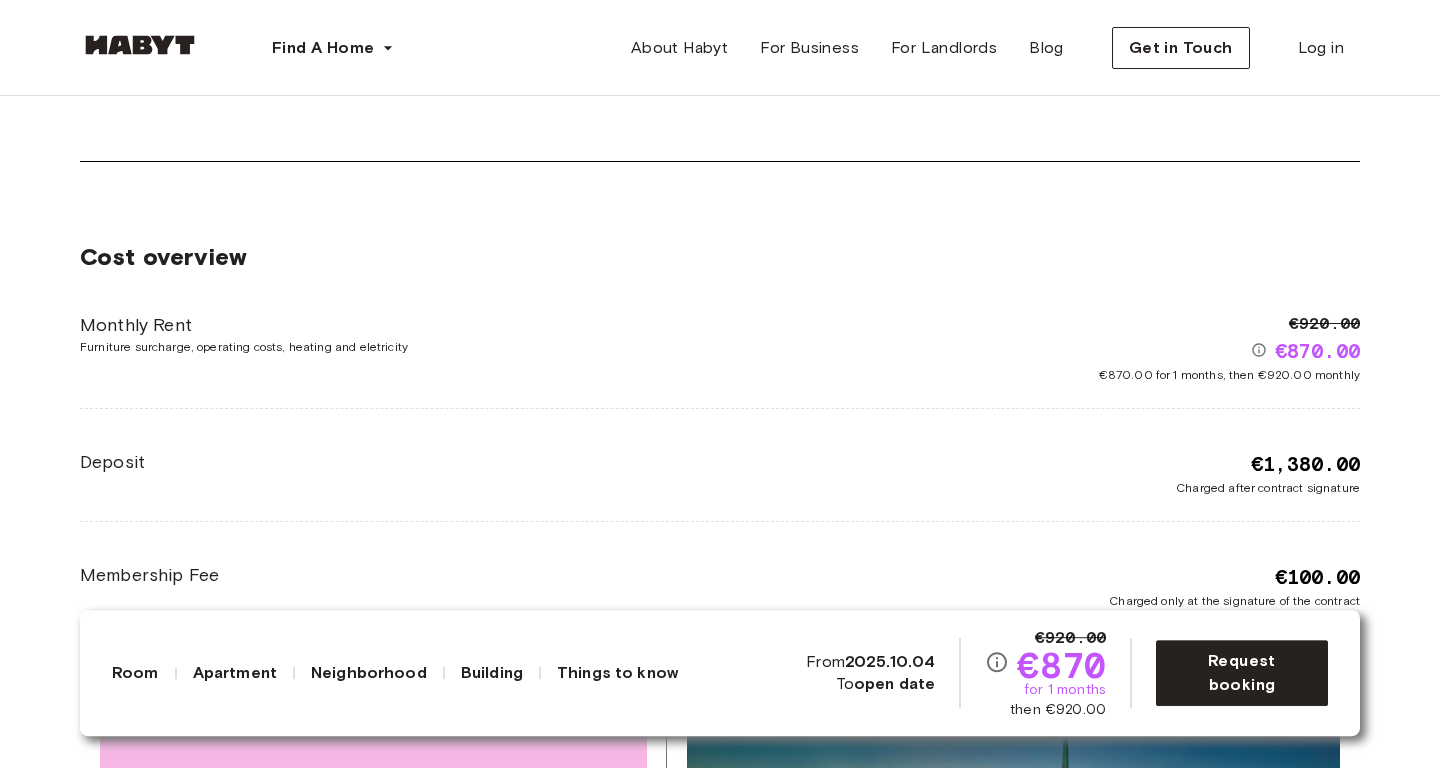 click on "€920.00 €870.00 €870.00 for 1 months, then €920.00 monthly" at bounding box center (1040, 348) 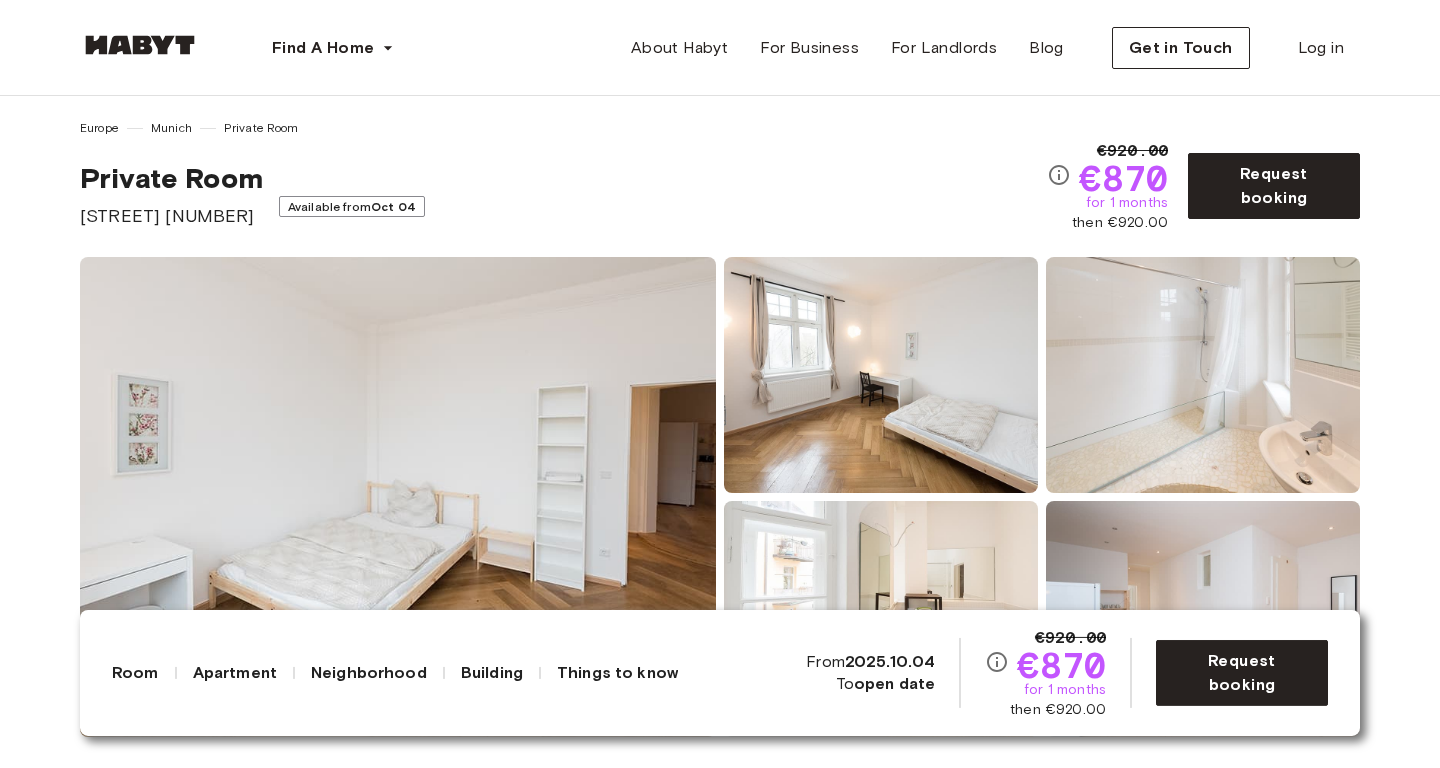 scroll, scrollTop: 0, scrollLeft: 0, axis: both 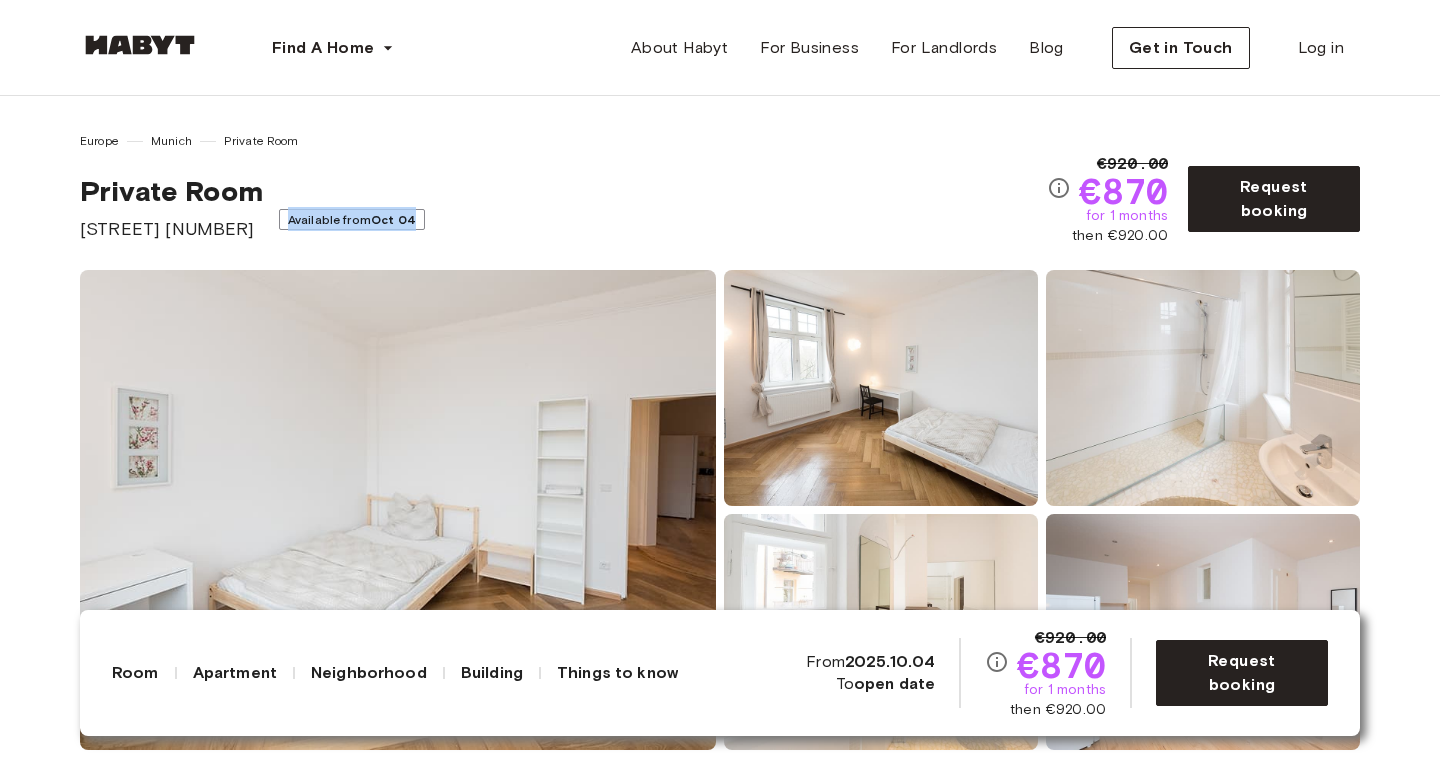 drag, startPoint x: 282, startPoint y: 222, endPoint x: 419, endPoint y: 221, distance: 137.00365 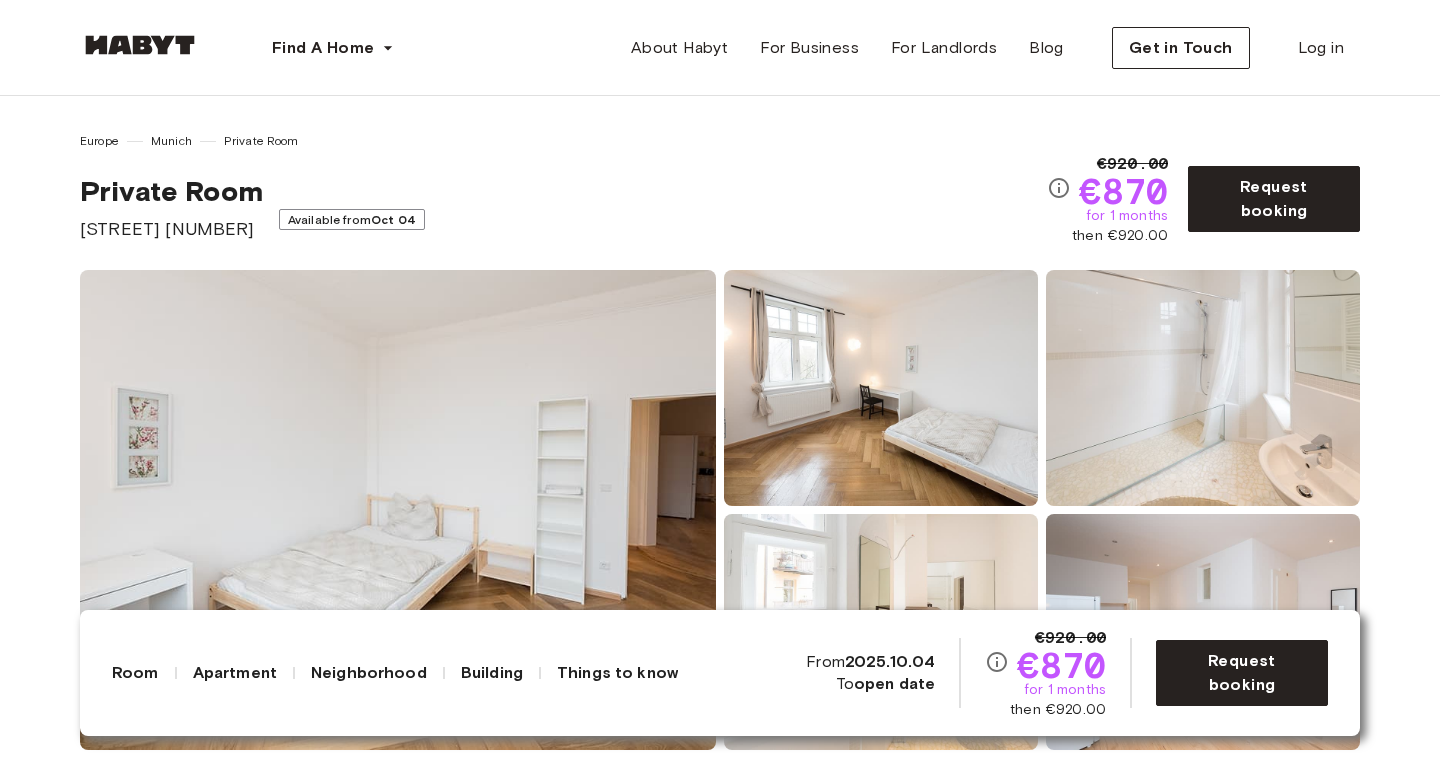 drag, startPoint x: 81, startPoint y: 191, endPoint x: 257, endPoint y: 226, distance: 179.44637 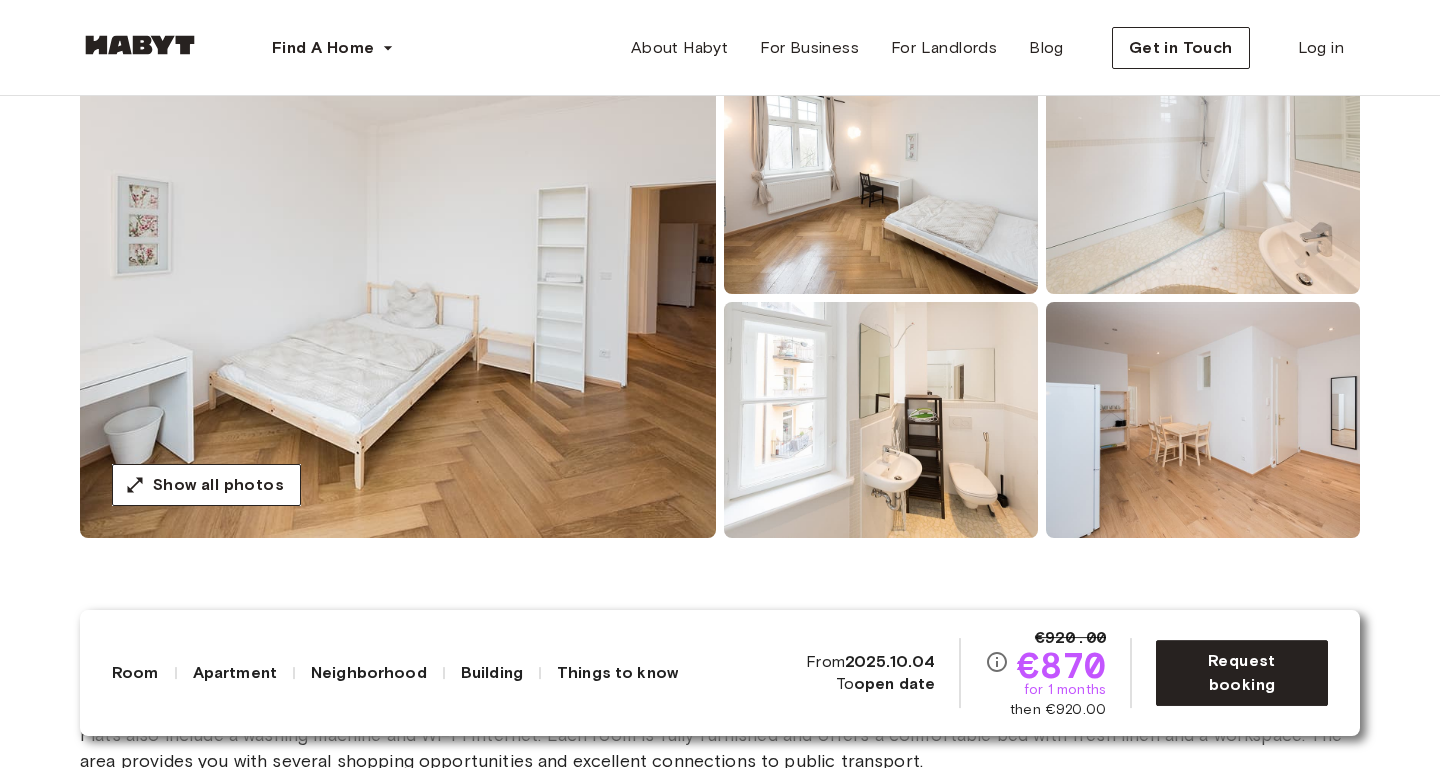 scroll, scrollTop: 213, scrollLeft: 0, axis: vertical 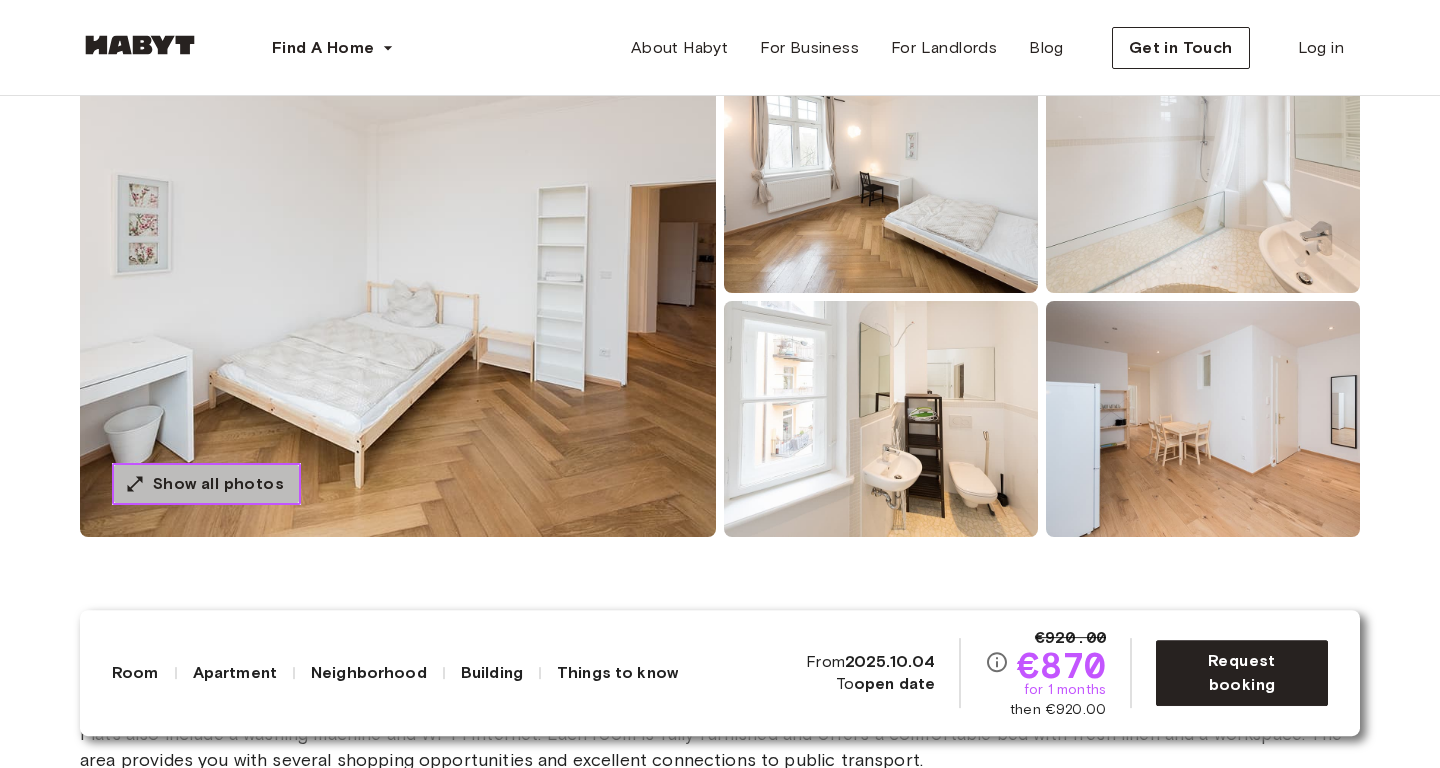 click on "Show all photos" at bounding box center (218, 484) 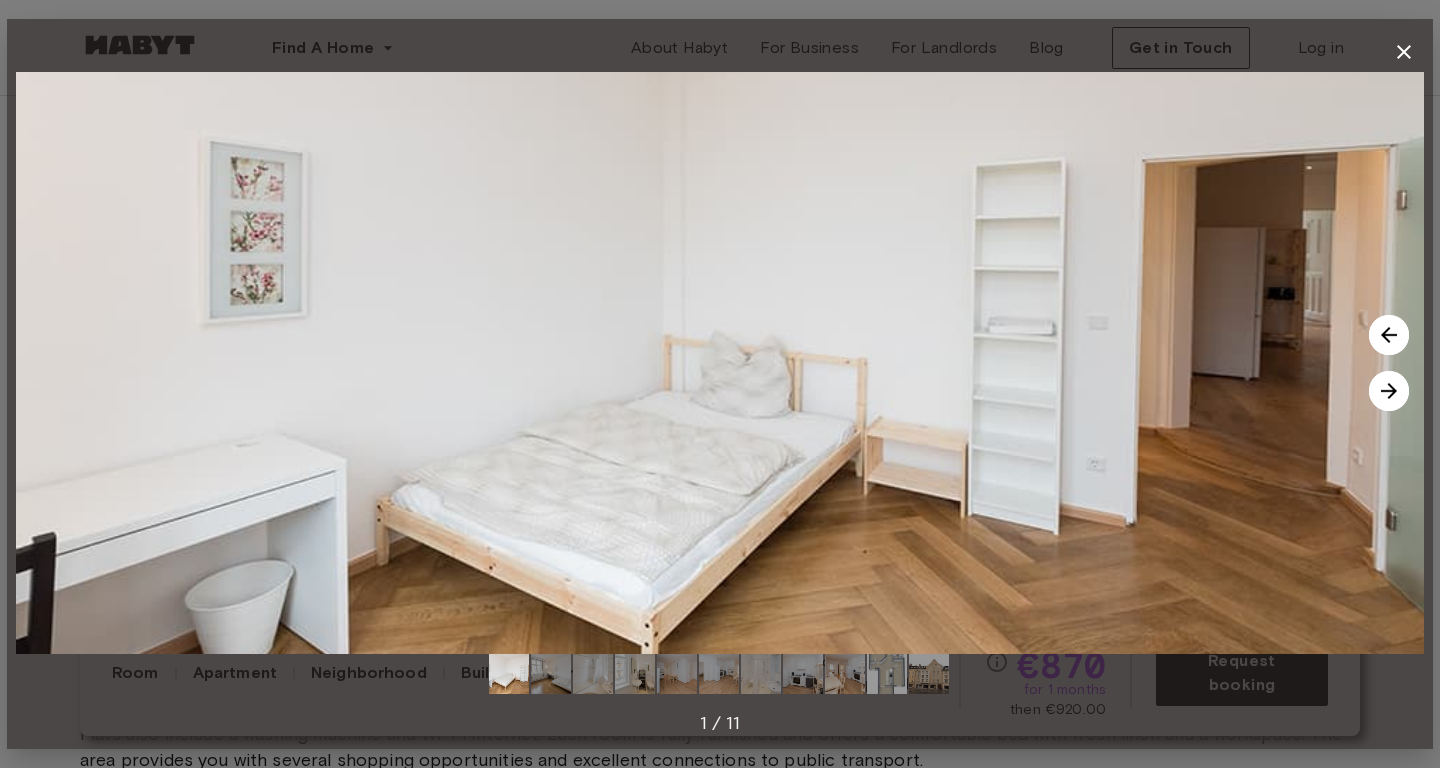 click at bounding box center [1389, 391] 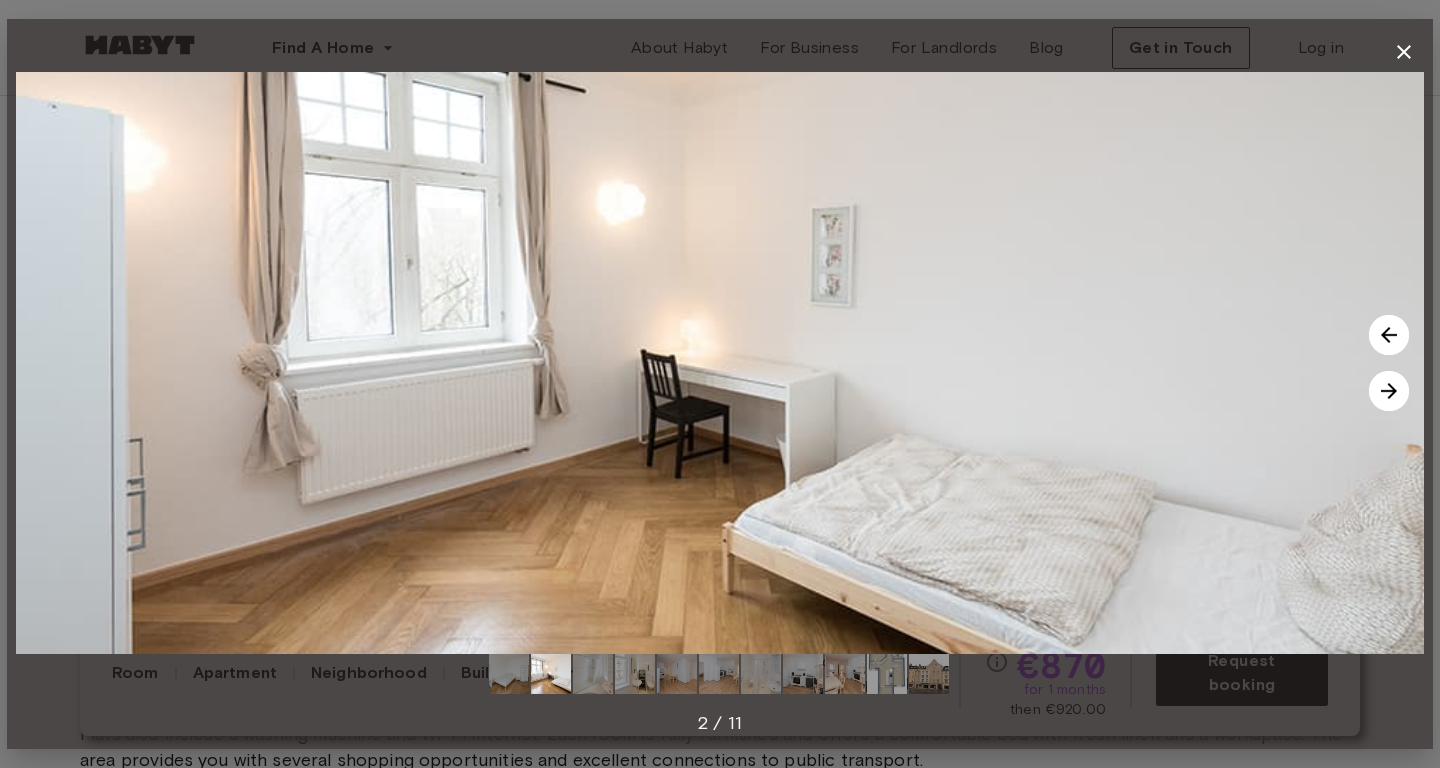 click at bounding box center [1389, 391] 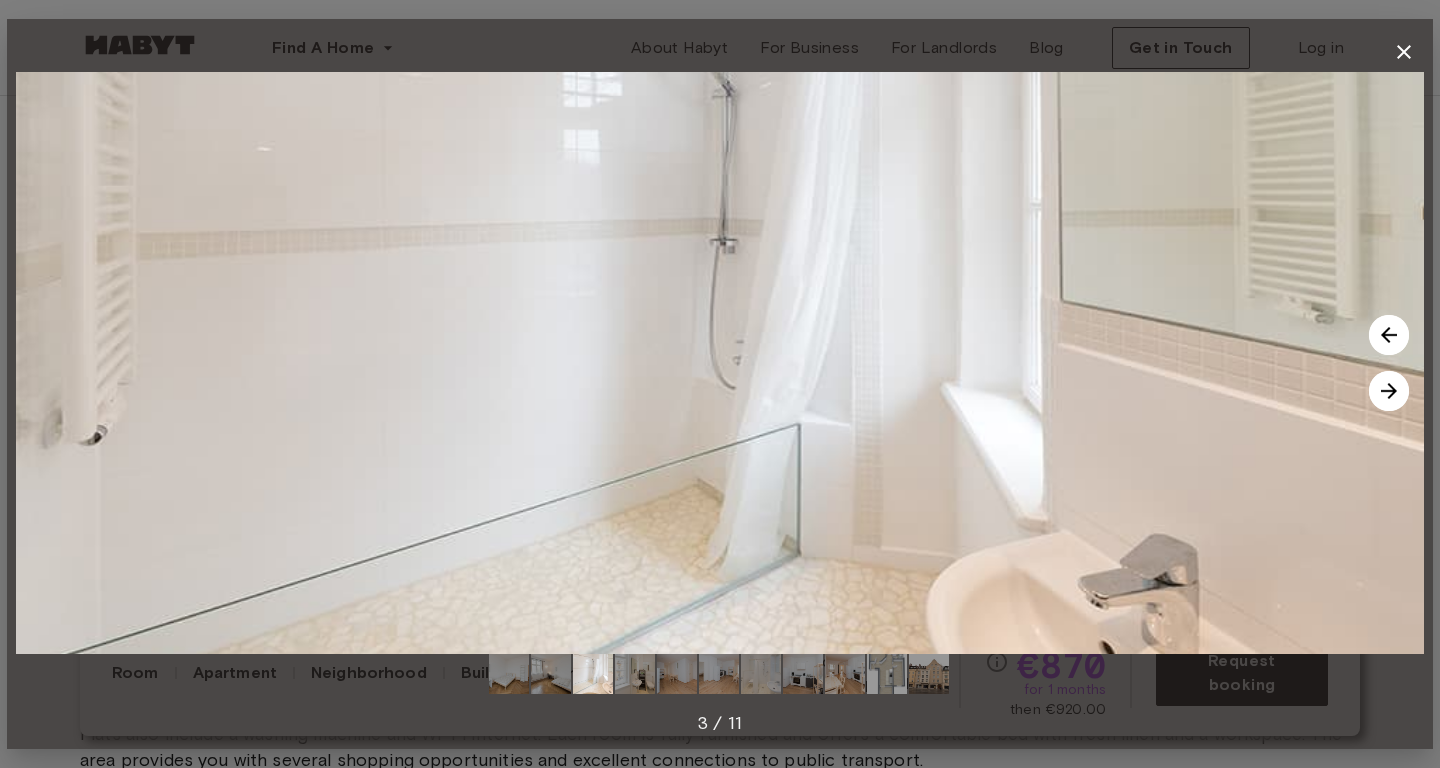 click at bounding box center (1389, 391) 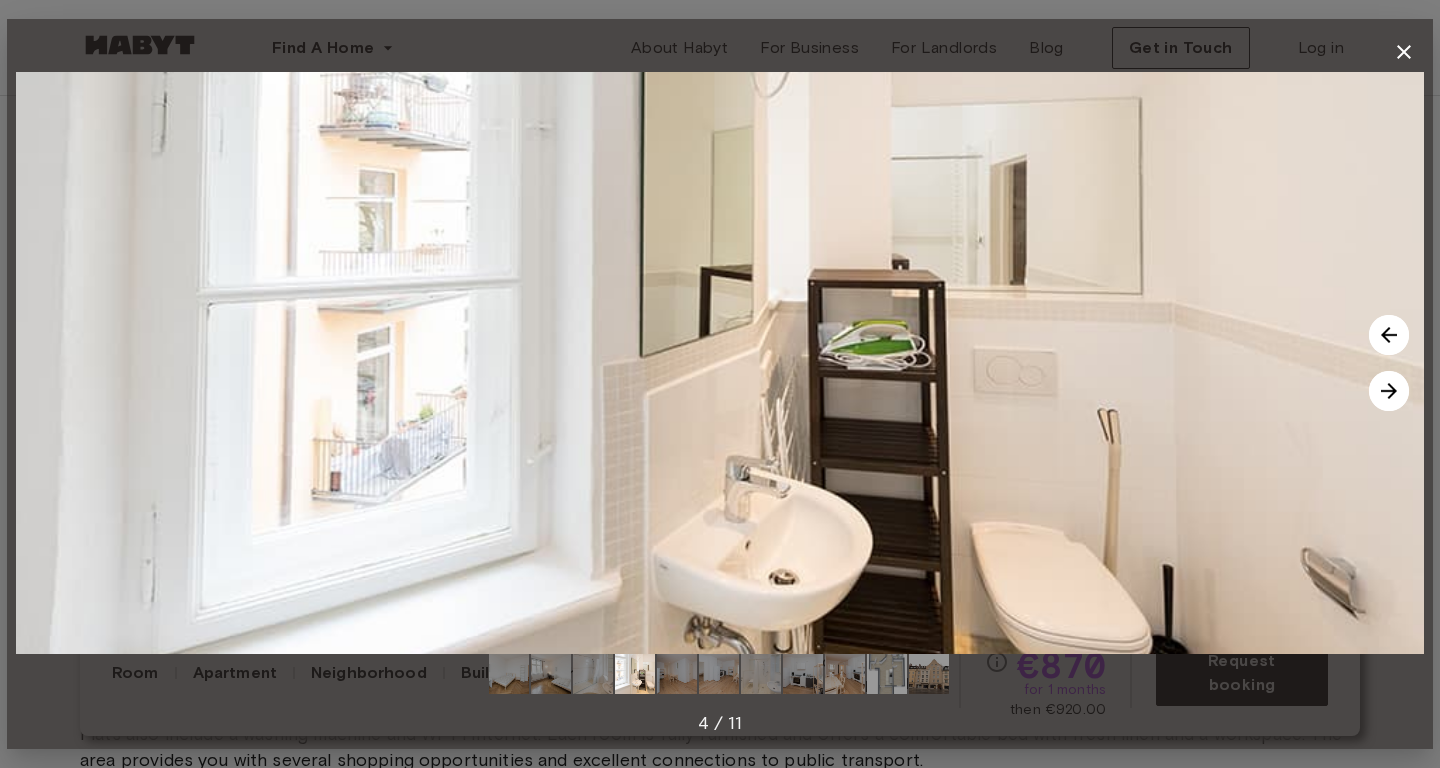 click at bounding box center (1389, 391) 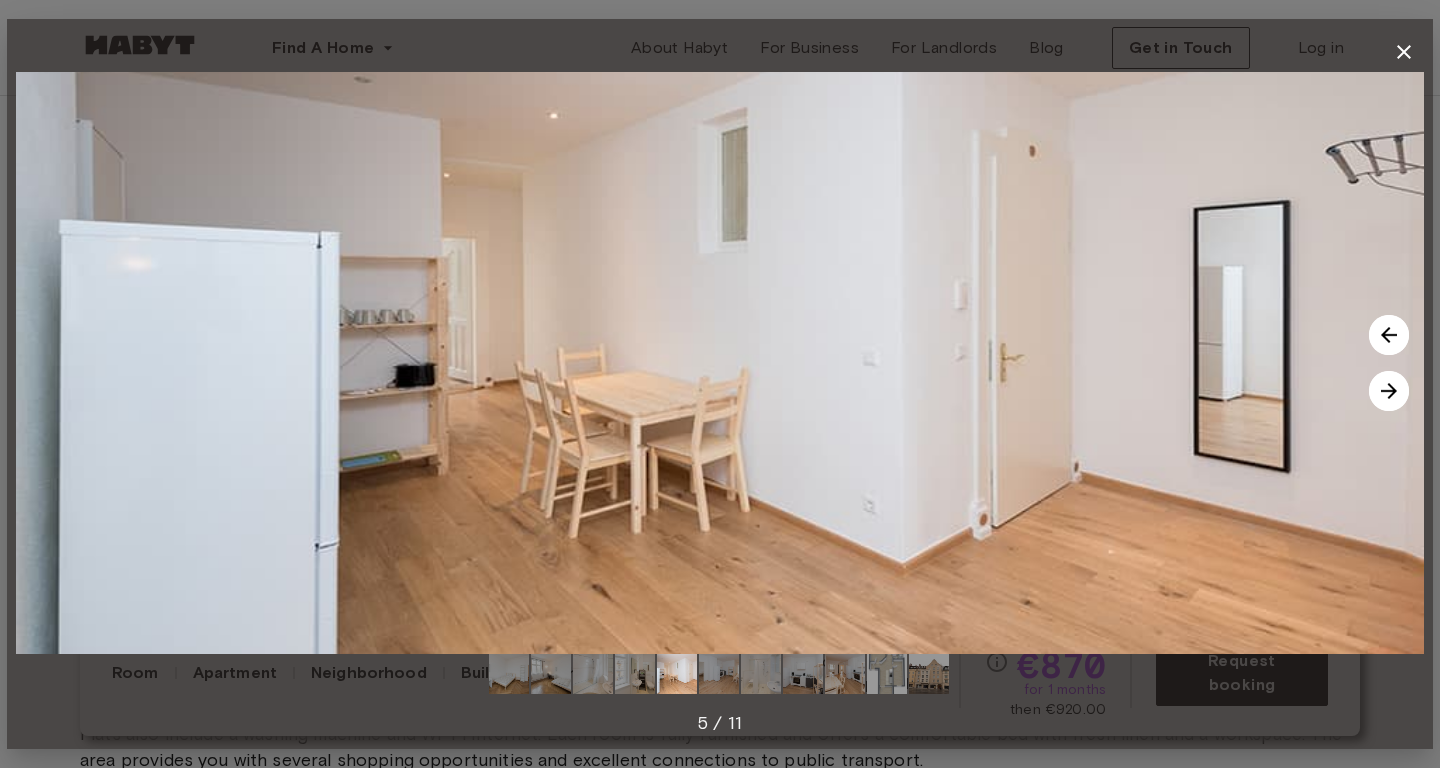 click at bounding box center [1389, 391] 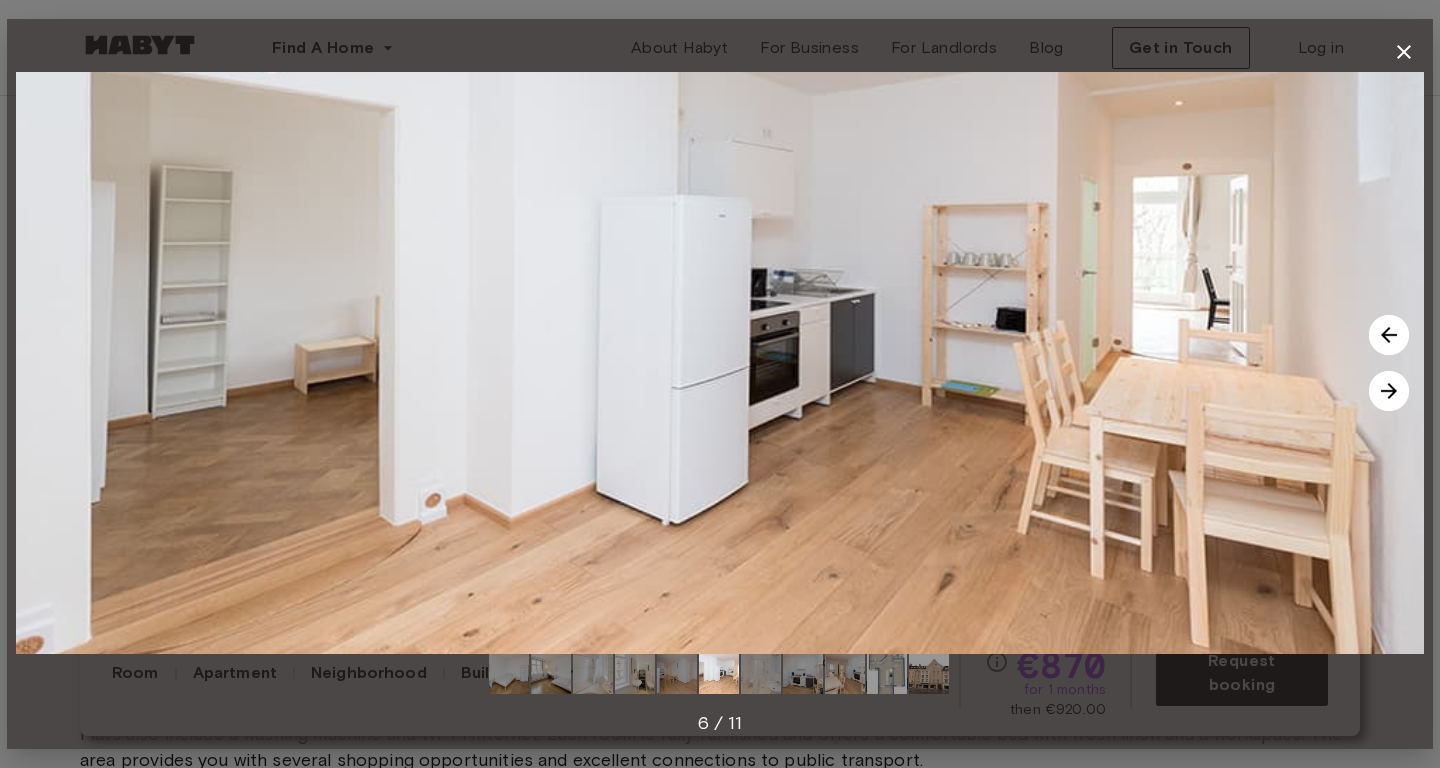 click at bounding box center [1389, 391] 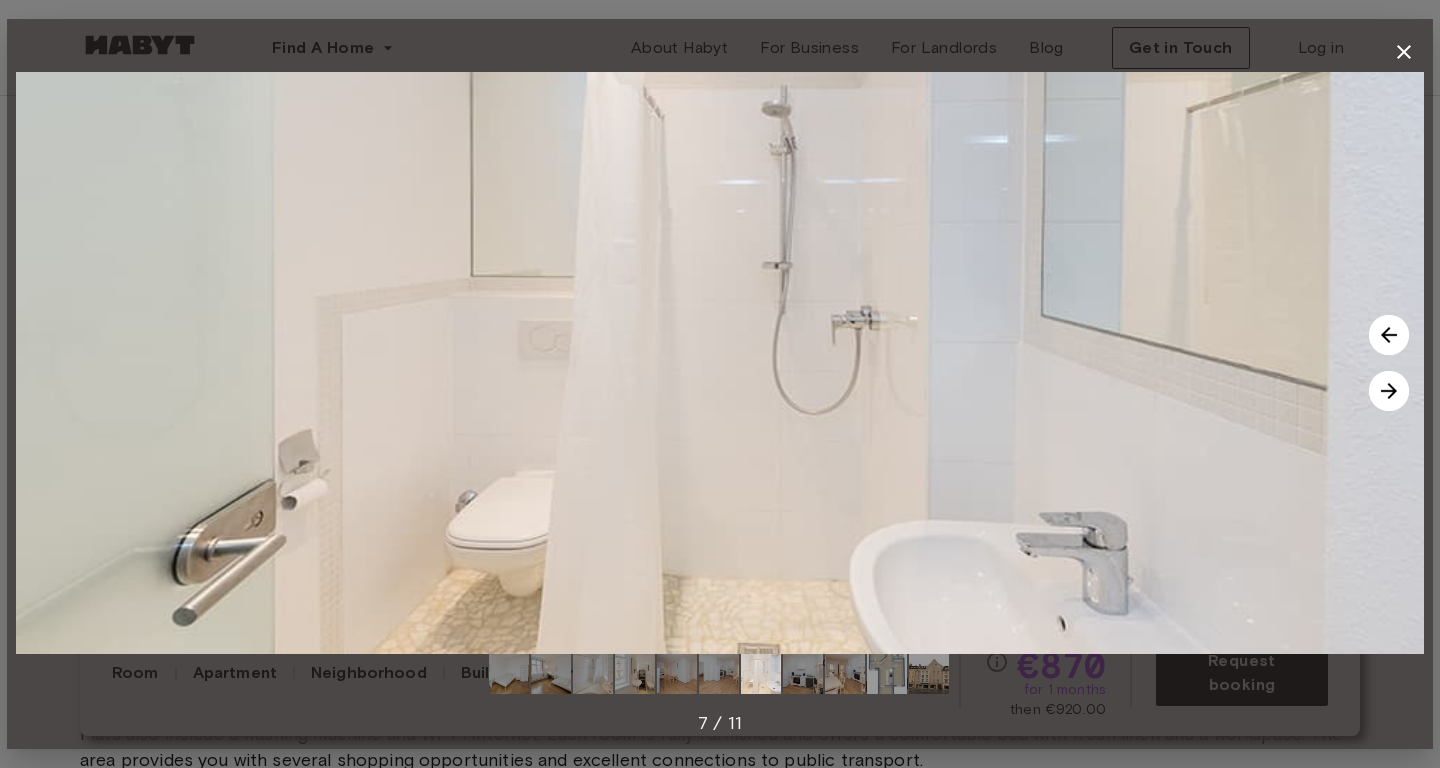 click 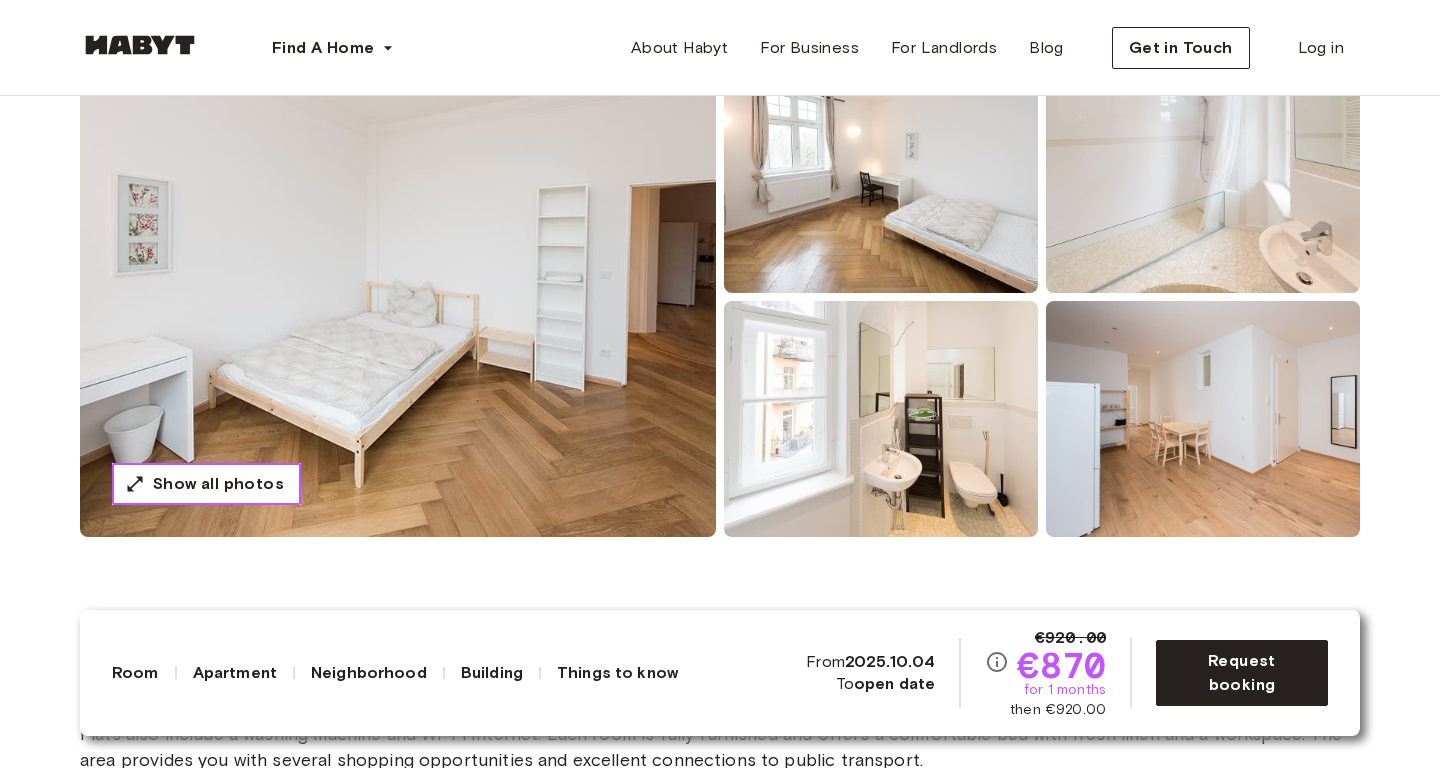 scroll, scrollTop: 0, scrollLeft: 0, axis: both 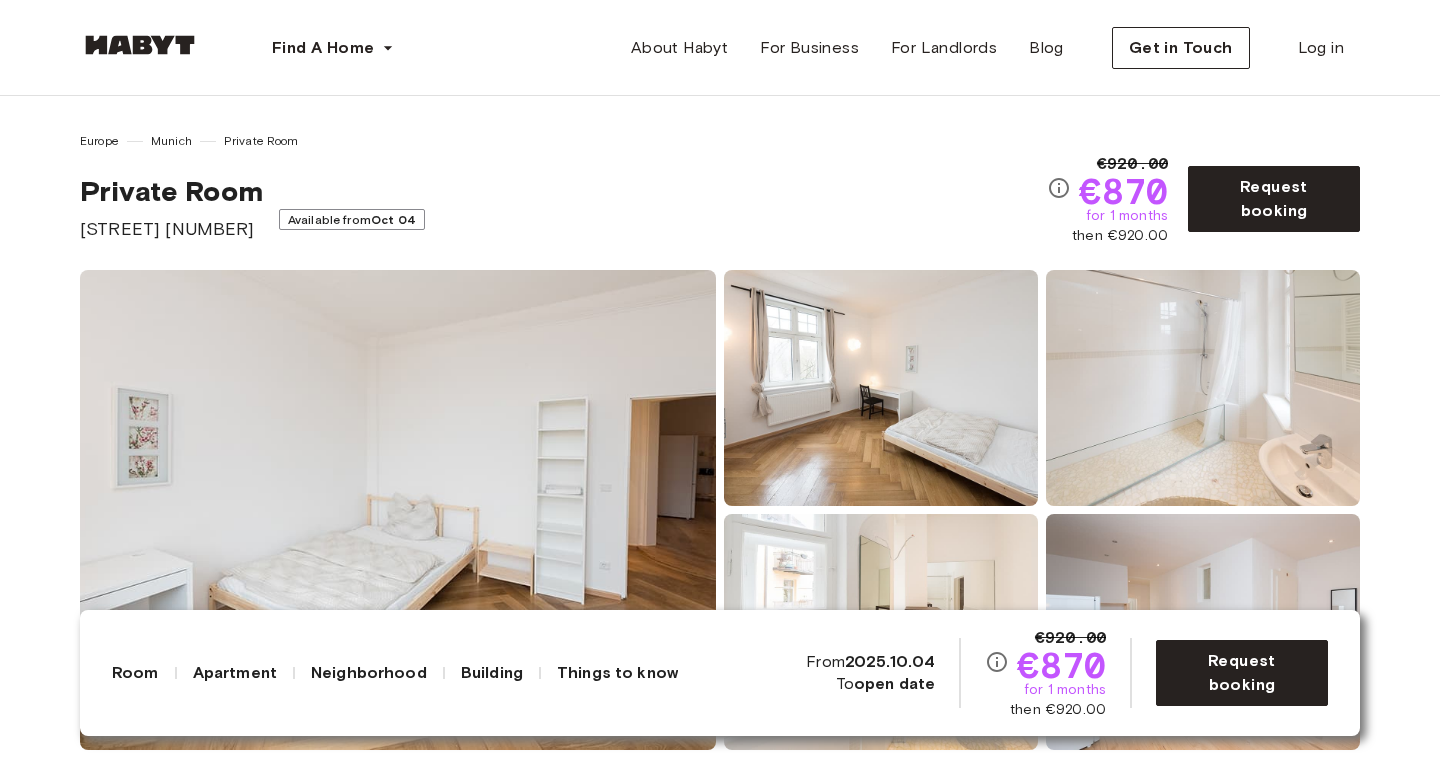 drag, startPoint x: 84, startPoint y: 190, endPoint x: 242, endPoint y: 221, distance: 161.01242 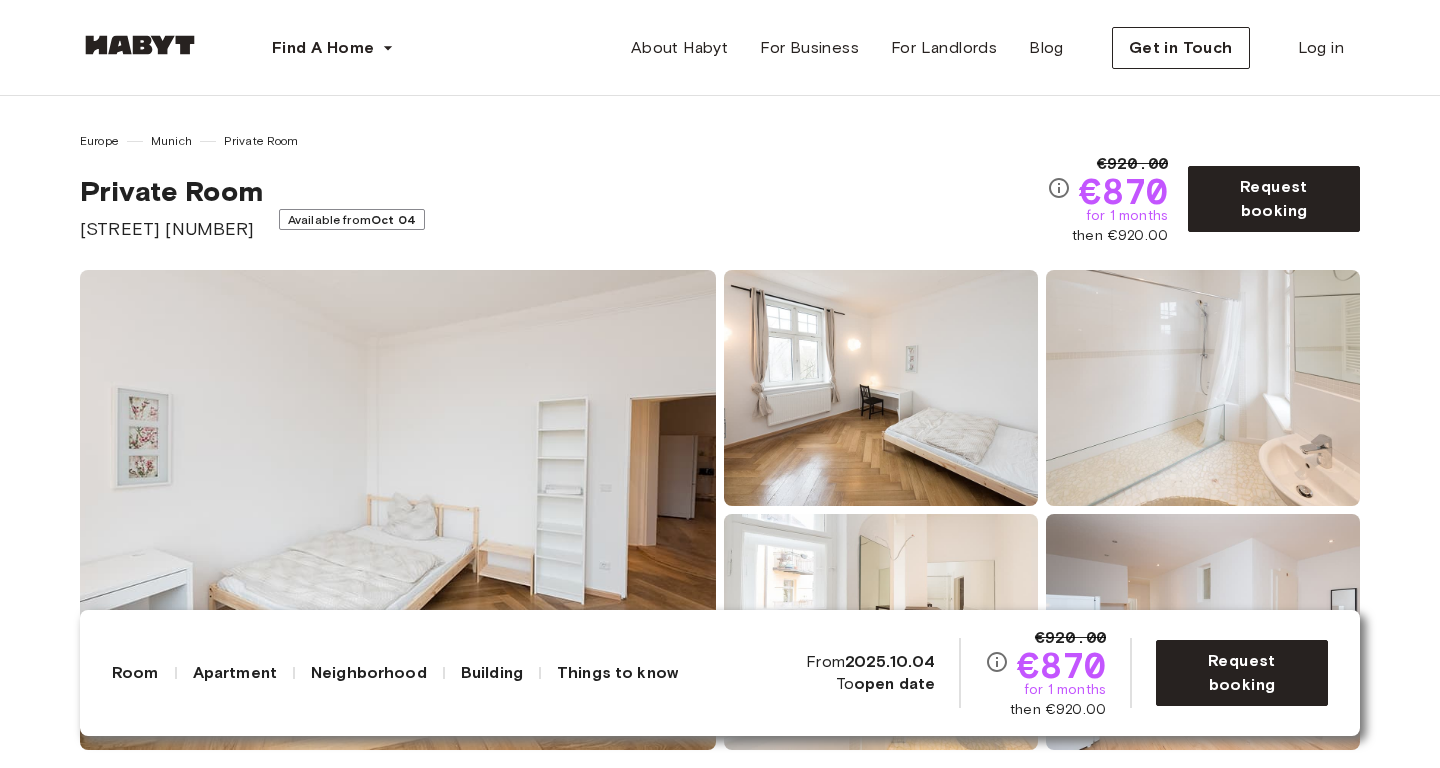 click on "Private Room Kapuzinerstraße 35 Available from  Oct 04" at bounding box center (563, 208) 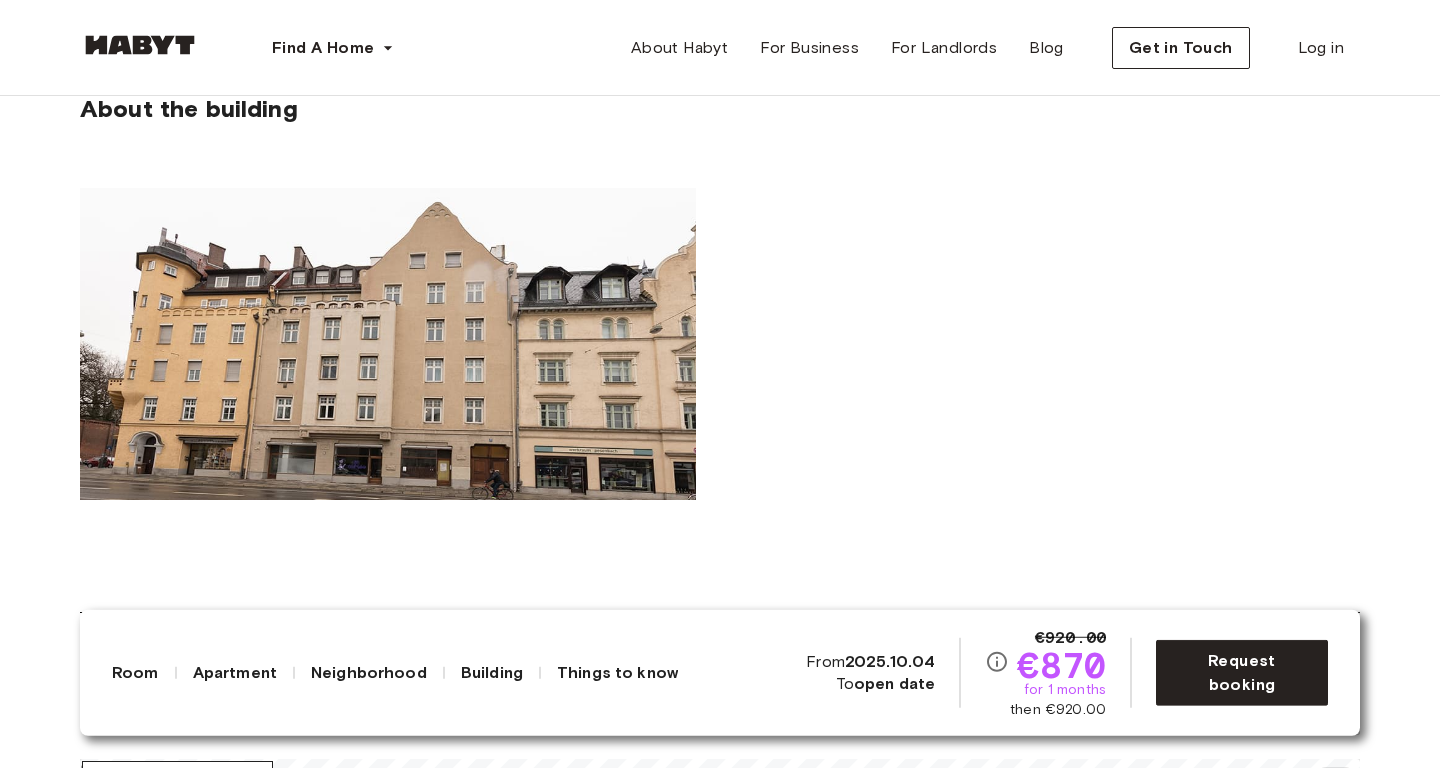 scroll, scrollTop: 1912, scrollLeft: 0, axis: vertical 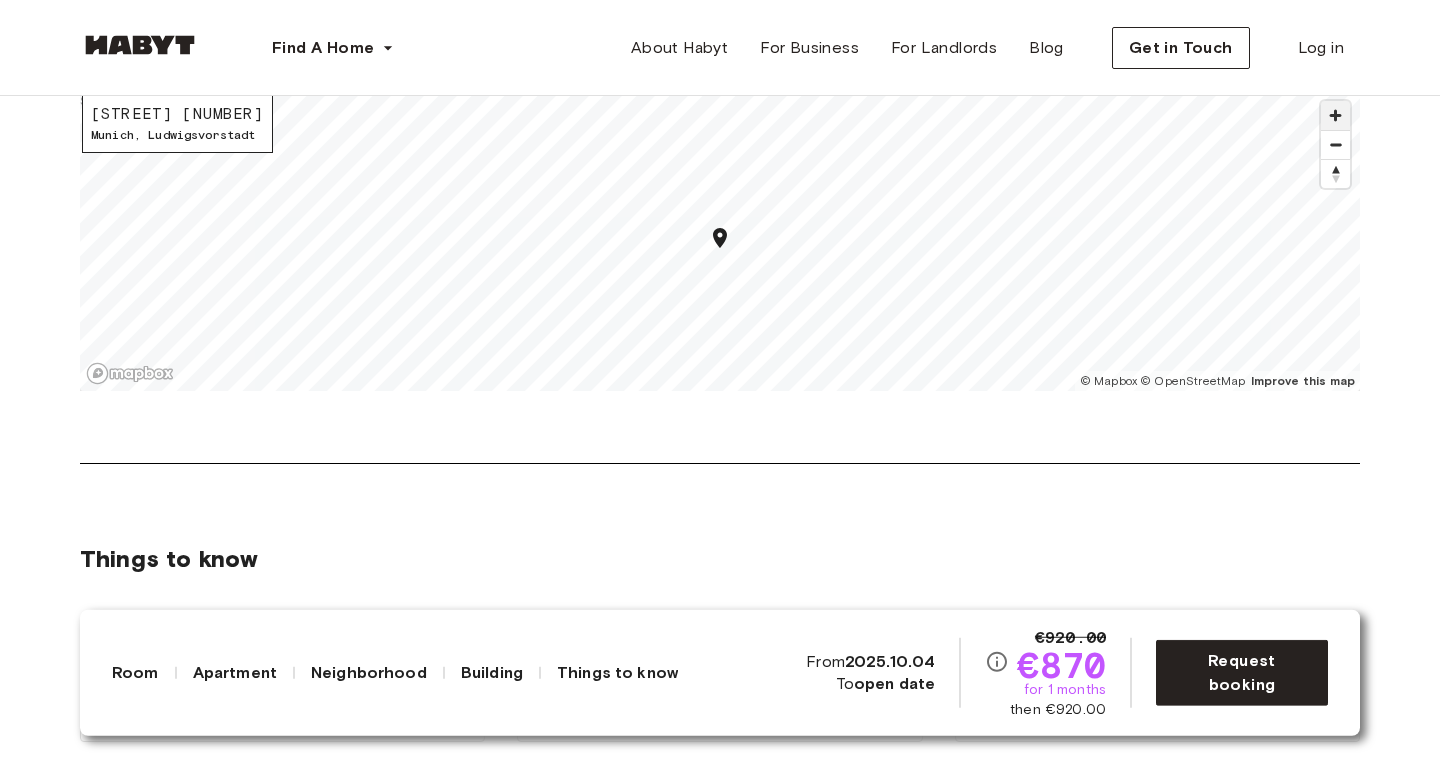 click at bounding box center (1335, 115) 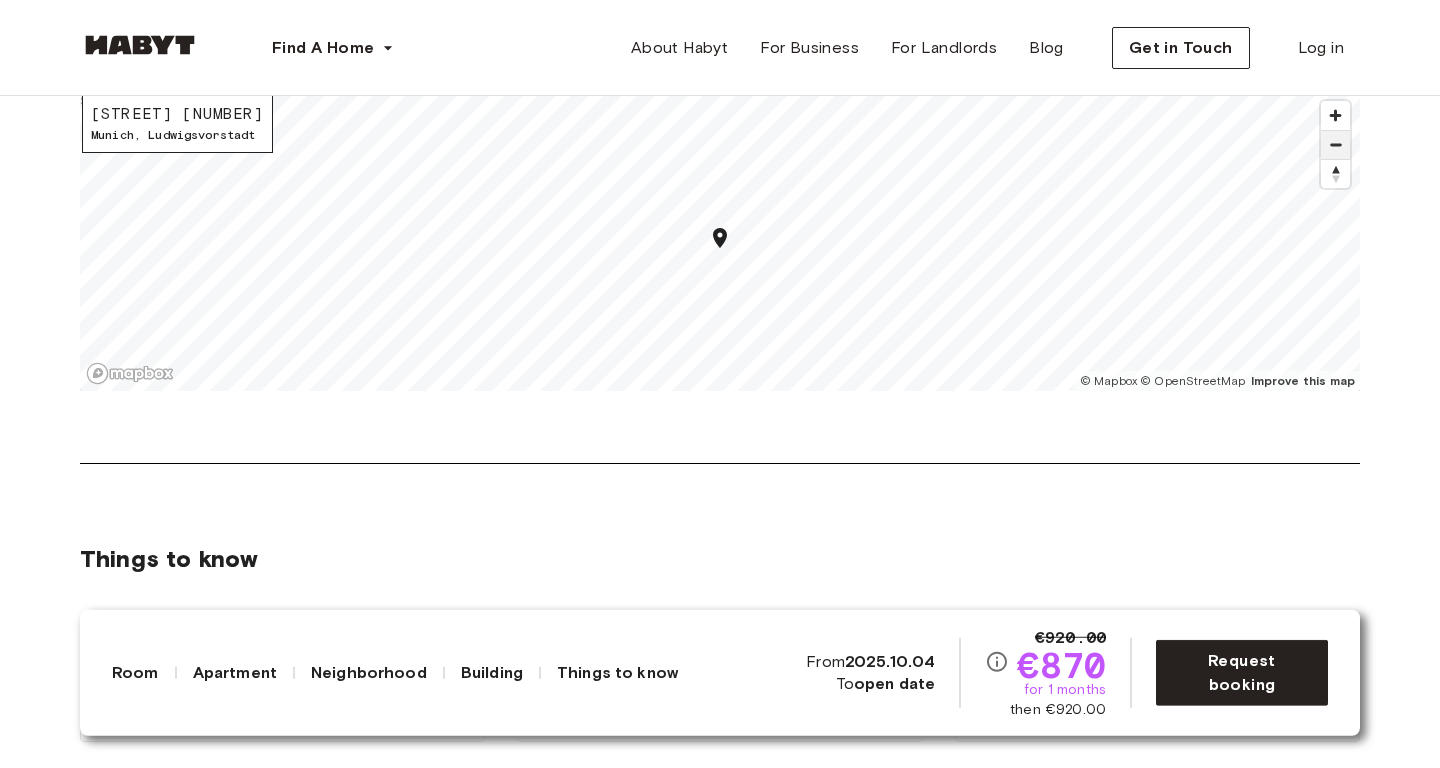 click at bounding box center (1335, 145) 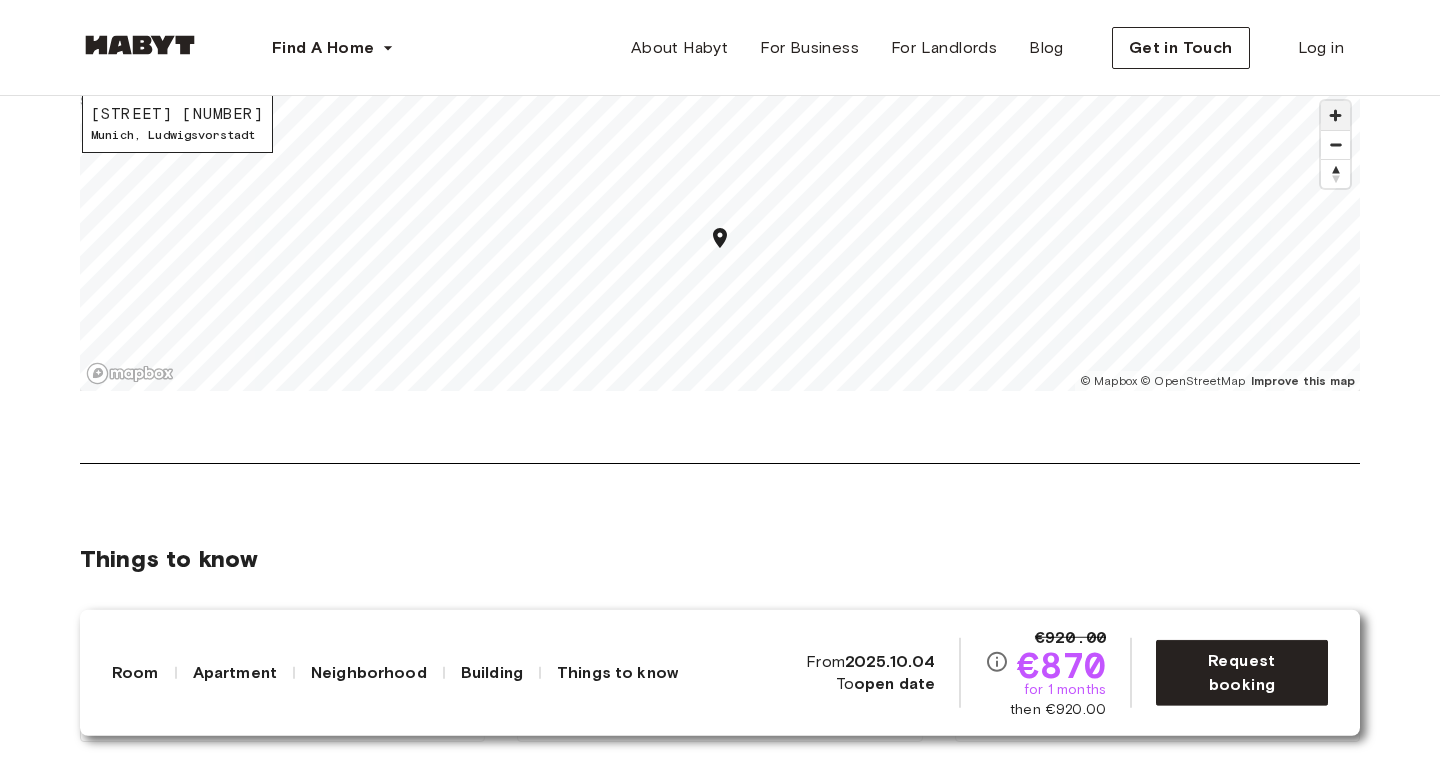 click at bounding box center (1335, 115) 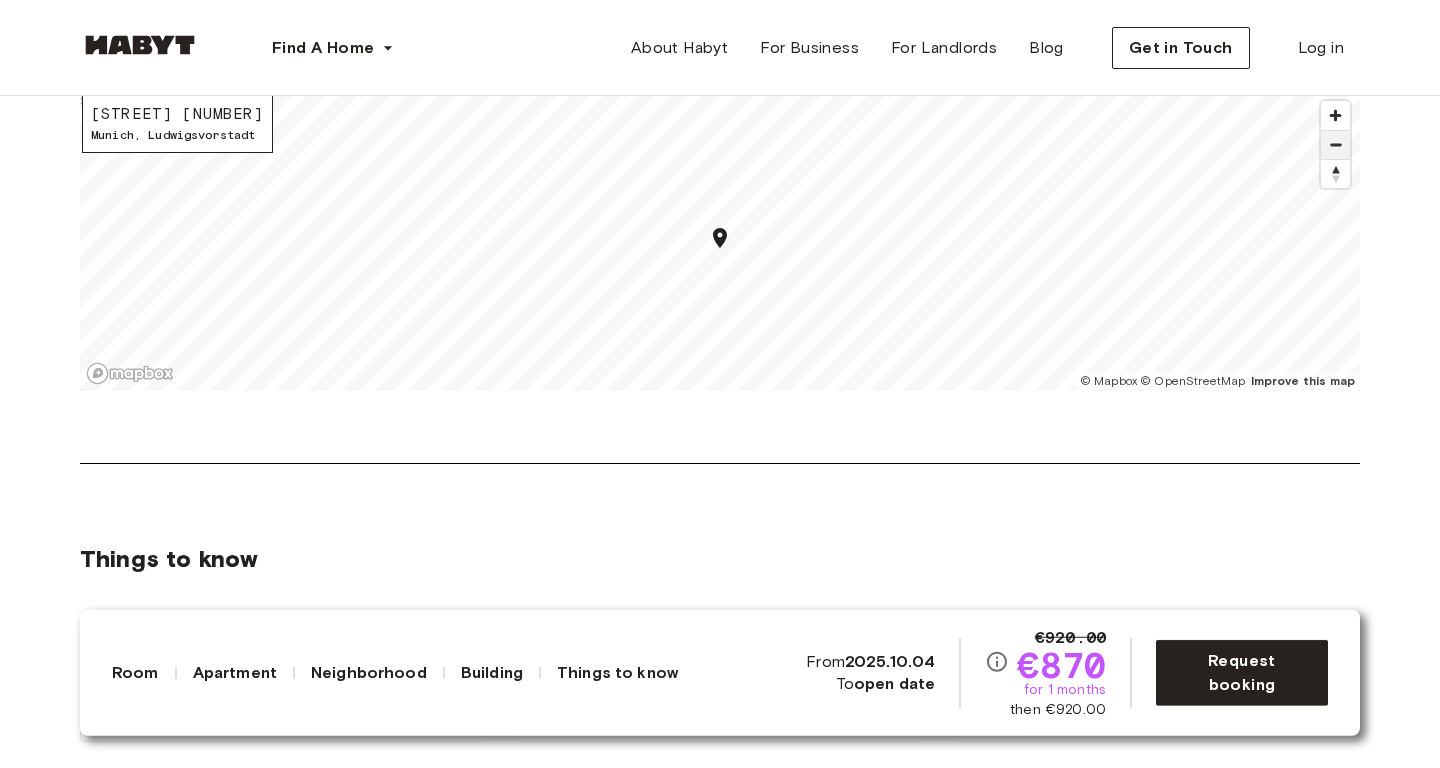 click at bounding box center (1335, 145) 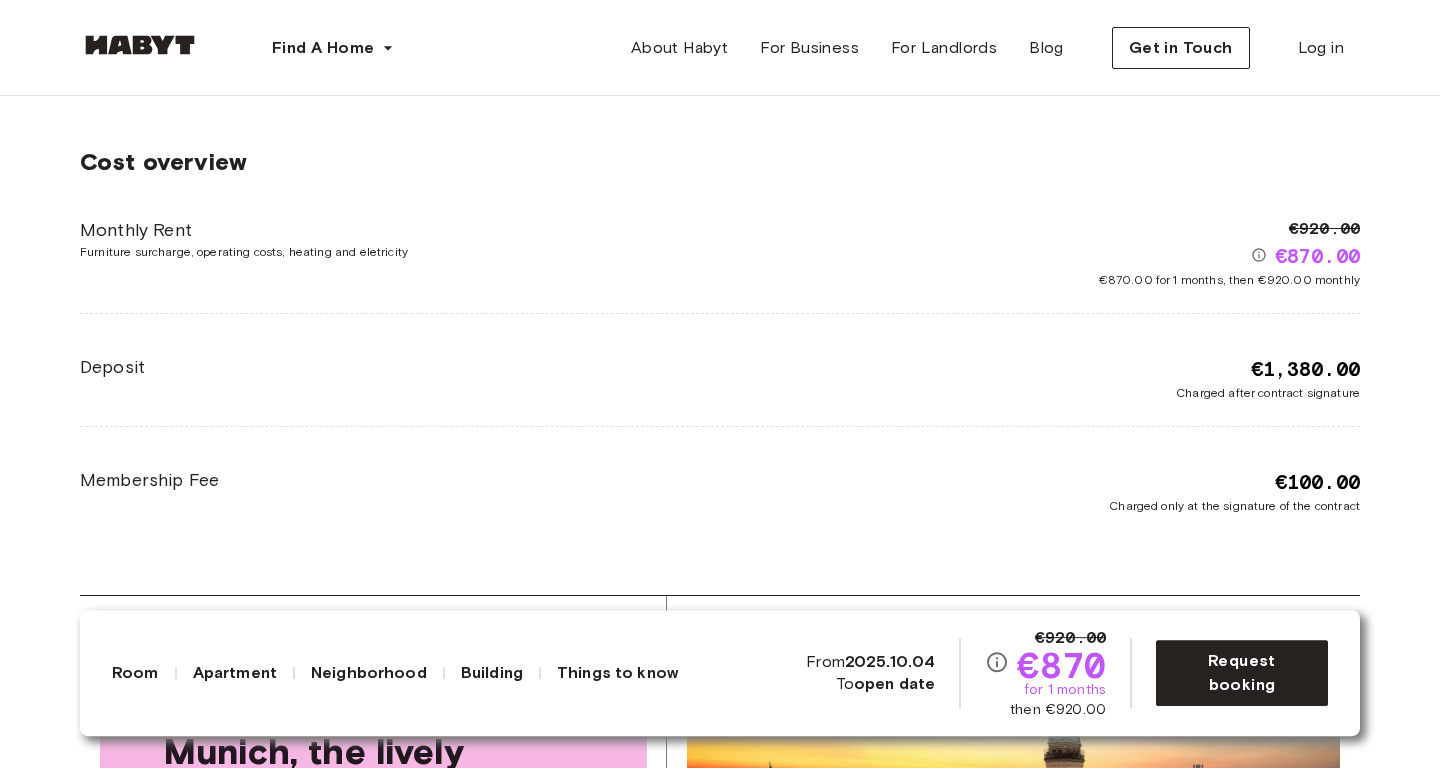 scroll, scrollTop: 3514, scrollLeft: 0, axis: vertical 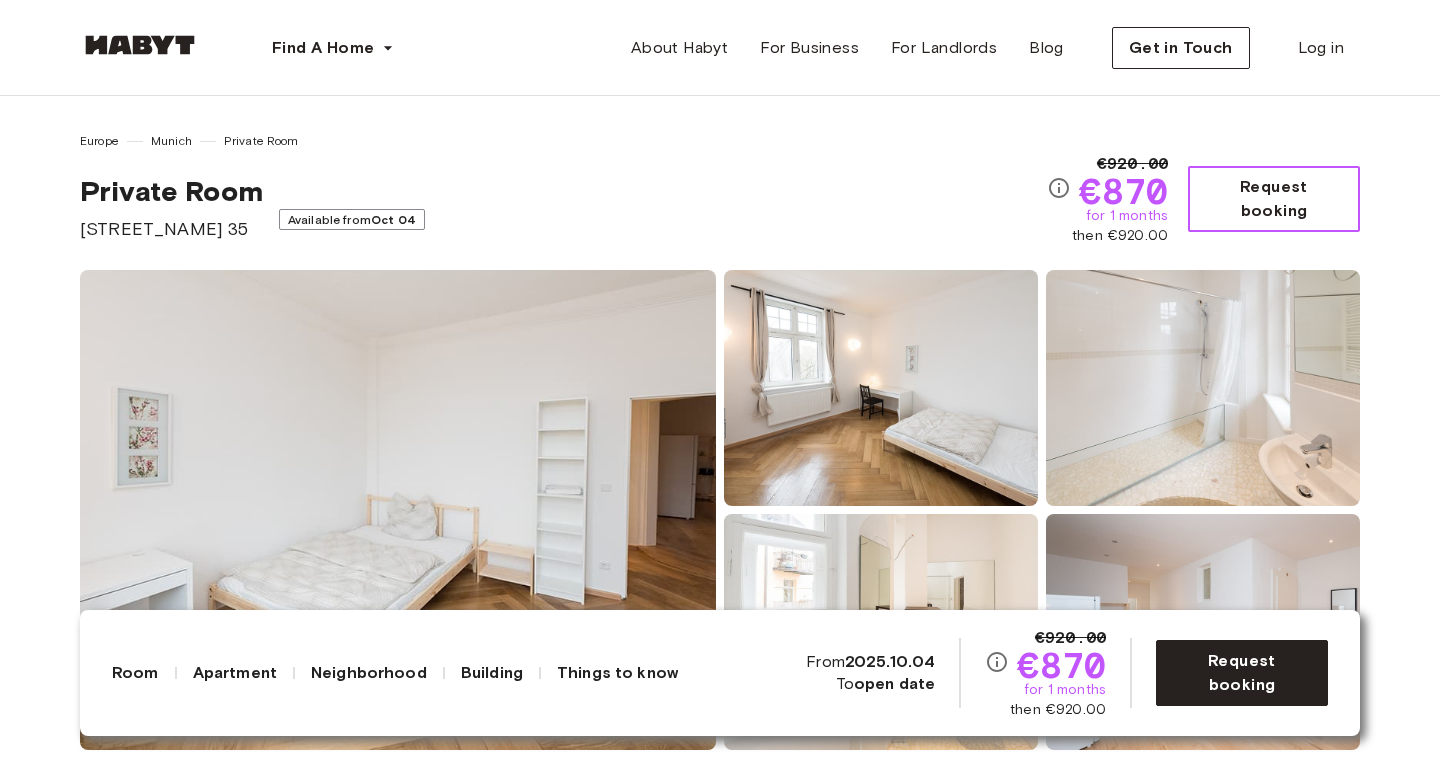 click on "Request booking" at bounding box center [1274, 199] 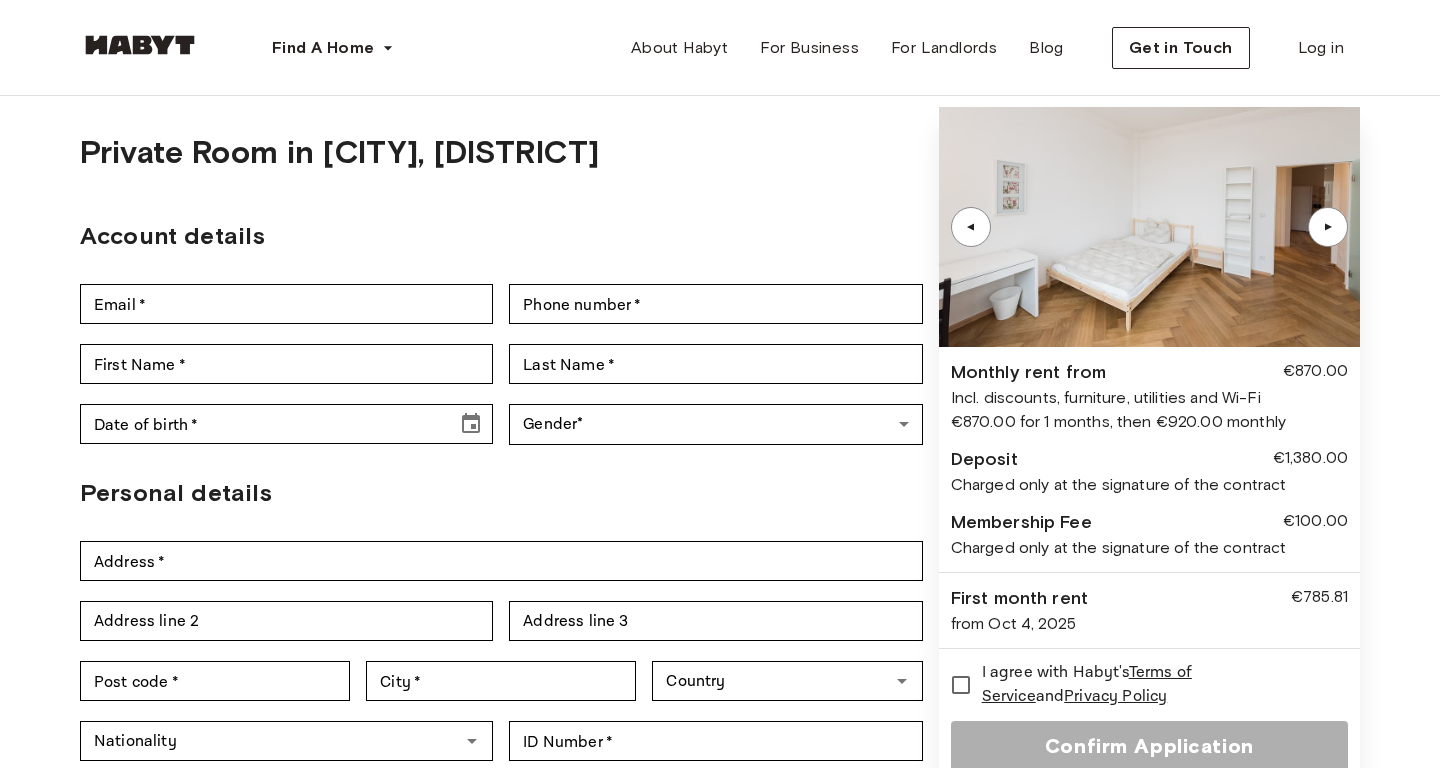 scroll, scrollTop: 0, scrollLeft: 0, axis: both 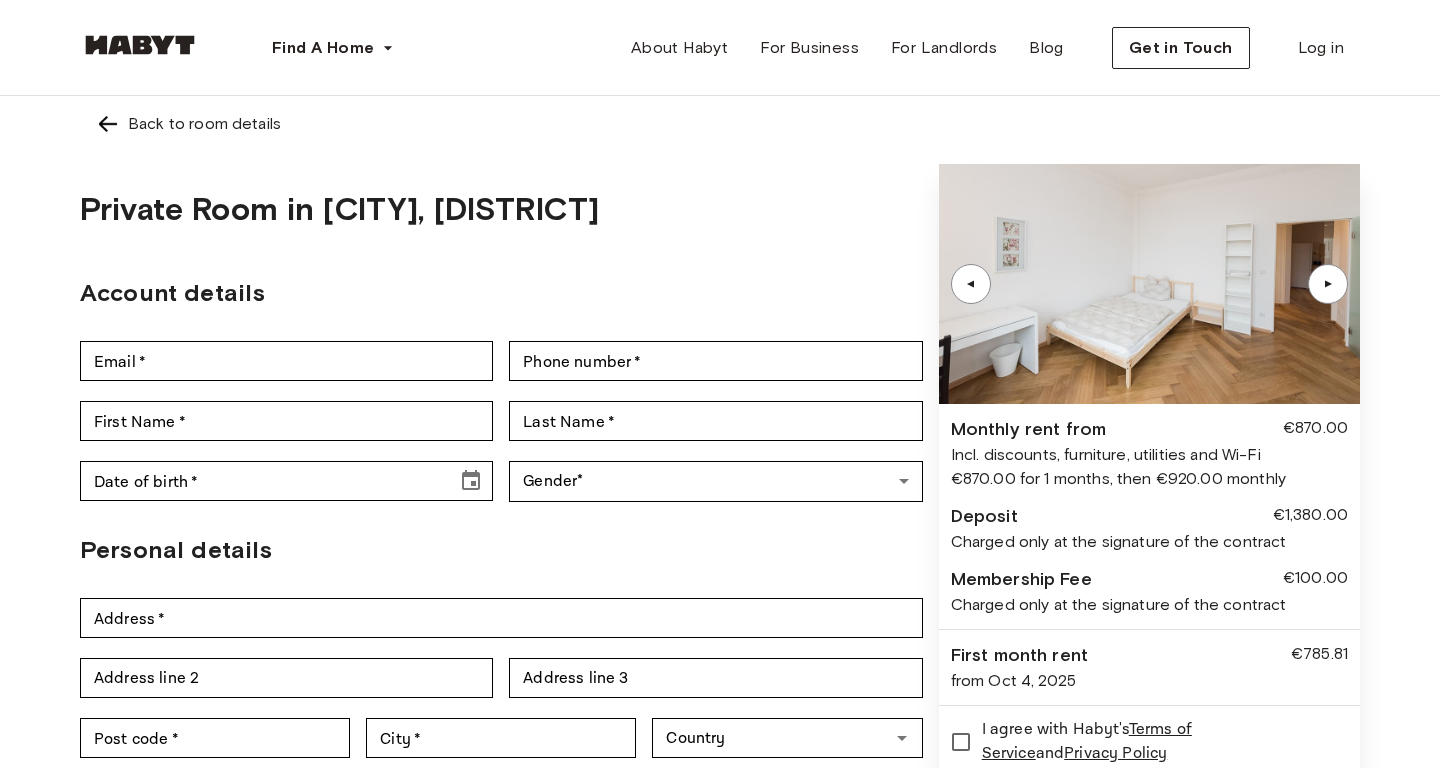 click on "▲" at bounding box center [1328, 284] 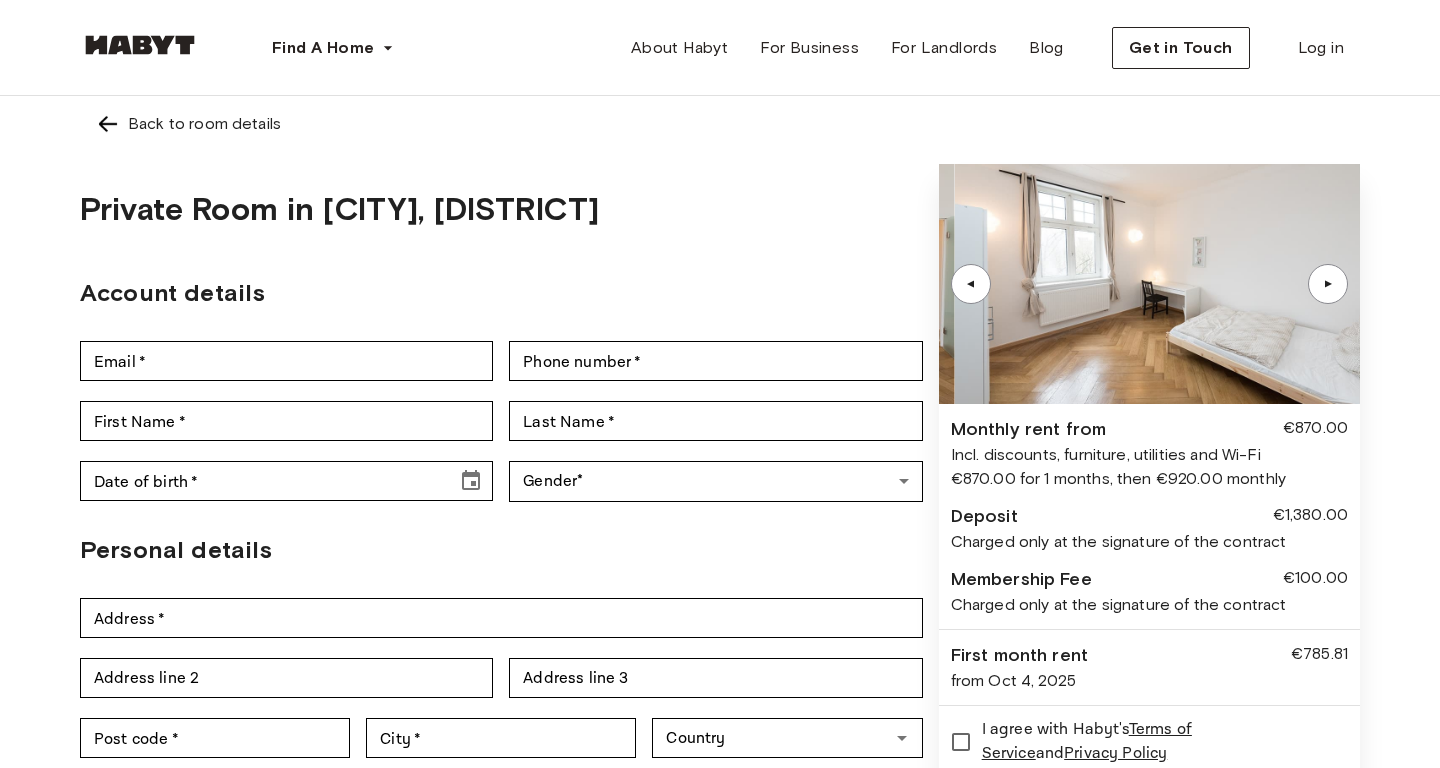 click on "▲" at bounding box center (1328, 284) 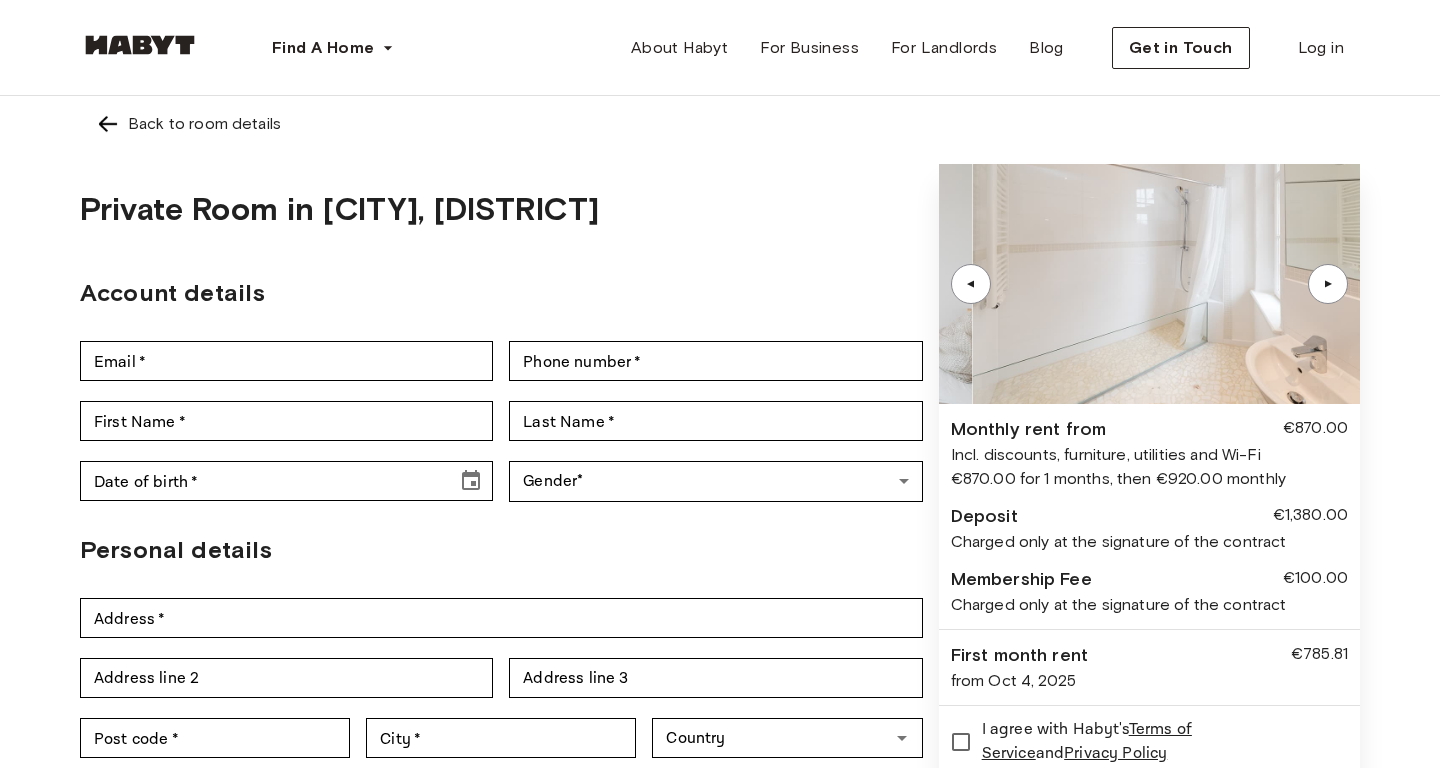 click on "▲" at bounding box center [1328, 284] 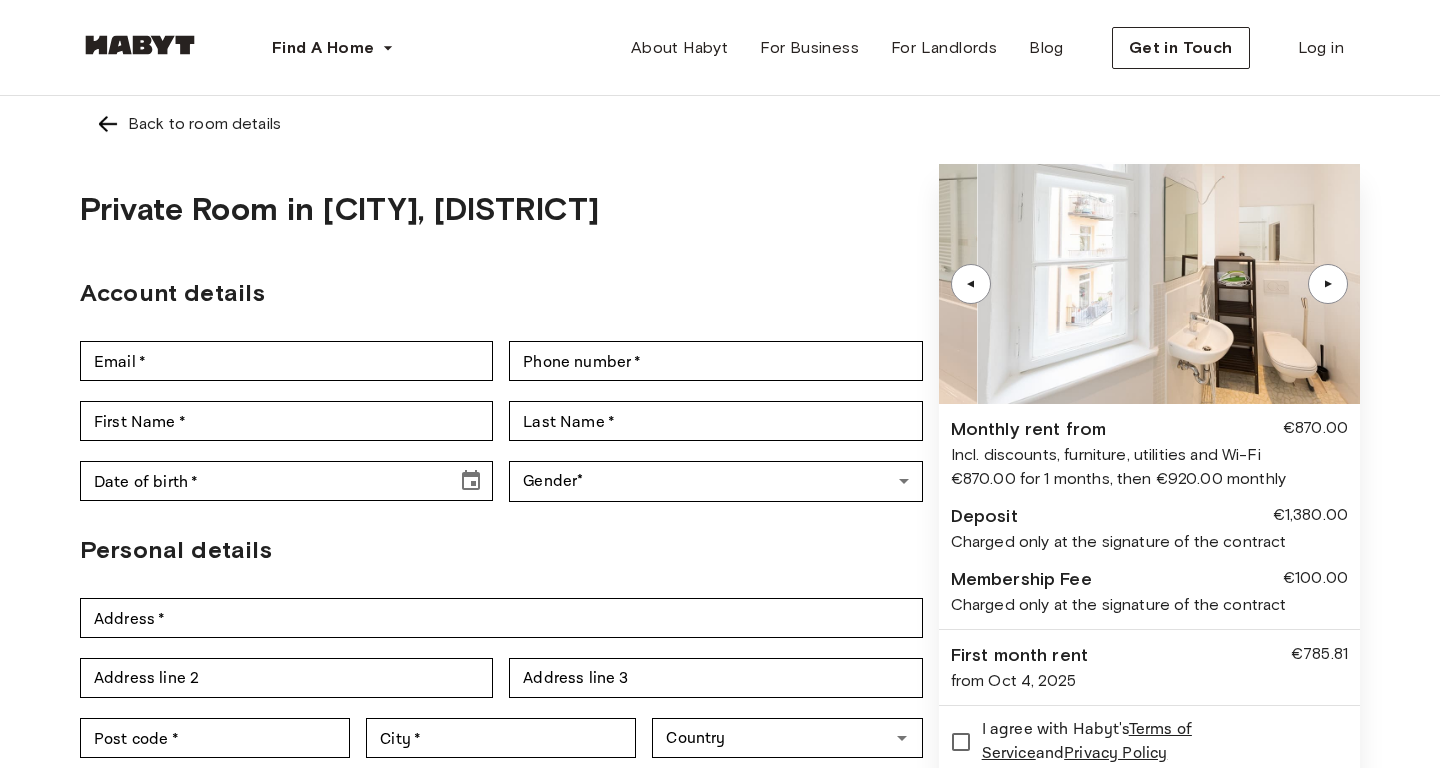 click on "▲" at bounding box center [1328, 284] 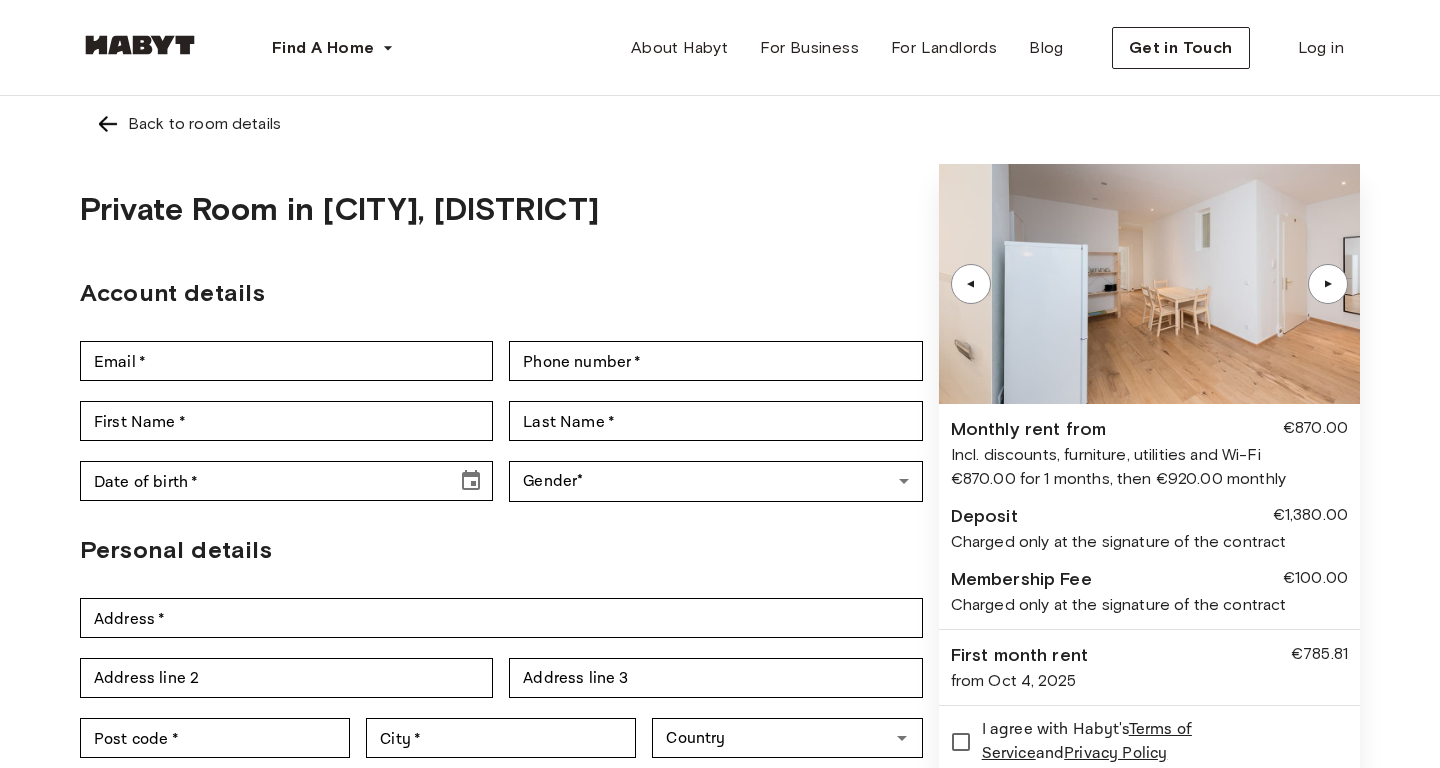 click on "▲" at bounding box center [1328, 284] 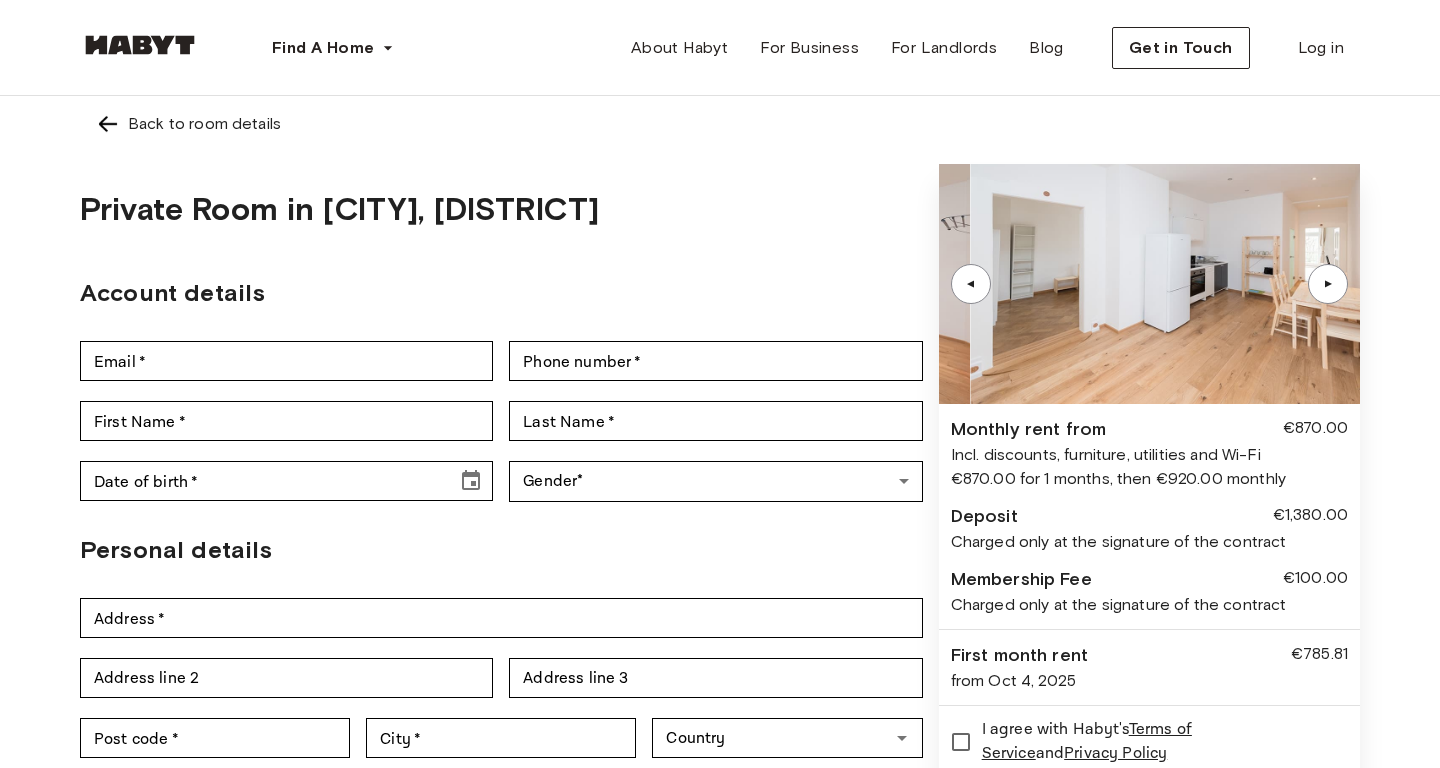 click on "▲" at bounding box center [1328, 284] 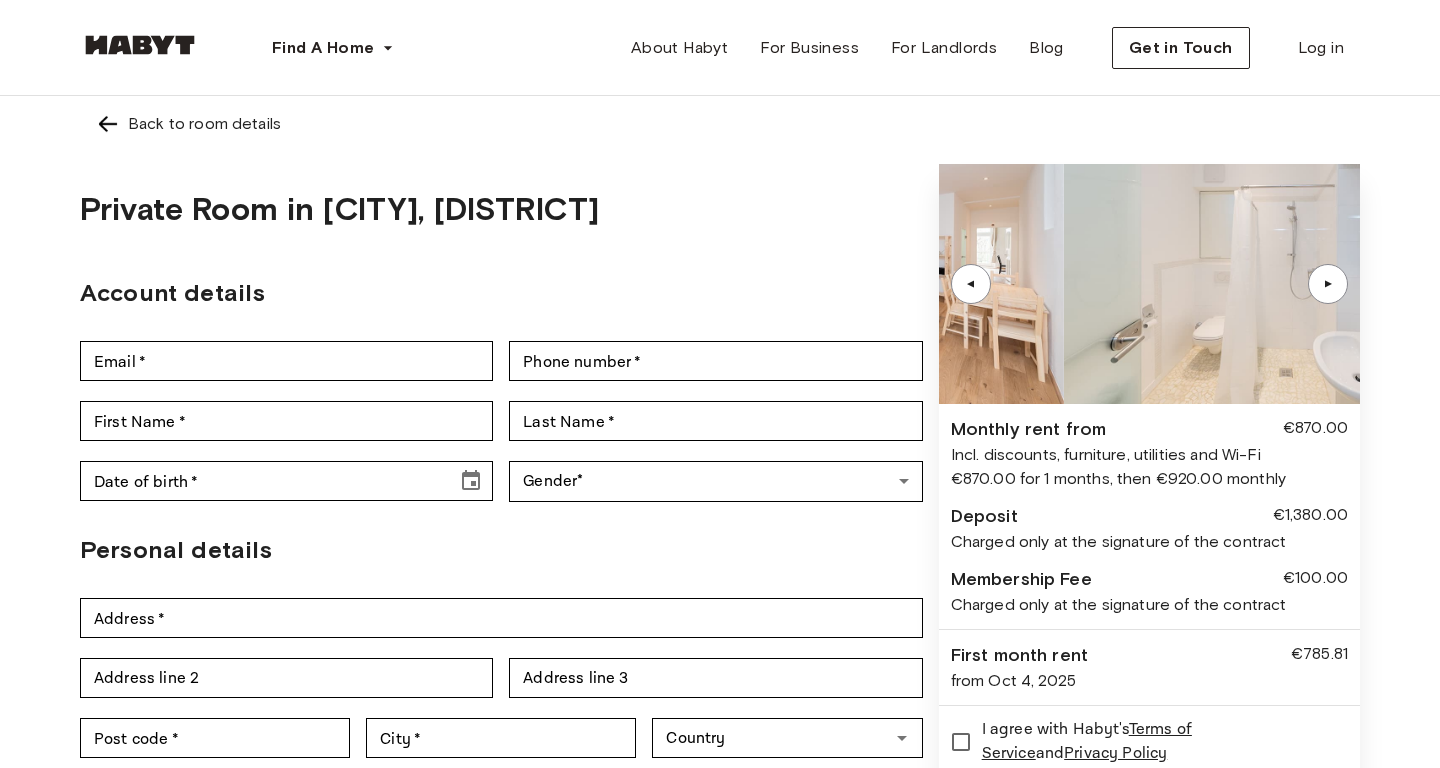 click on "▲" at bounding box center (1328, 284) 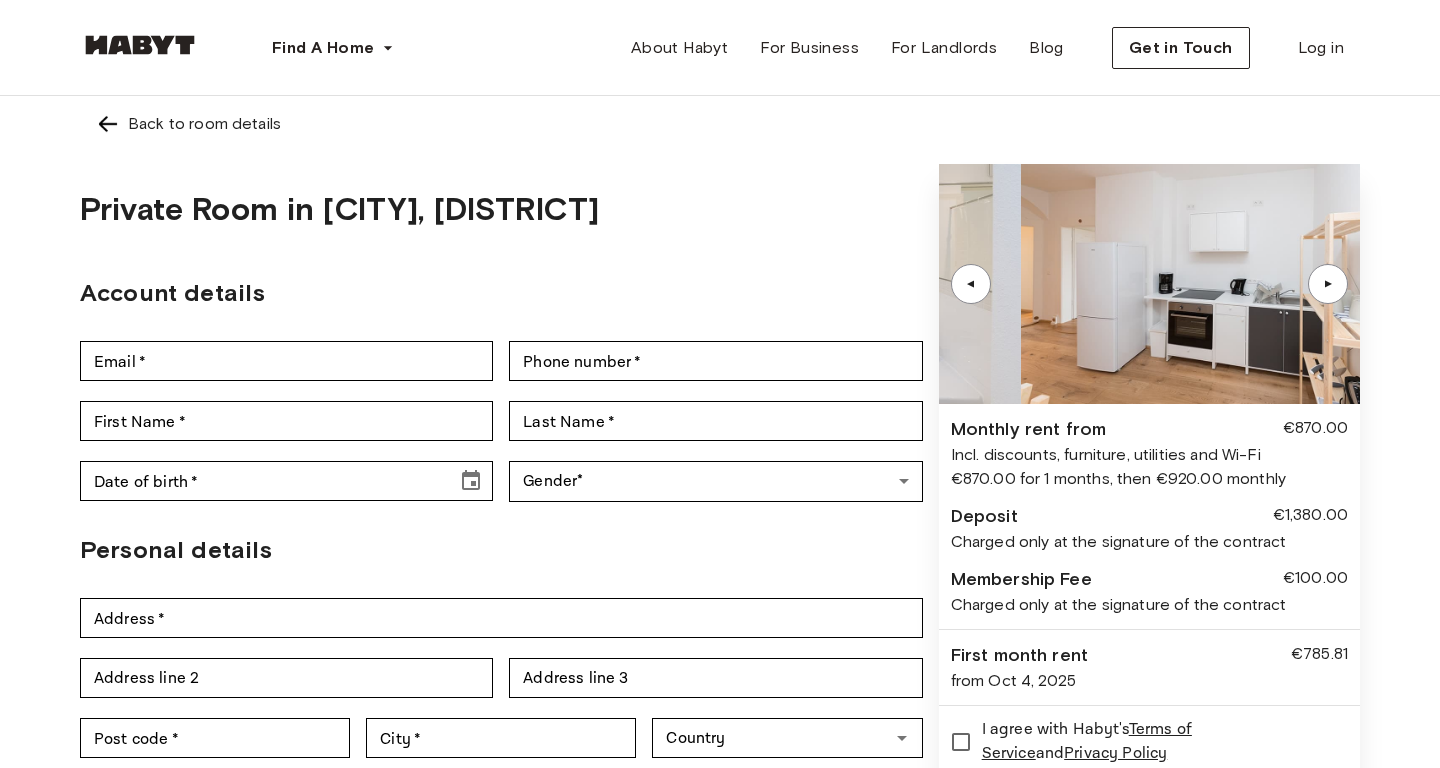 click on "▲" at bounding box center (1328, 284) 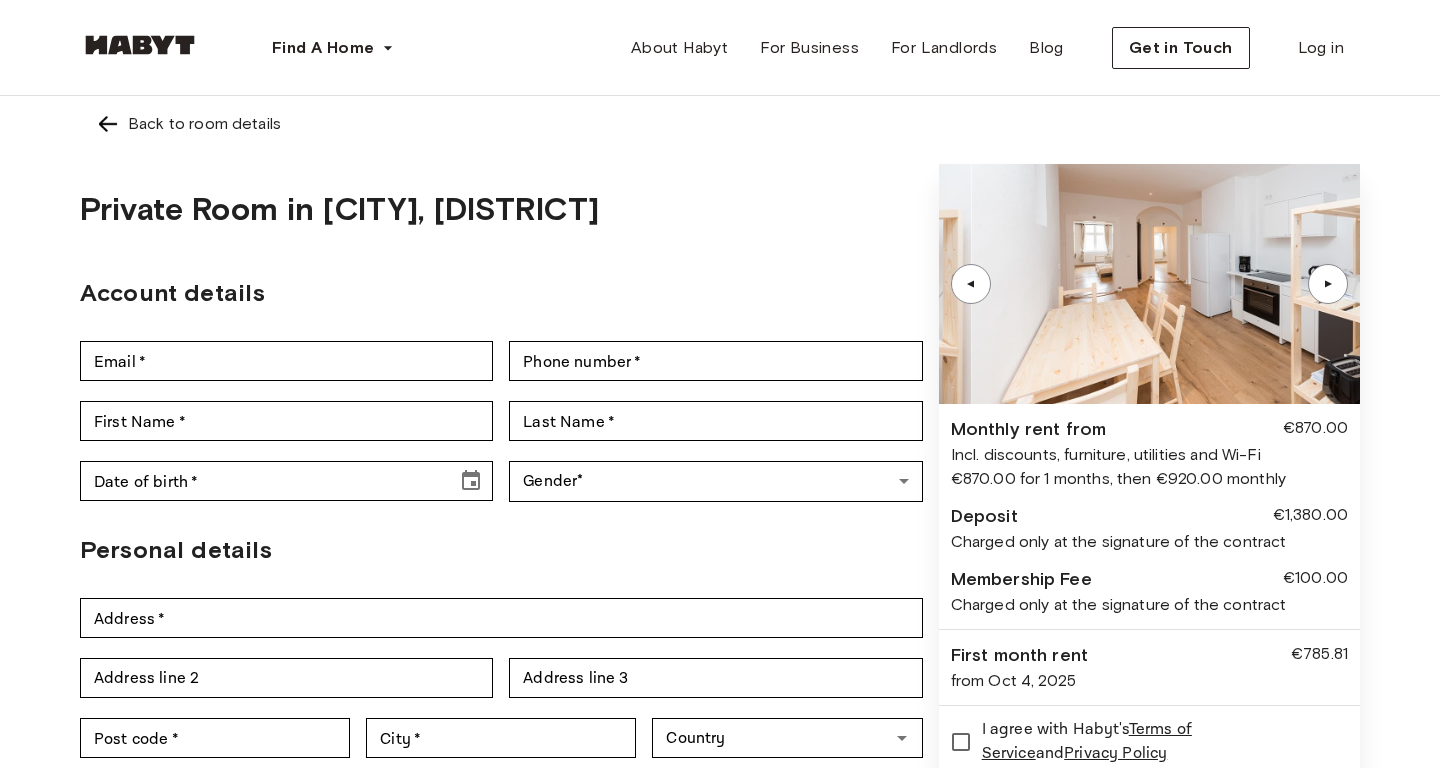 click on "▲" at bounding box center (1328, 284) 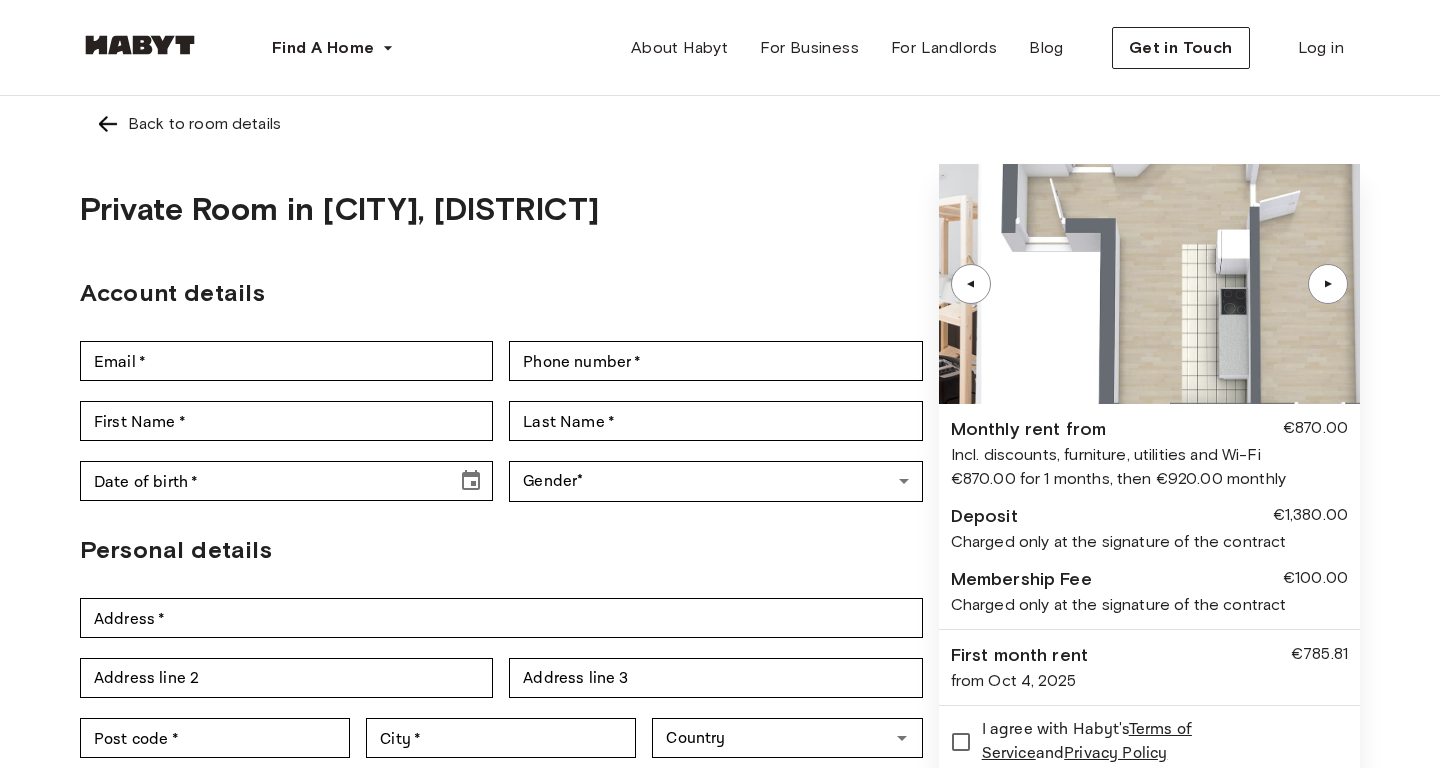 click on "▲" at bounding box center [1328, 284] 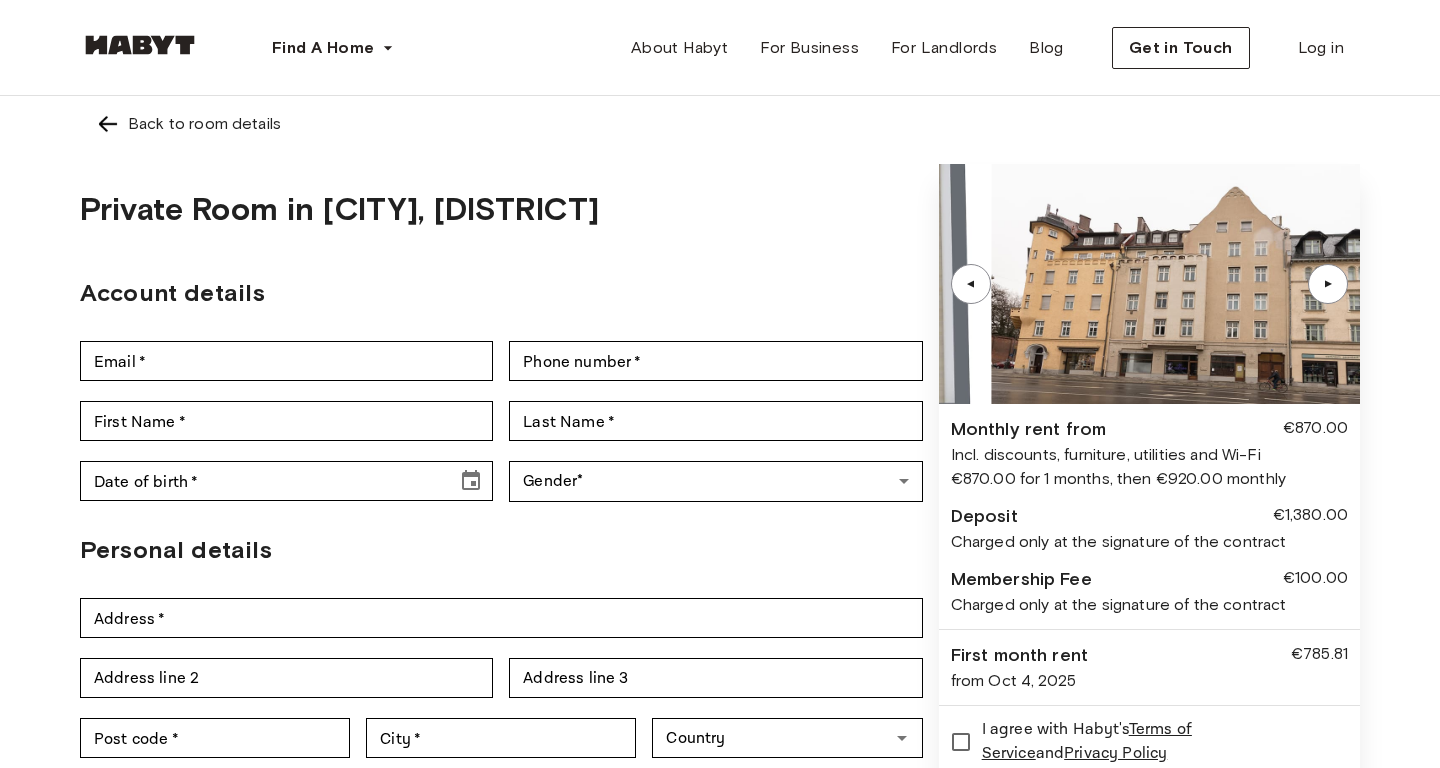 click on "▲" at bounding box center (1328, 284) 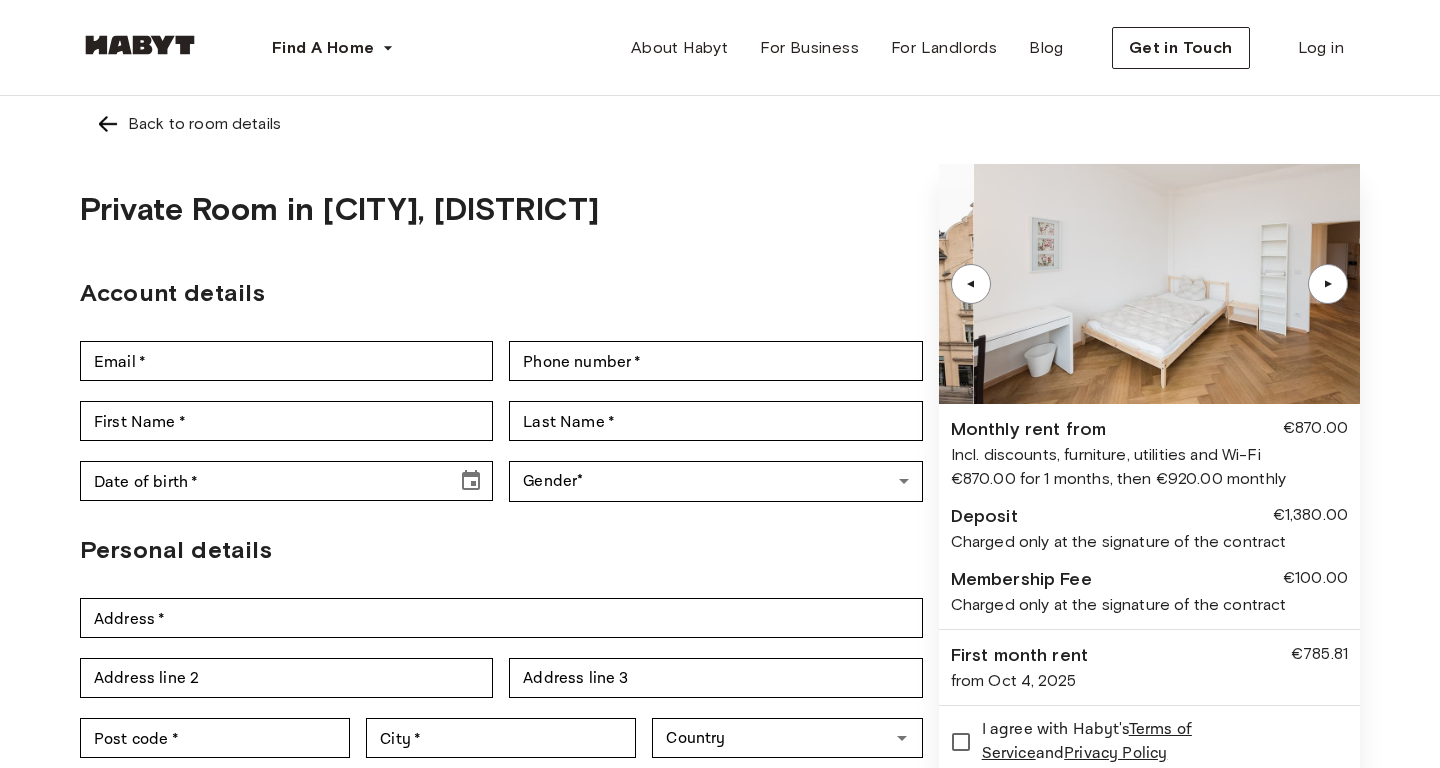 click on "▲" at bounding box center (1328, 284) 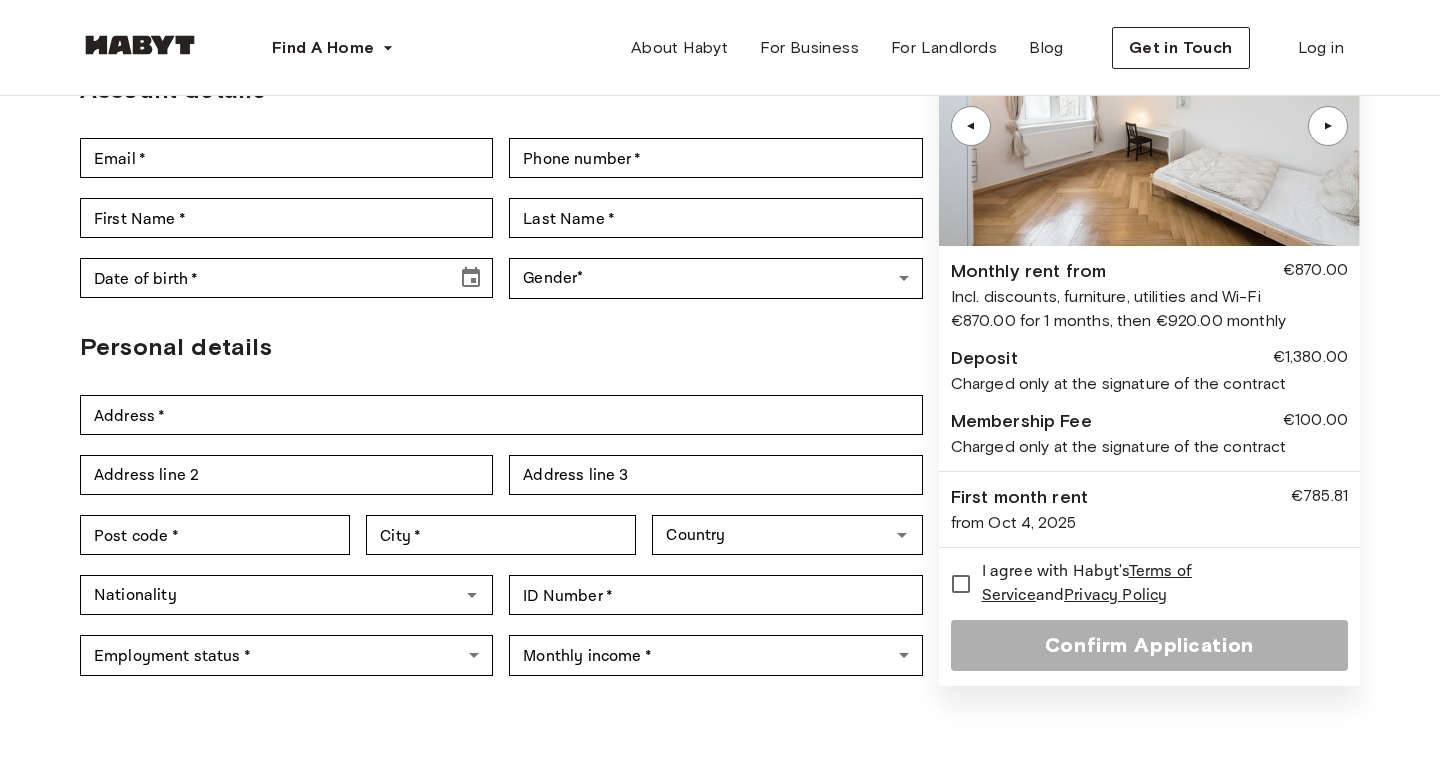 scroll, scrollTop: 210, scrollLeft: 0, axis: vertical 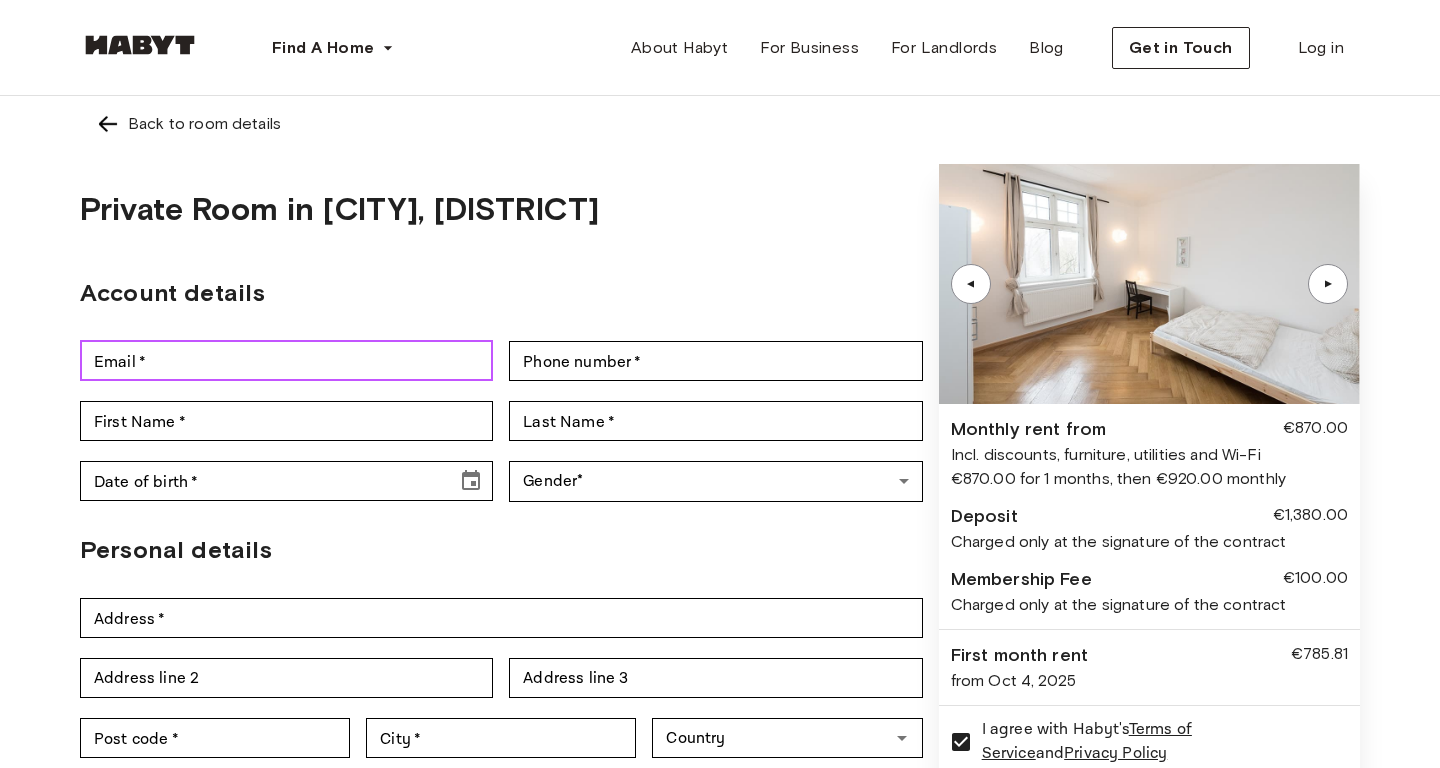 click on "Email   *" at bounding box center [286, 361] 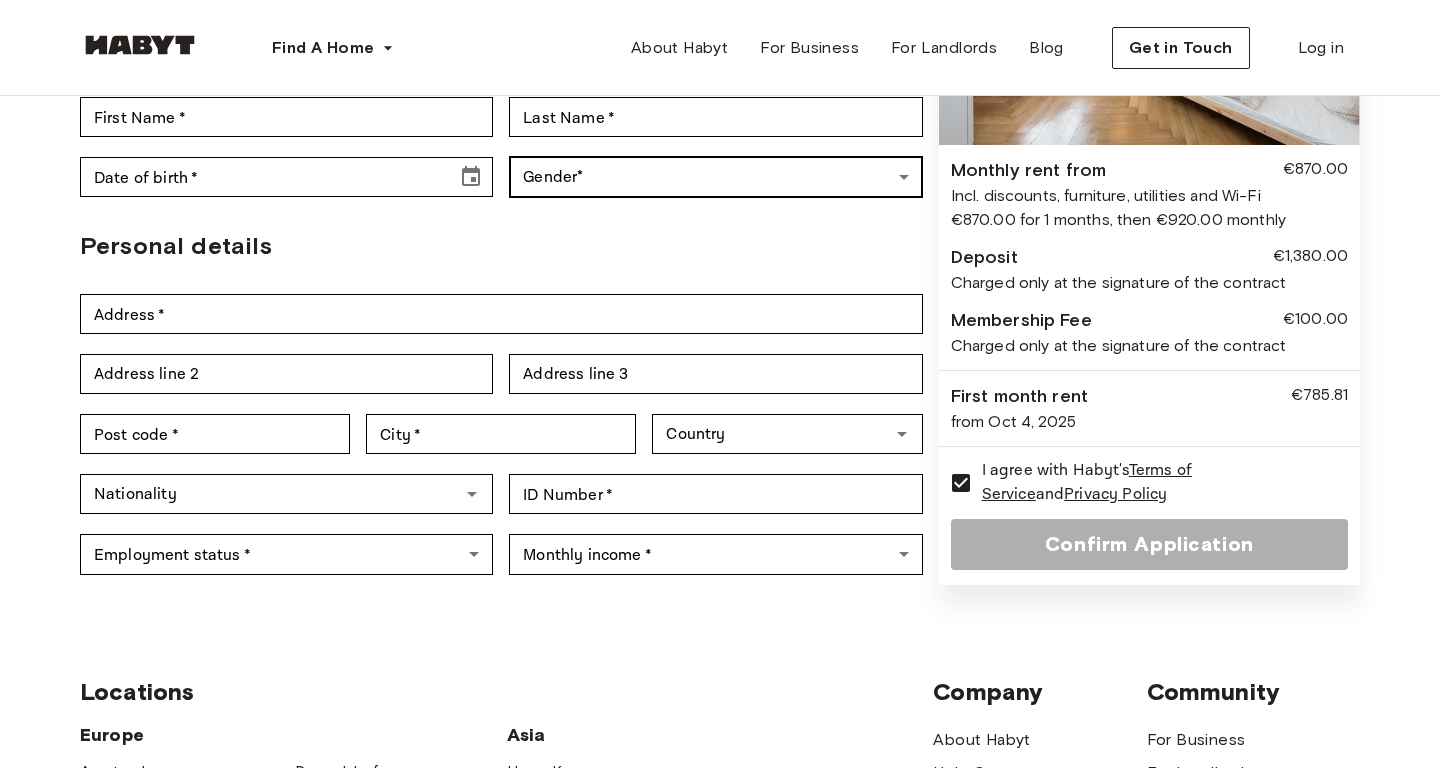 scroll, scrollTop: 95, scrollLeft: 0, axis: vertical 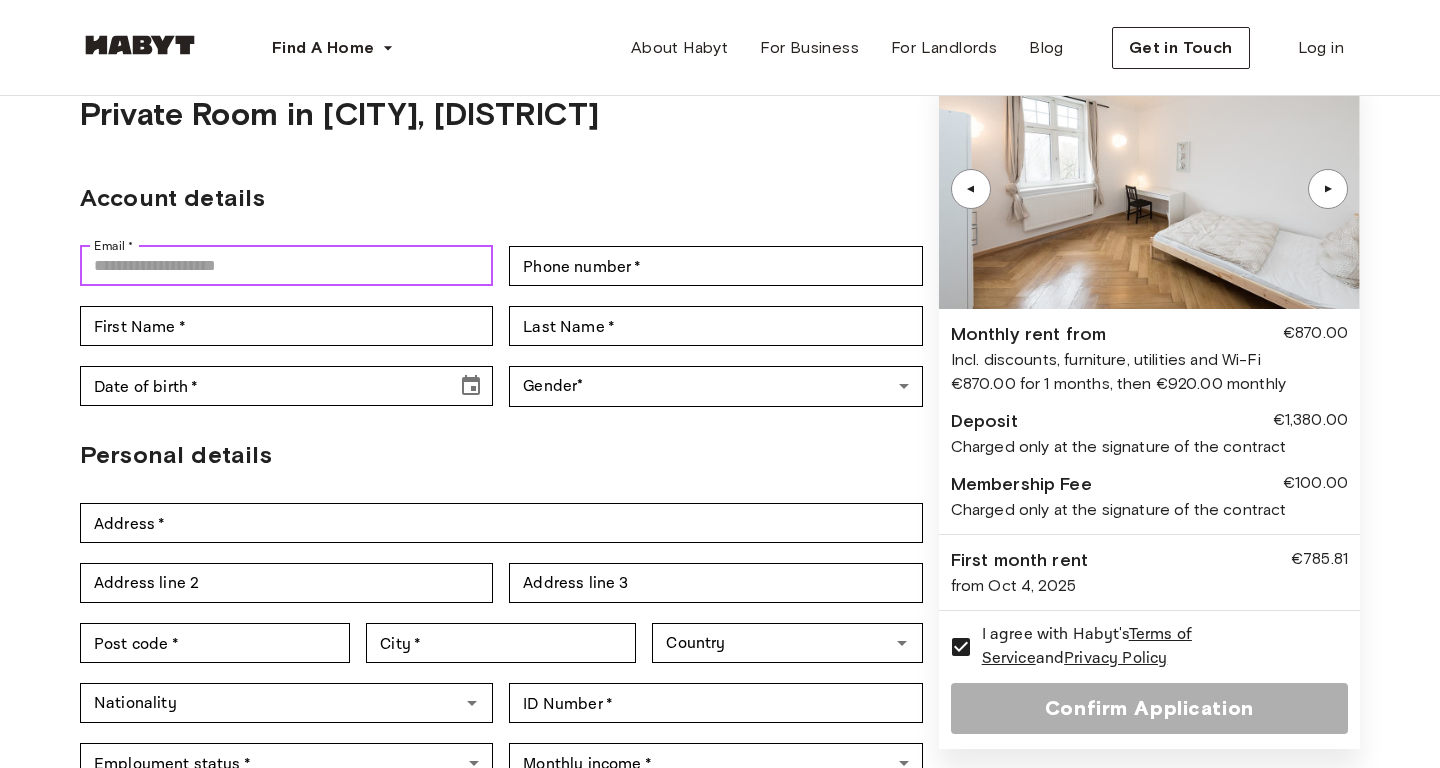 click on "Email   *" at bounding box center (286, 266) 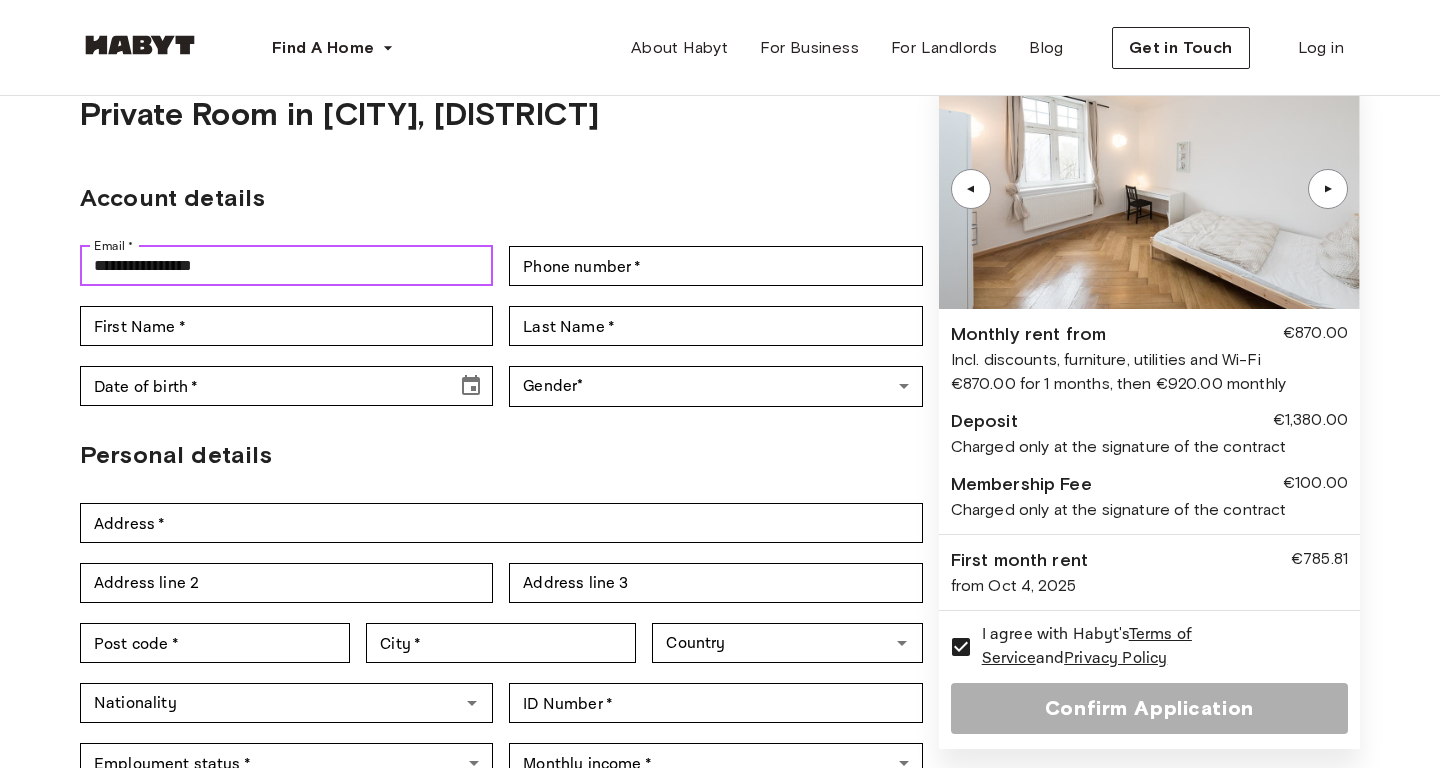 type on "**********" 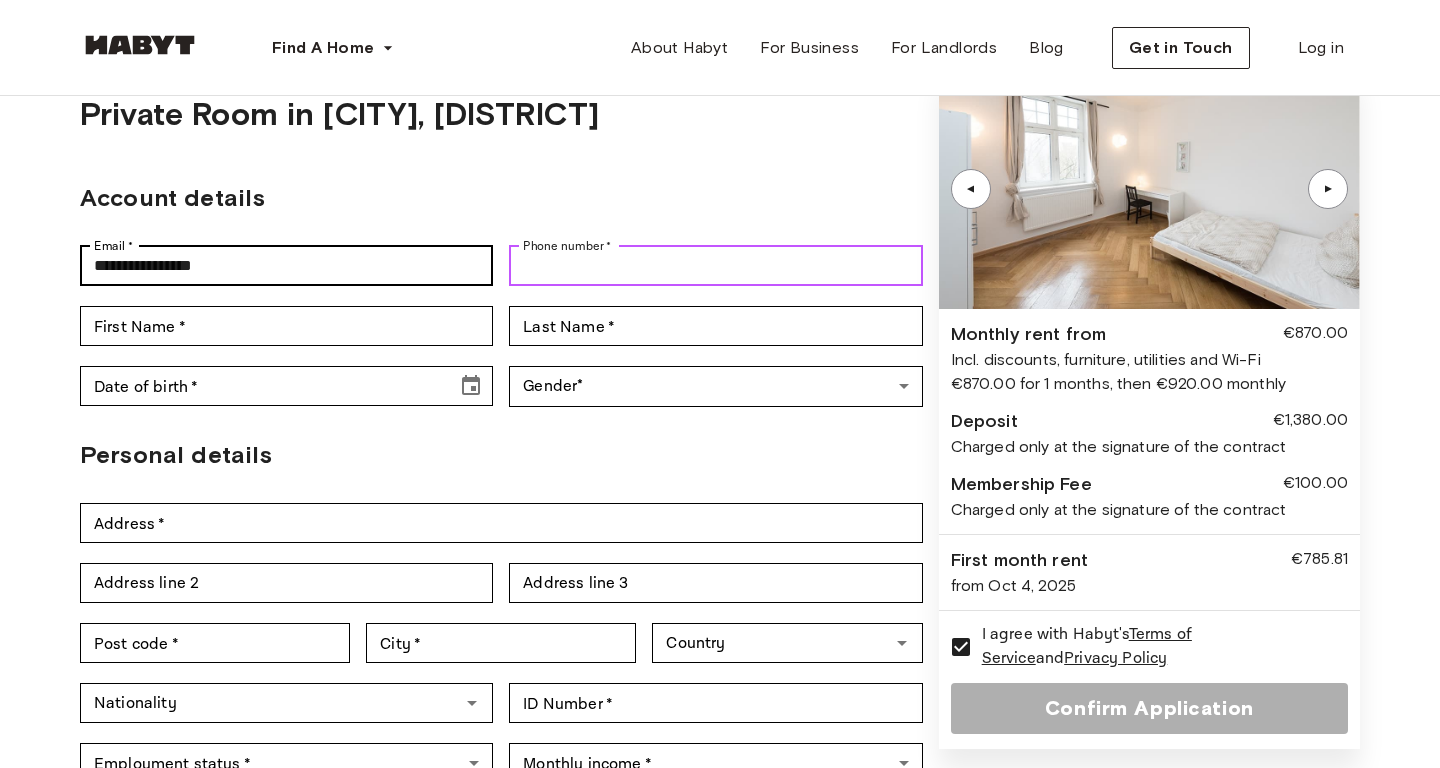 type on "*" 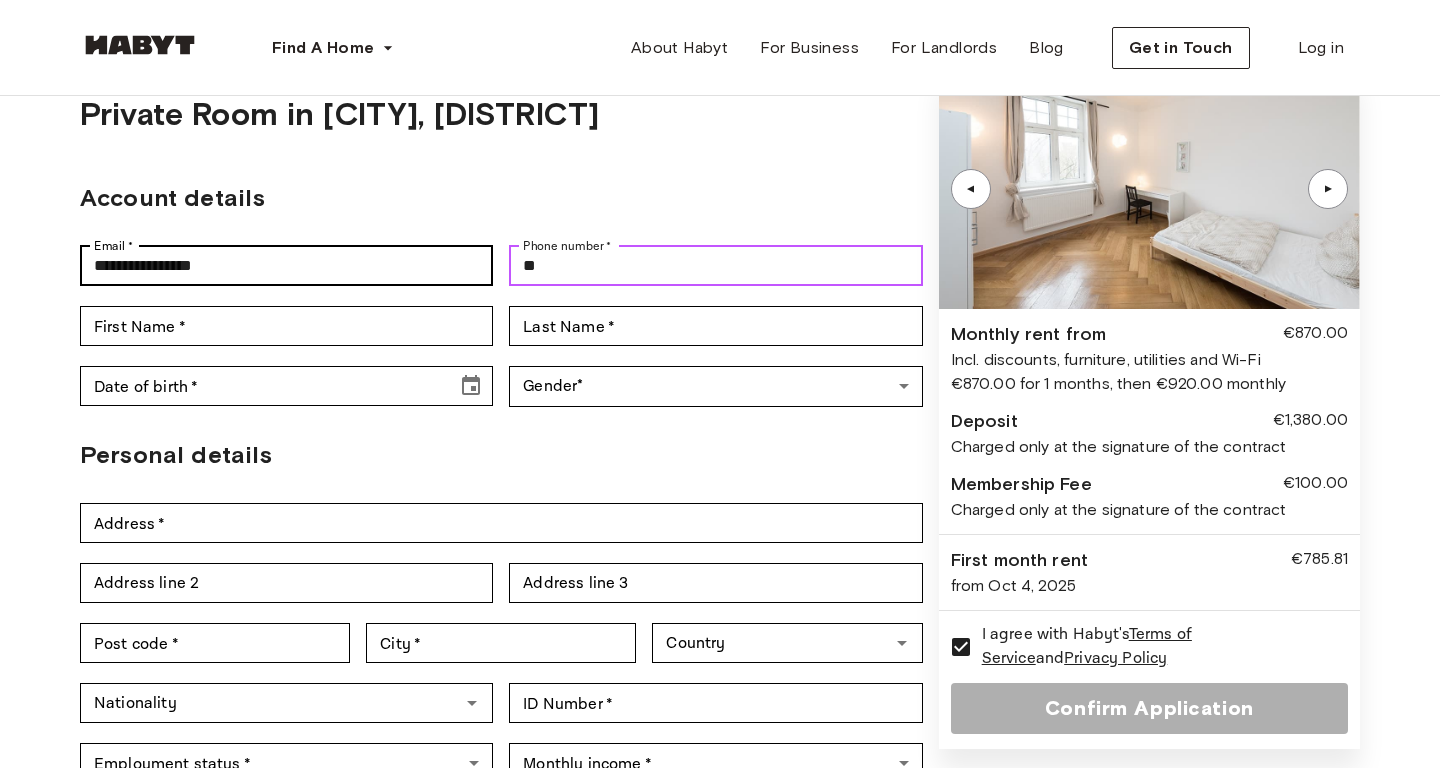 type on "*" 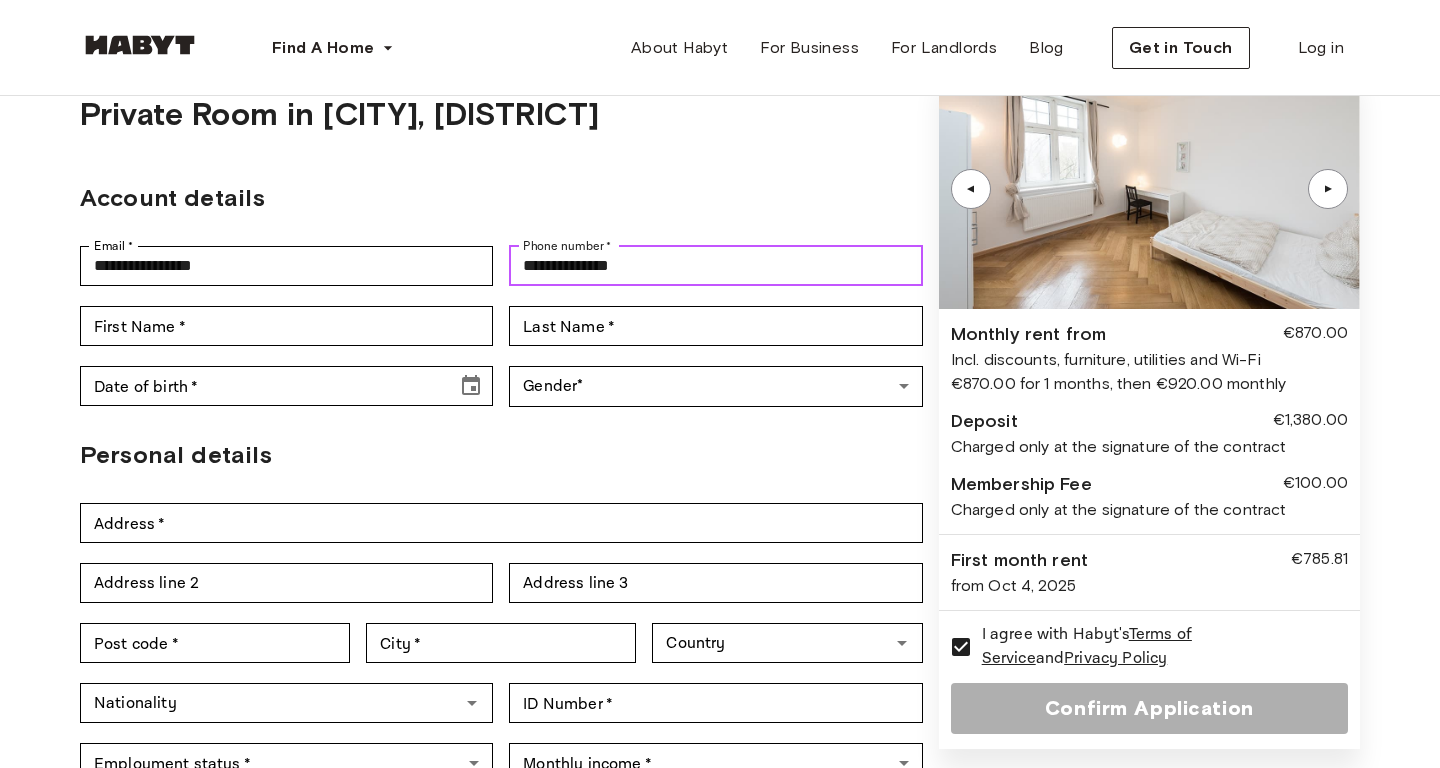 type on "**********" 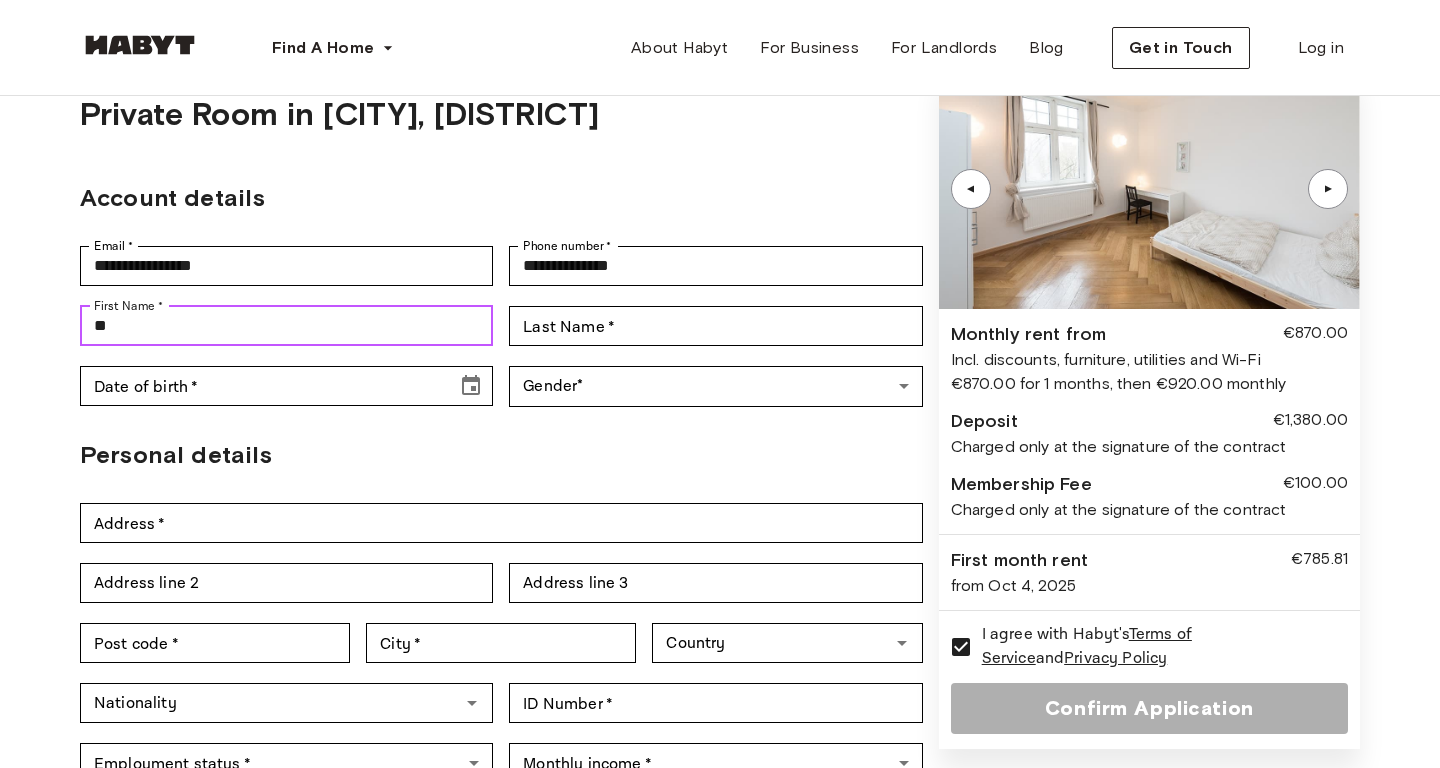 type on "*" 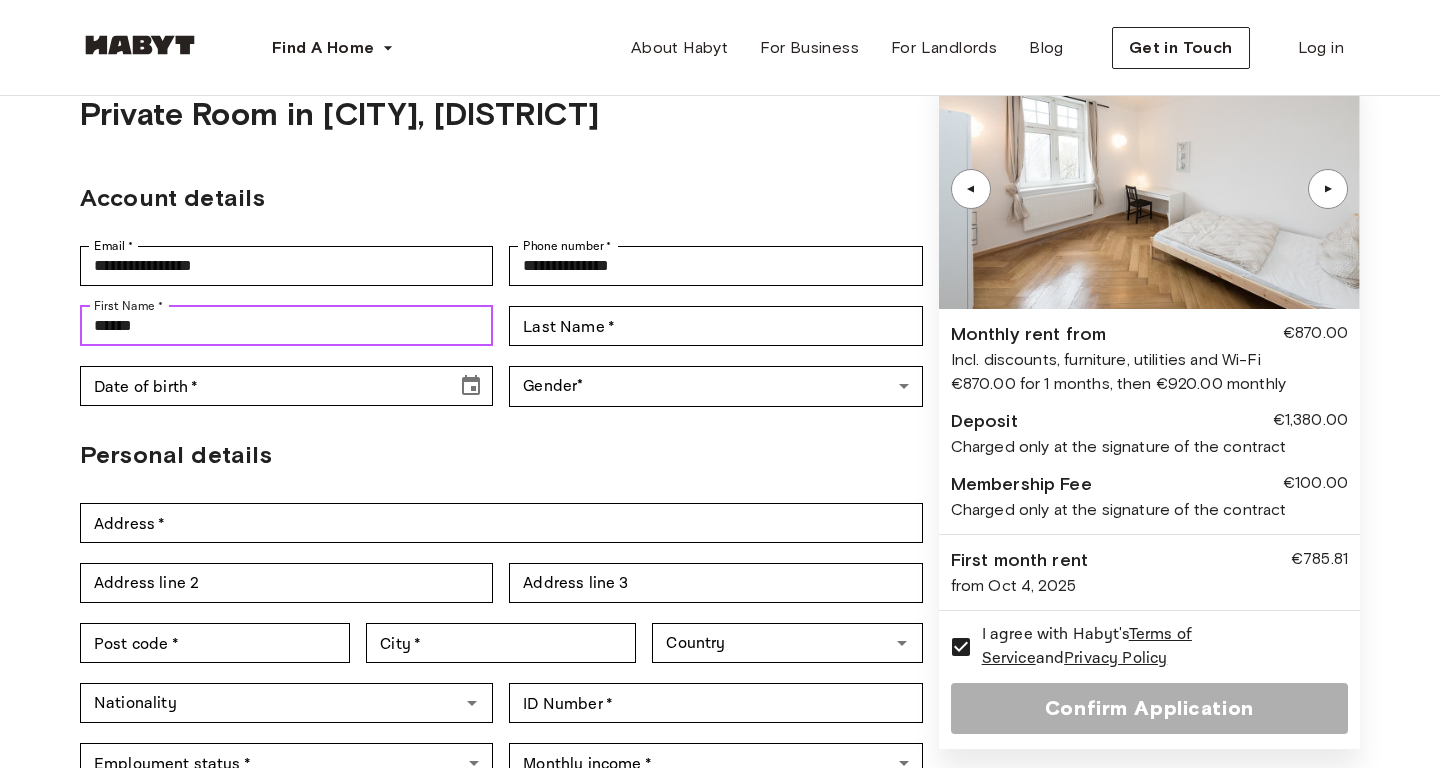 type on "******" 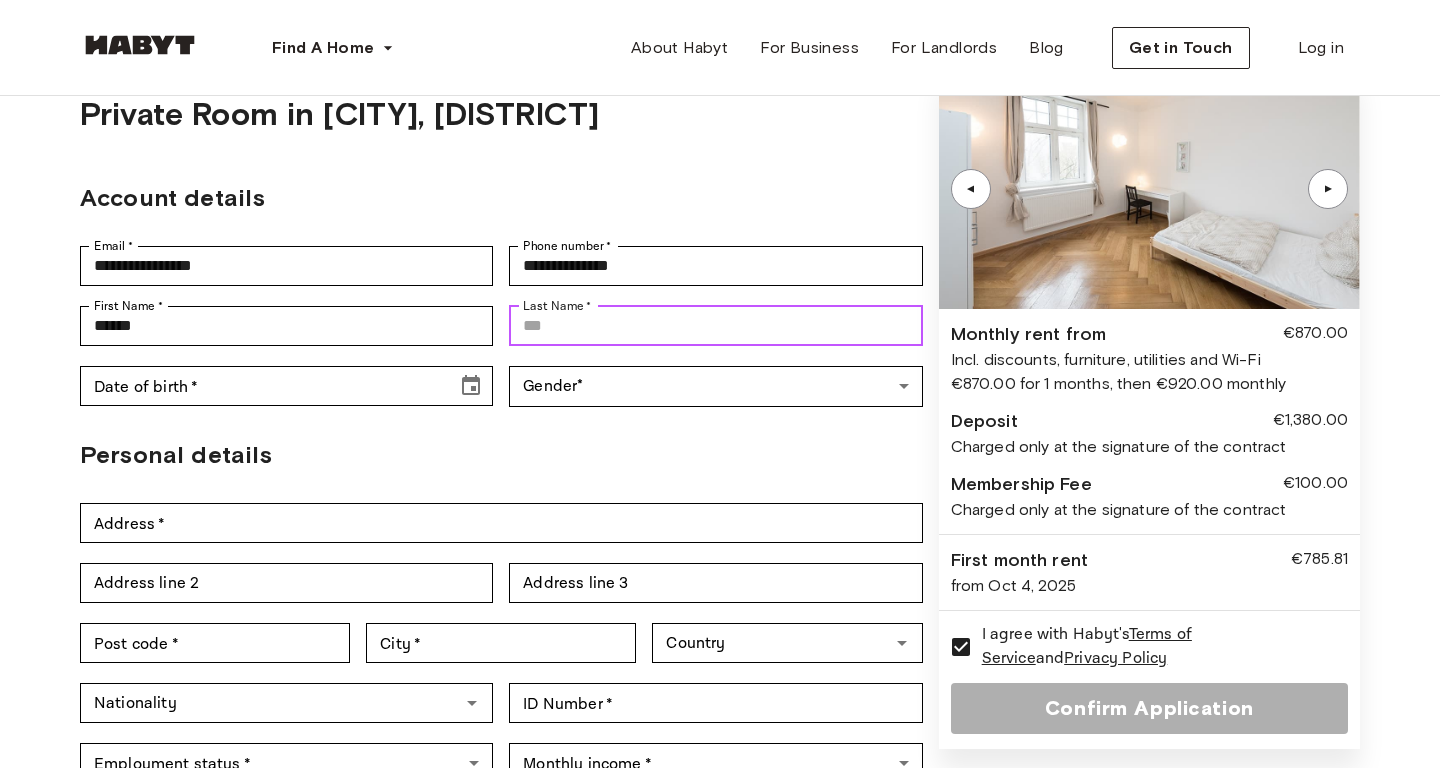type on "*" 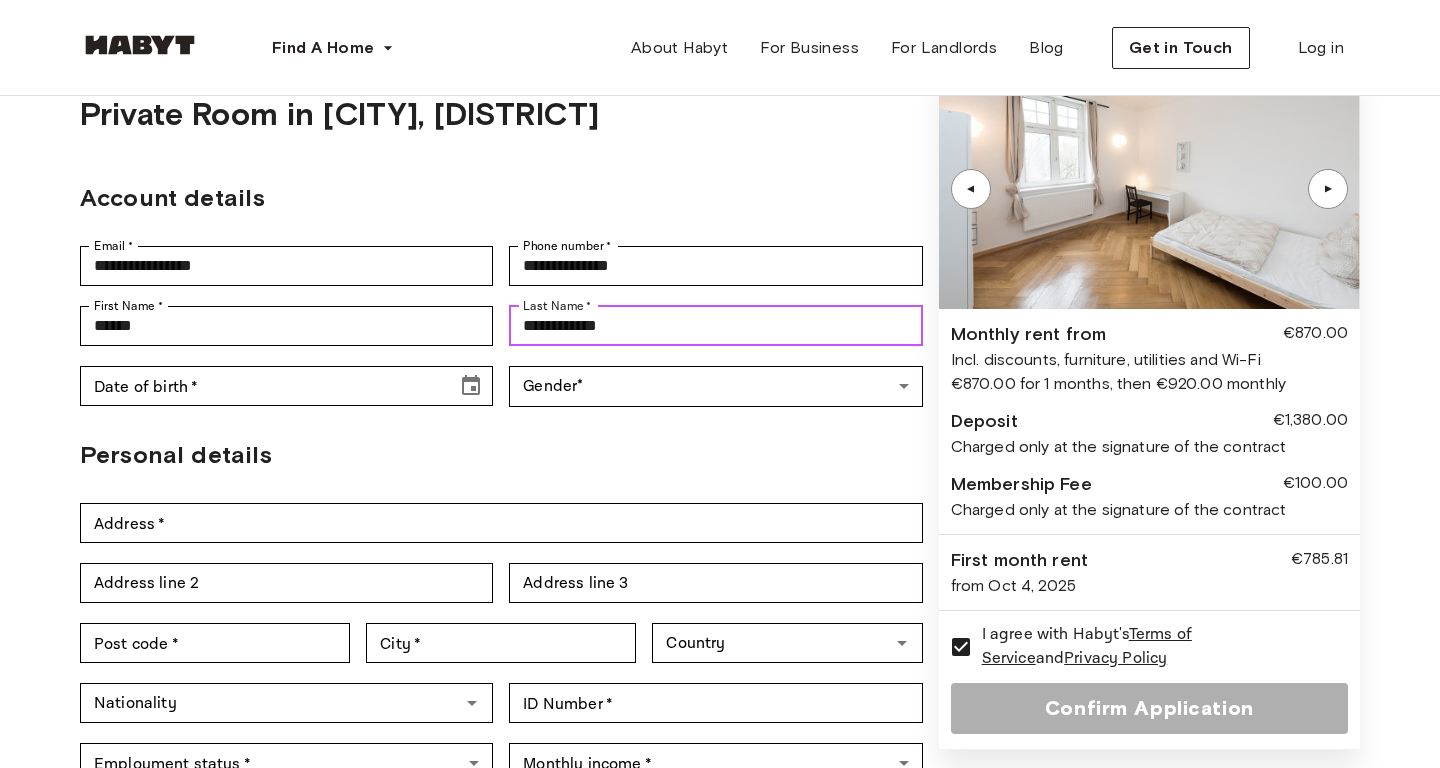 type on "**********" 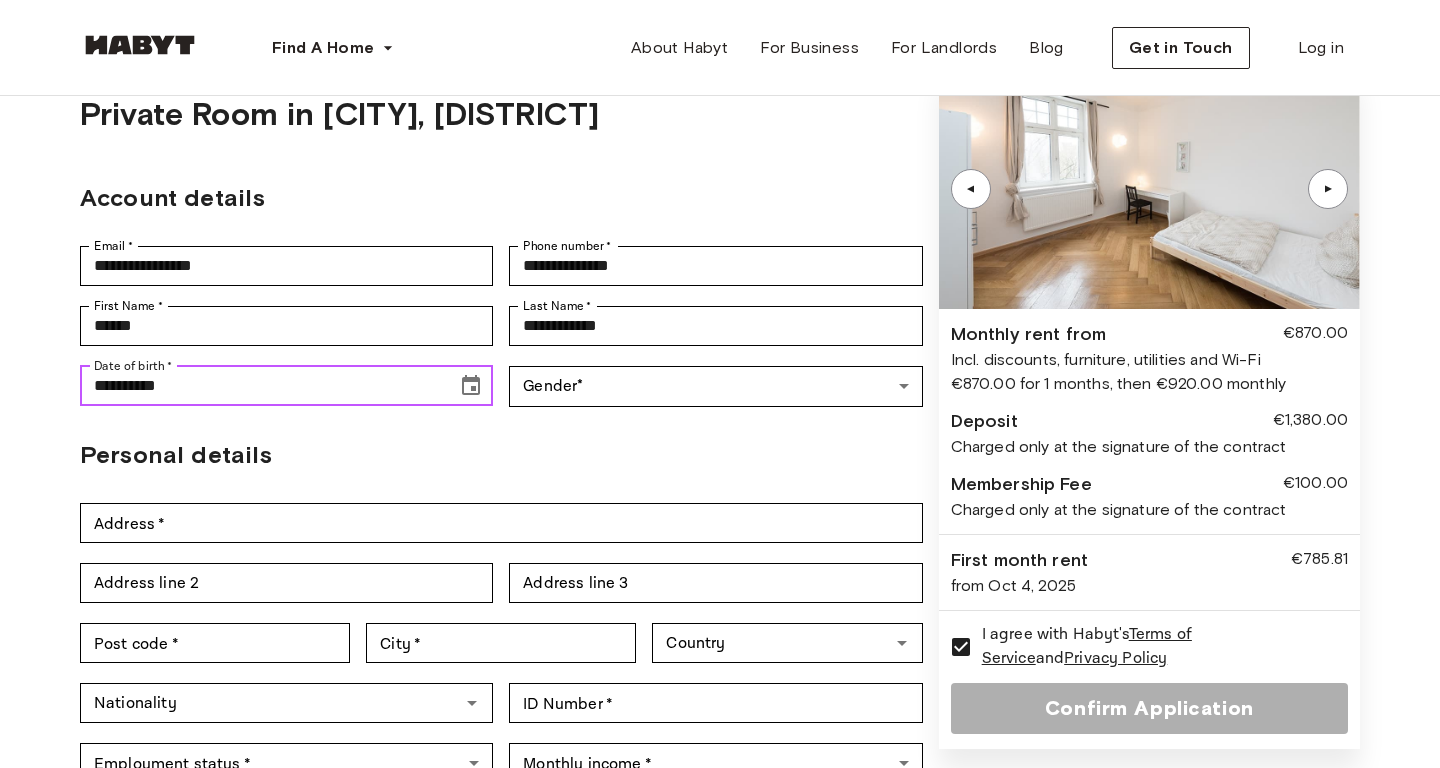 type on "**********" 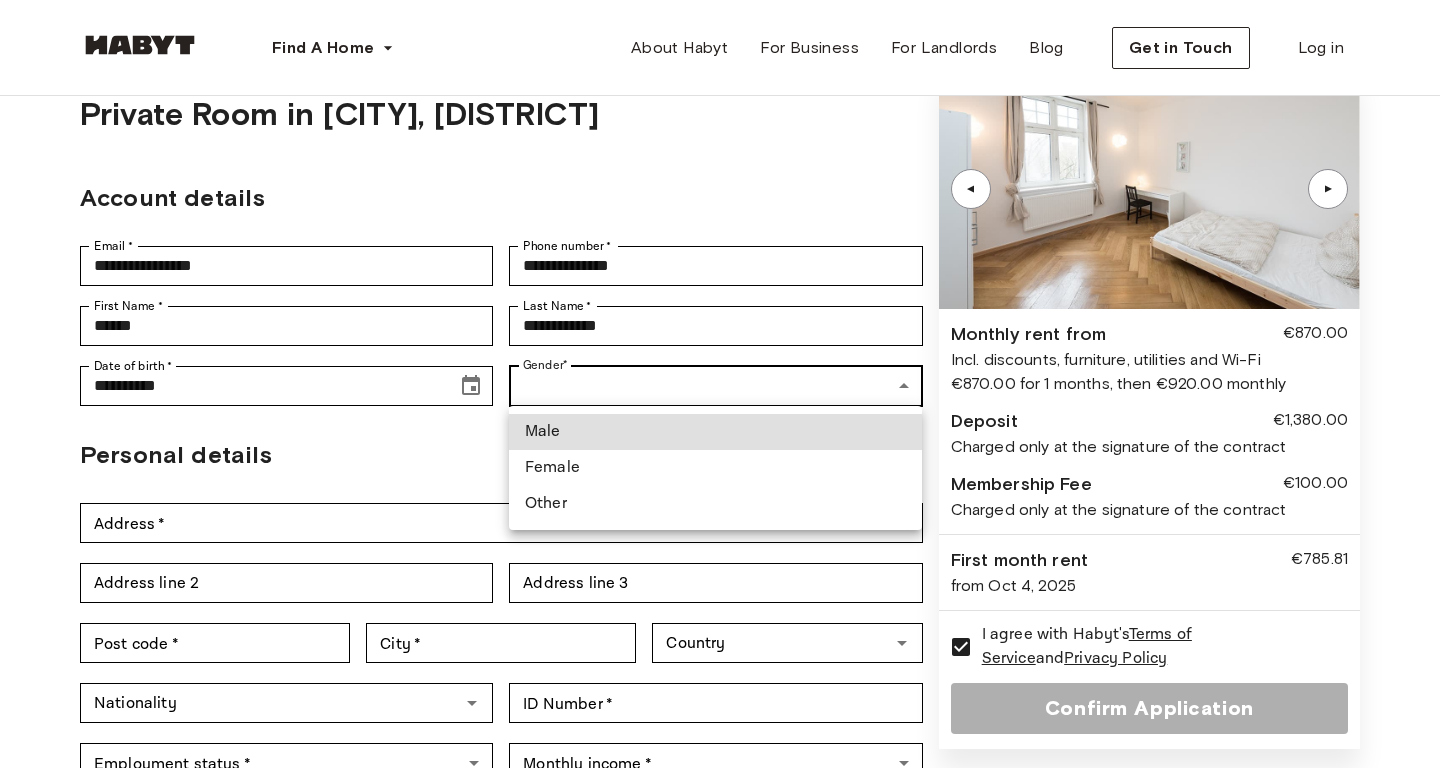 click on "**********" at bounding box center (720, 823) 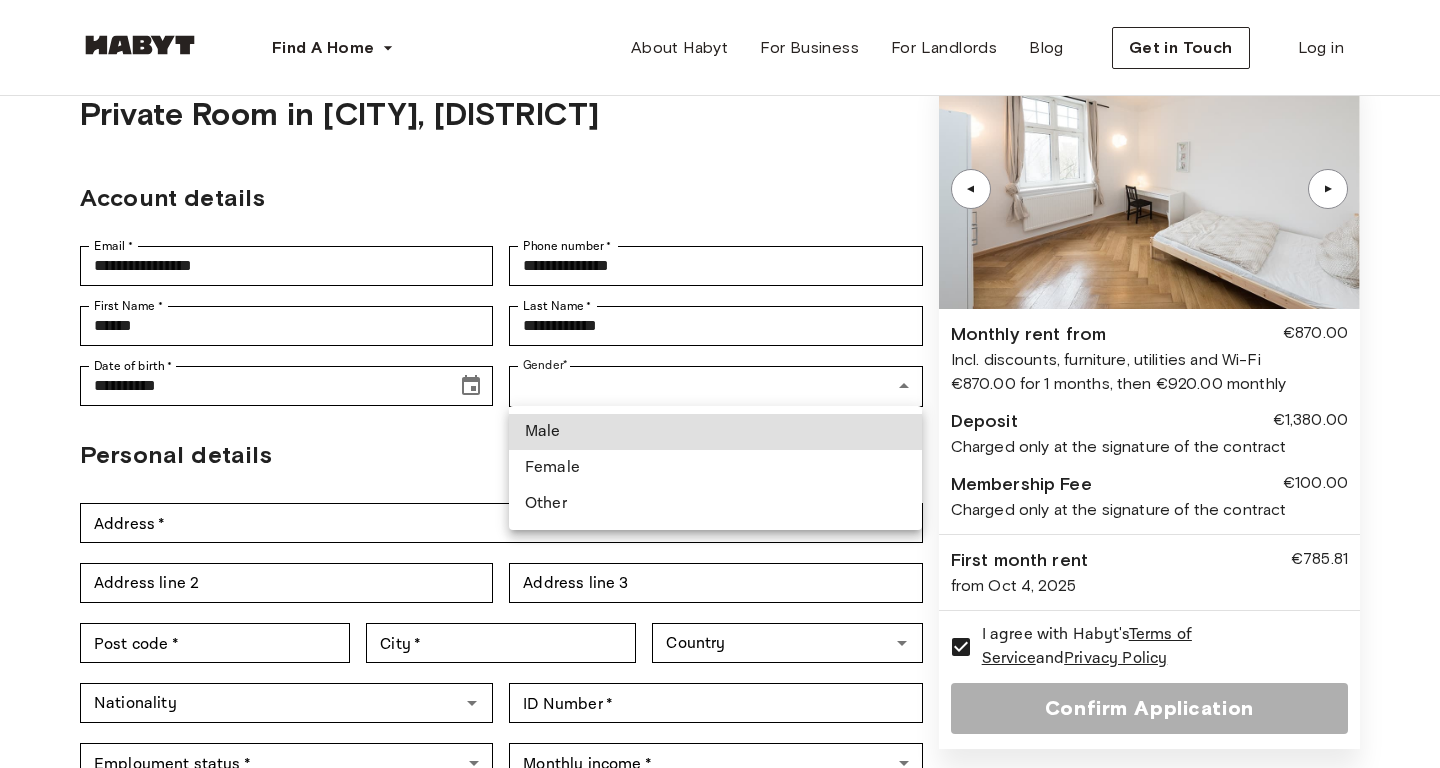 click on "Male" at bounding box center [715, 432] 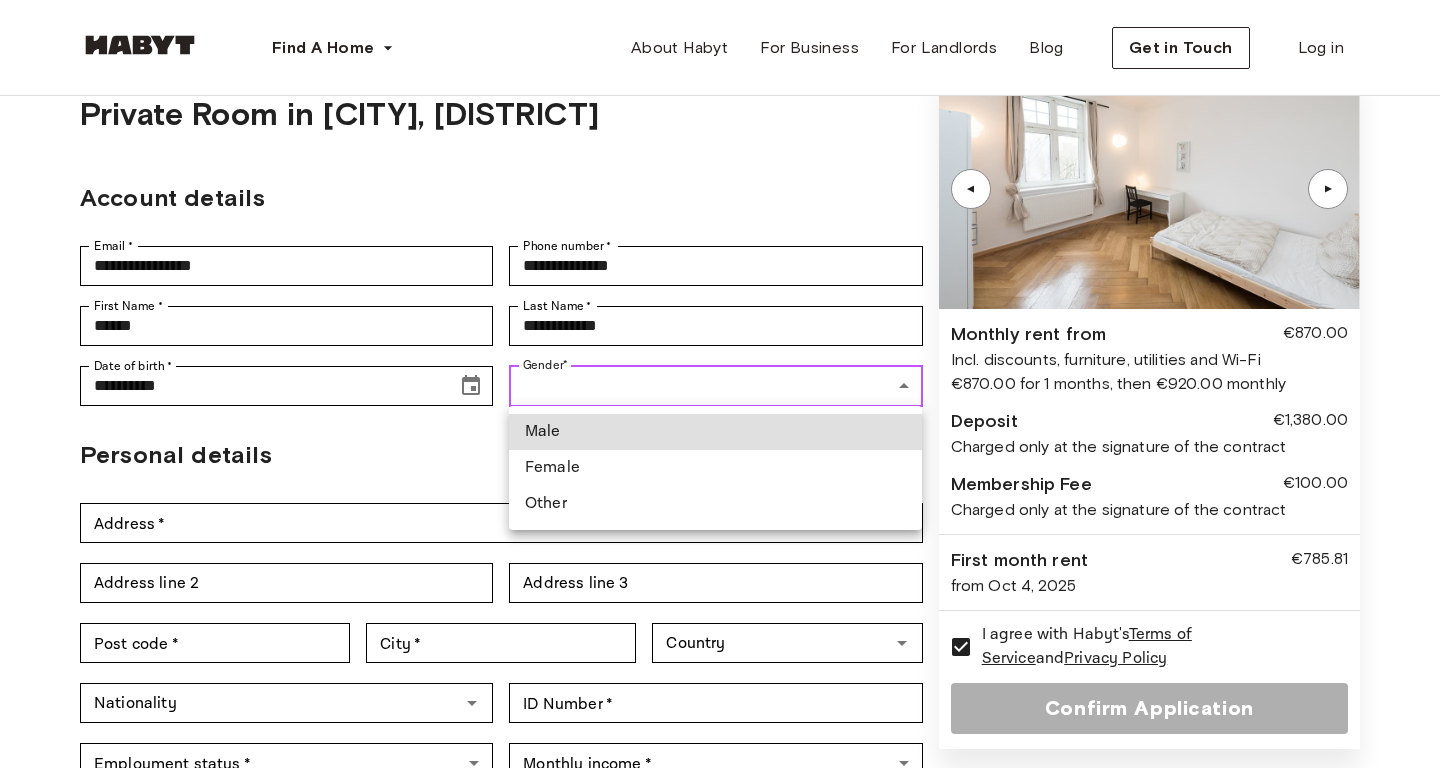 type on "****" 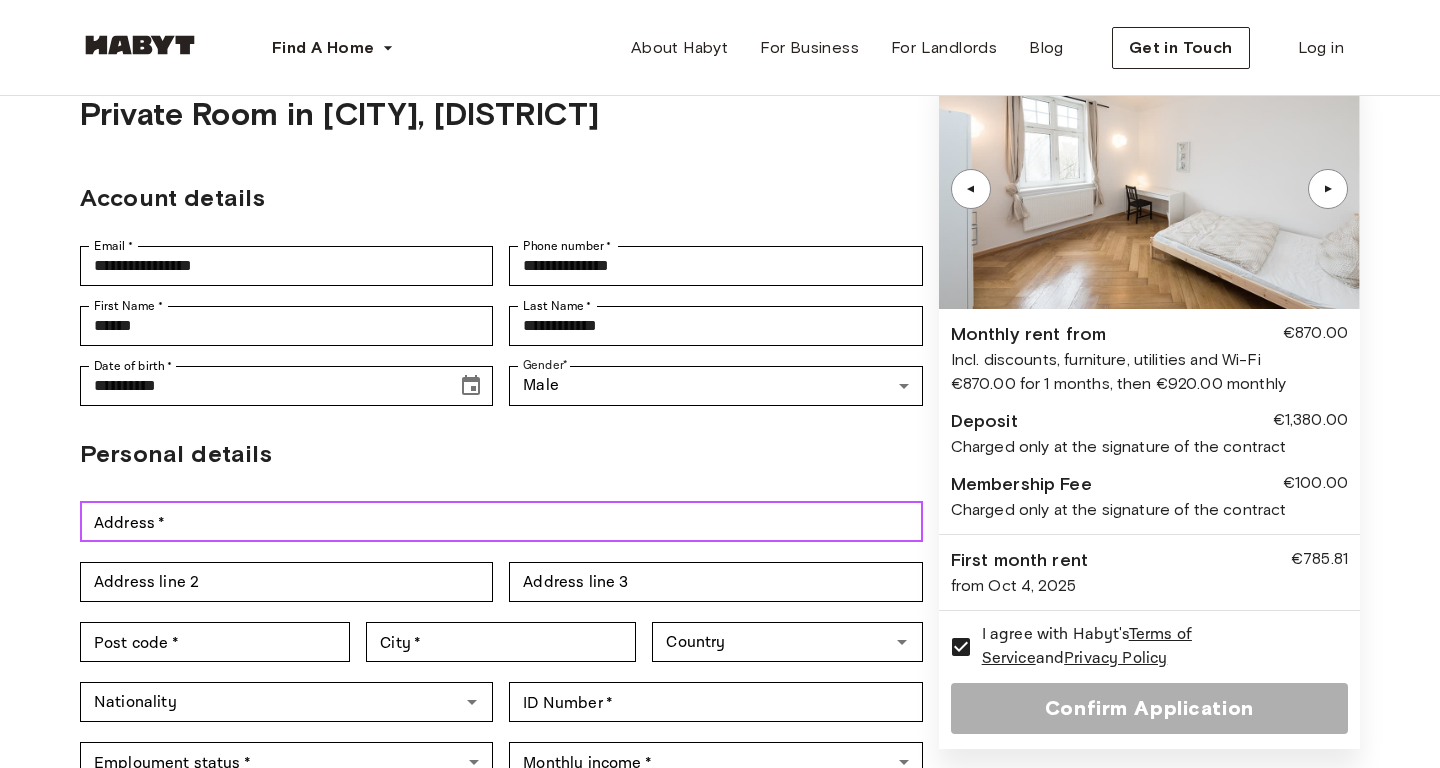 click on "Address   *" at bounding box center [501, 522] 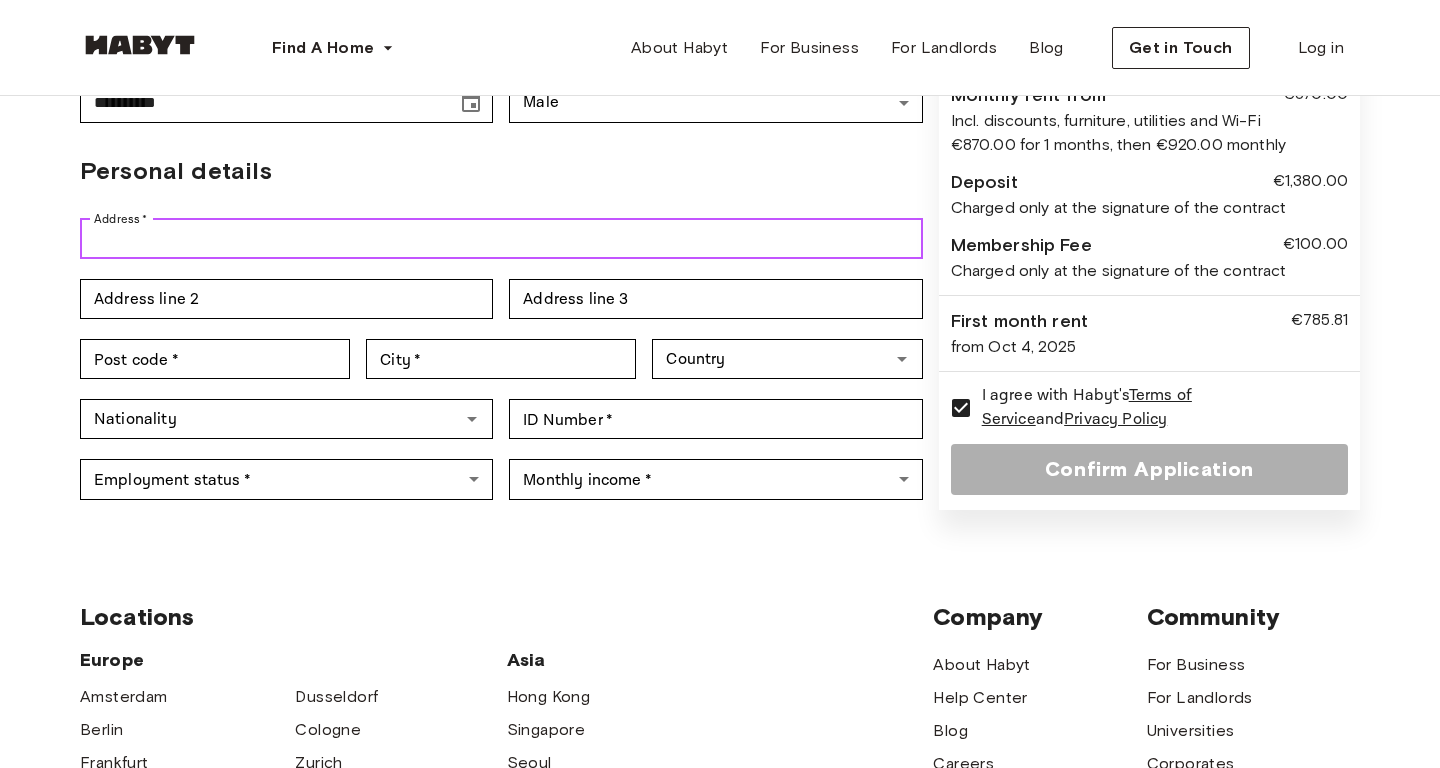 scroll, scrollTop: 379, scrollLeft: 0, axis: vertical 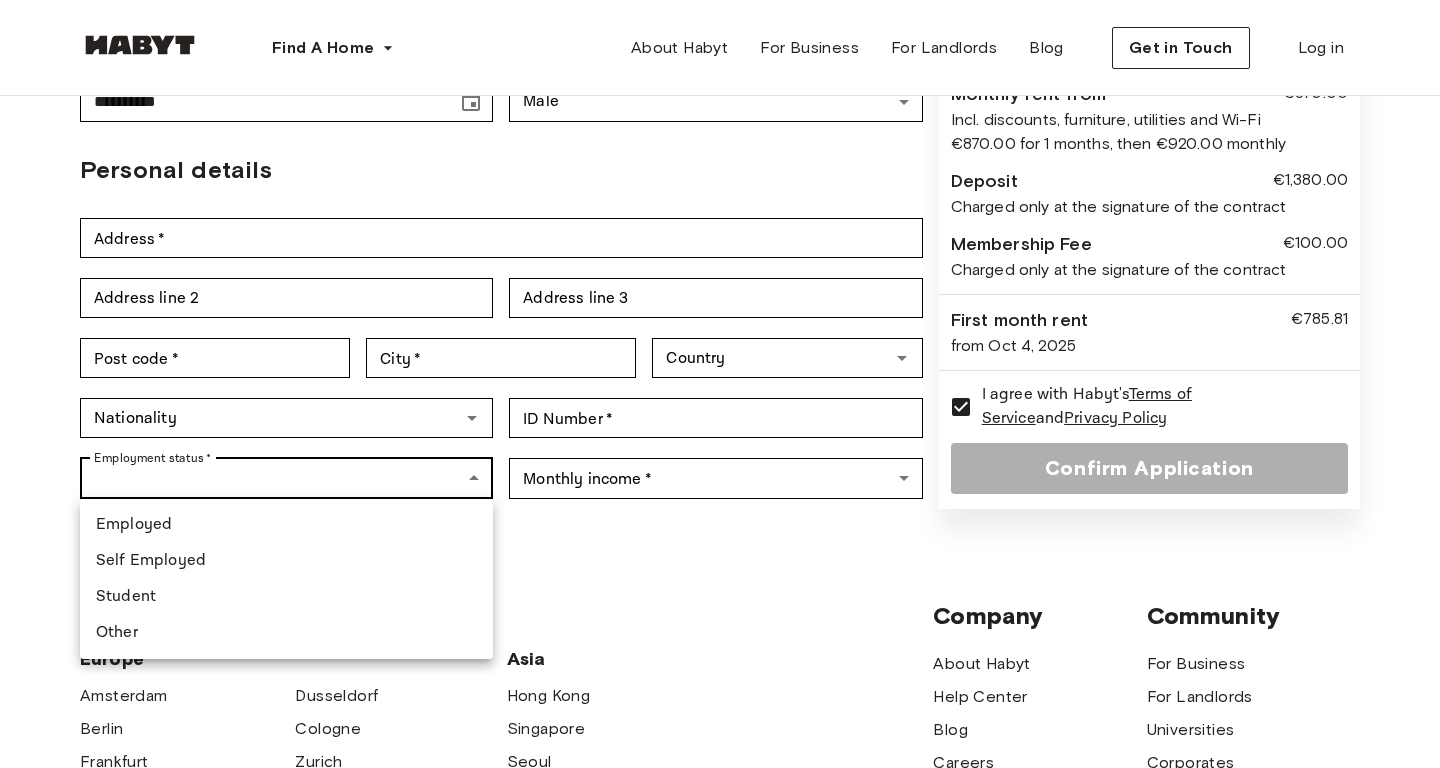 click on "**********" at bounding box center [720, 538] 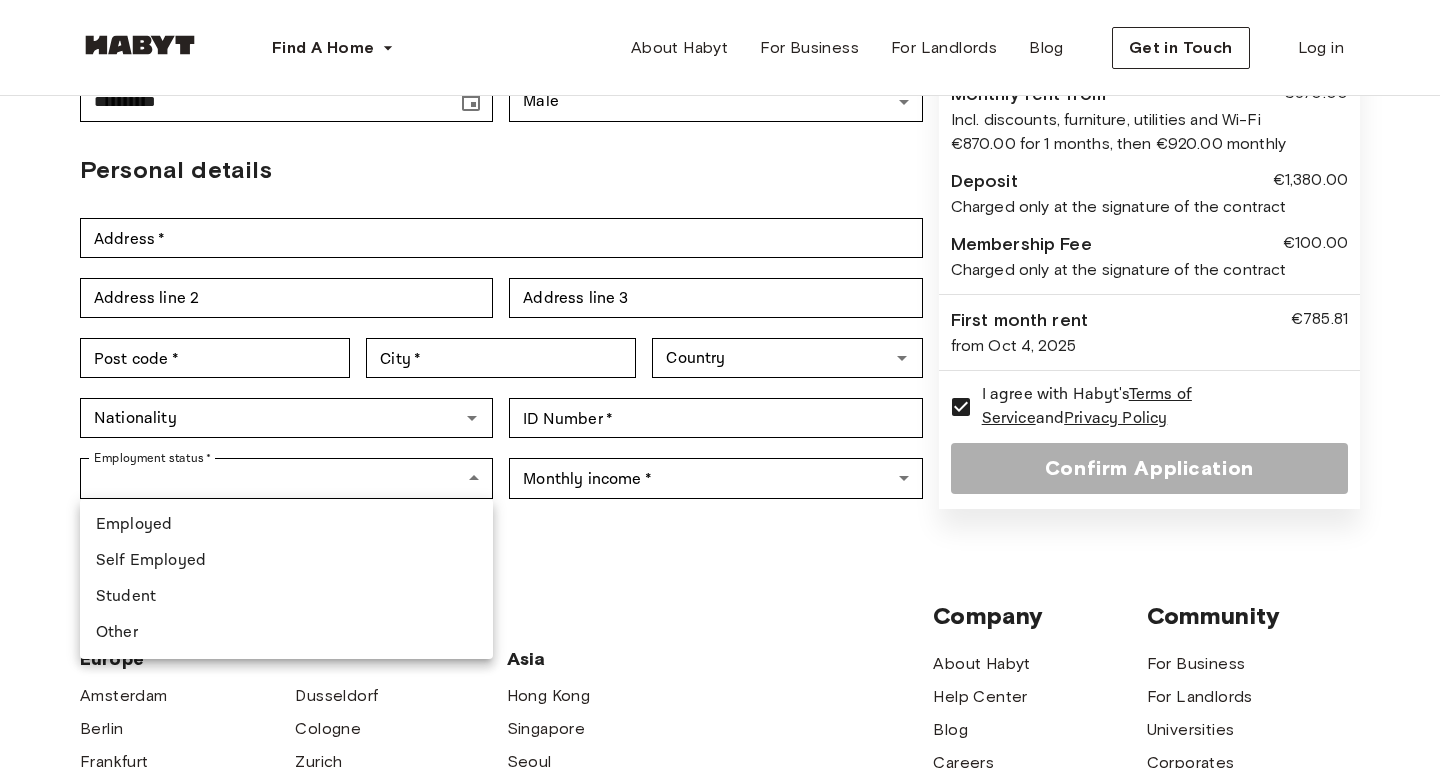 click on "Student" at bounding box center (286, 597) 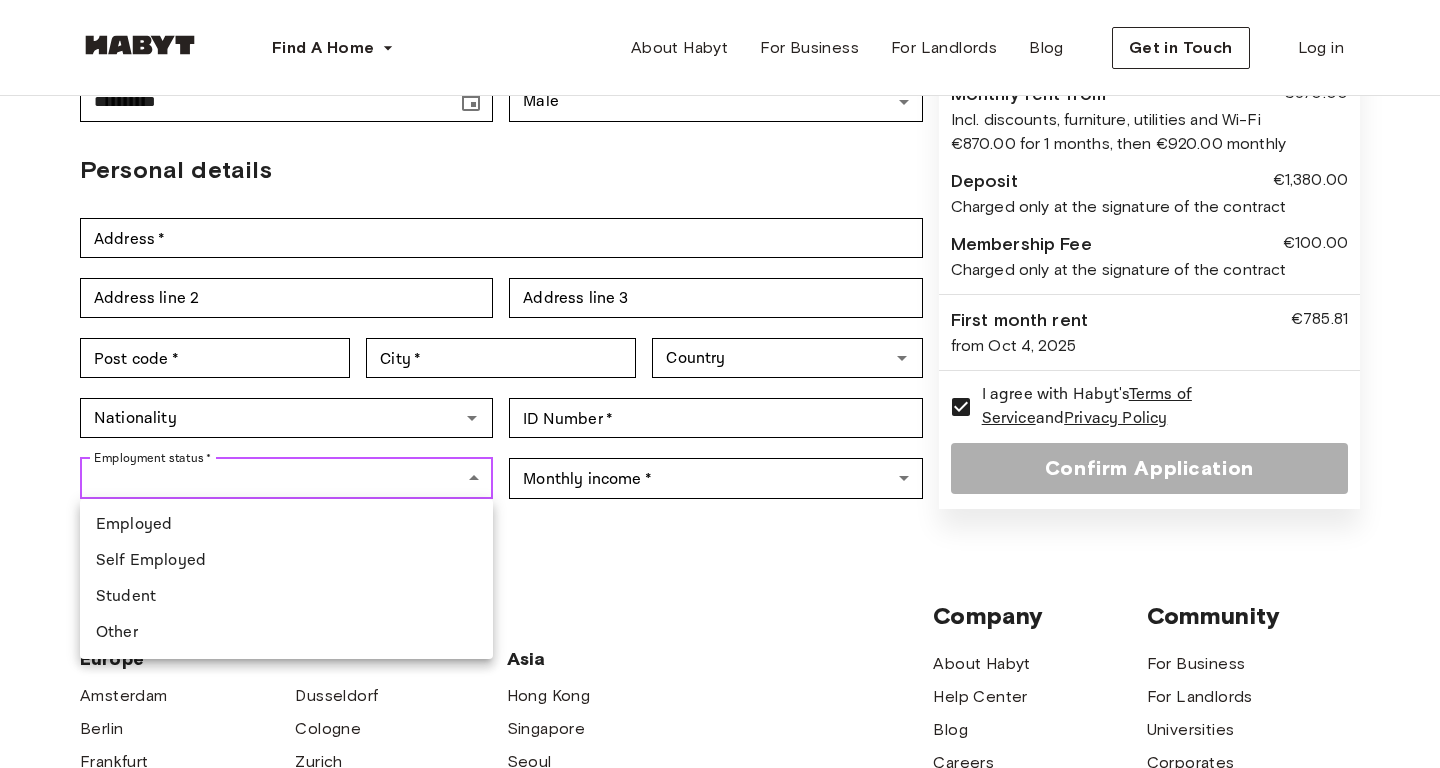 type on "*******" 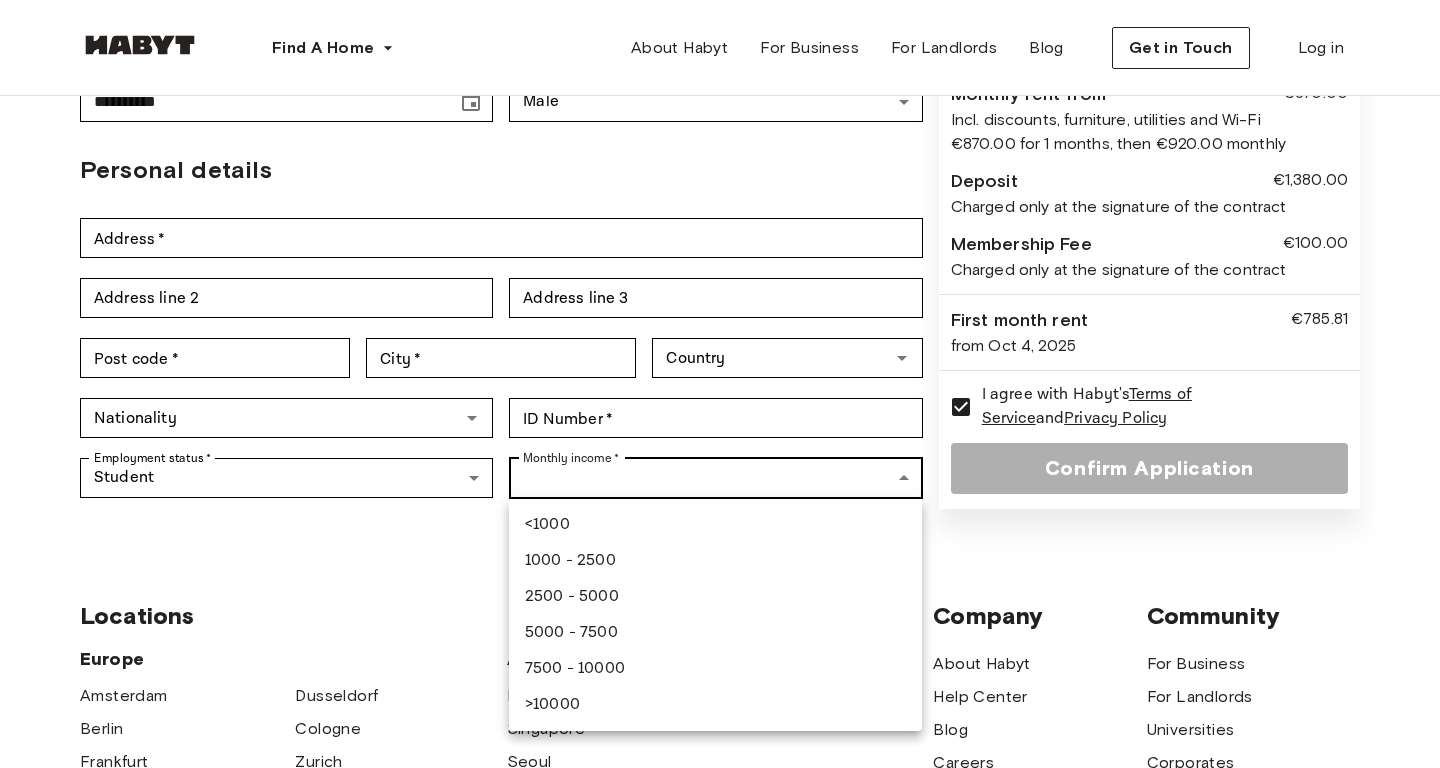 click on "**********" at bounding box center [720, 538] 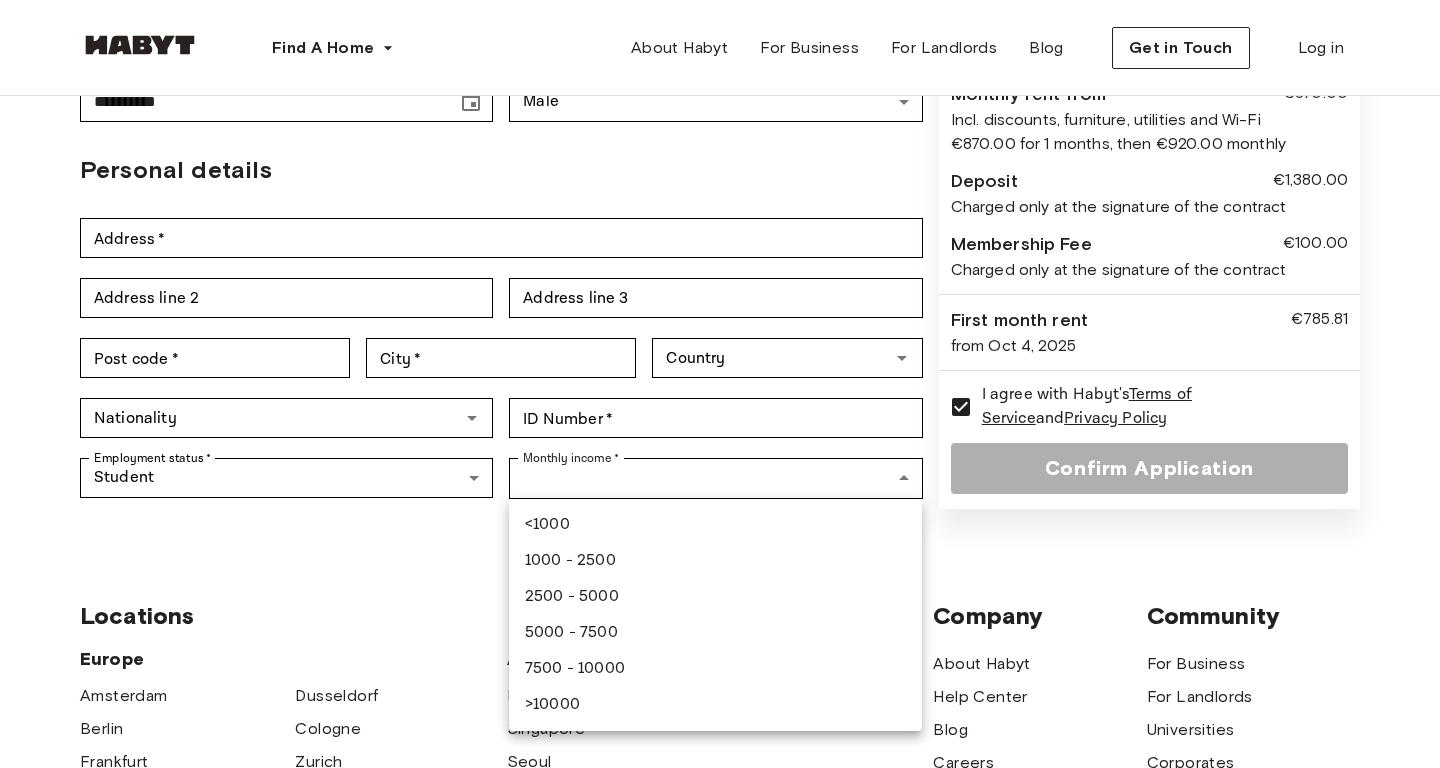 click on "<1000" at bounding box center [715, 525] 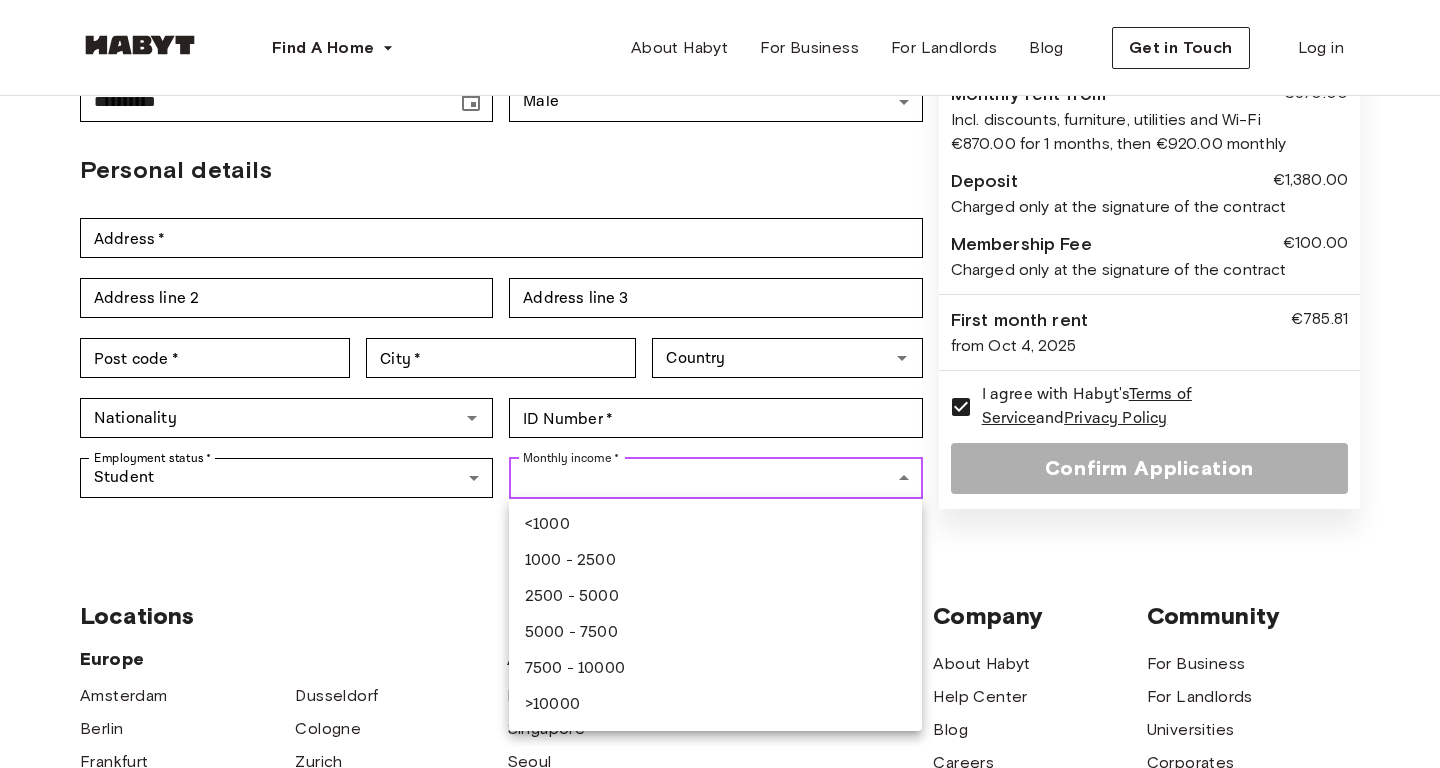 type on "*****" 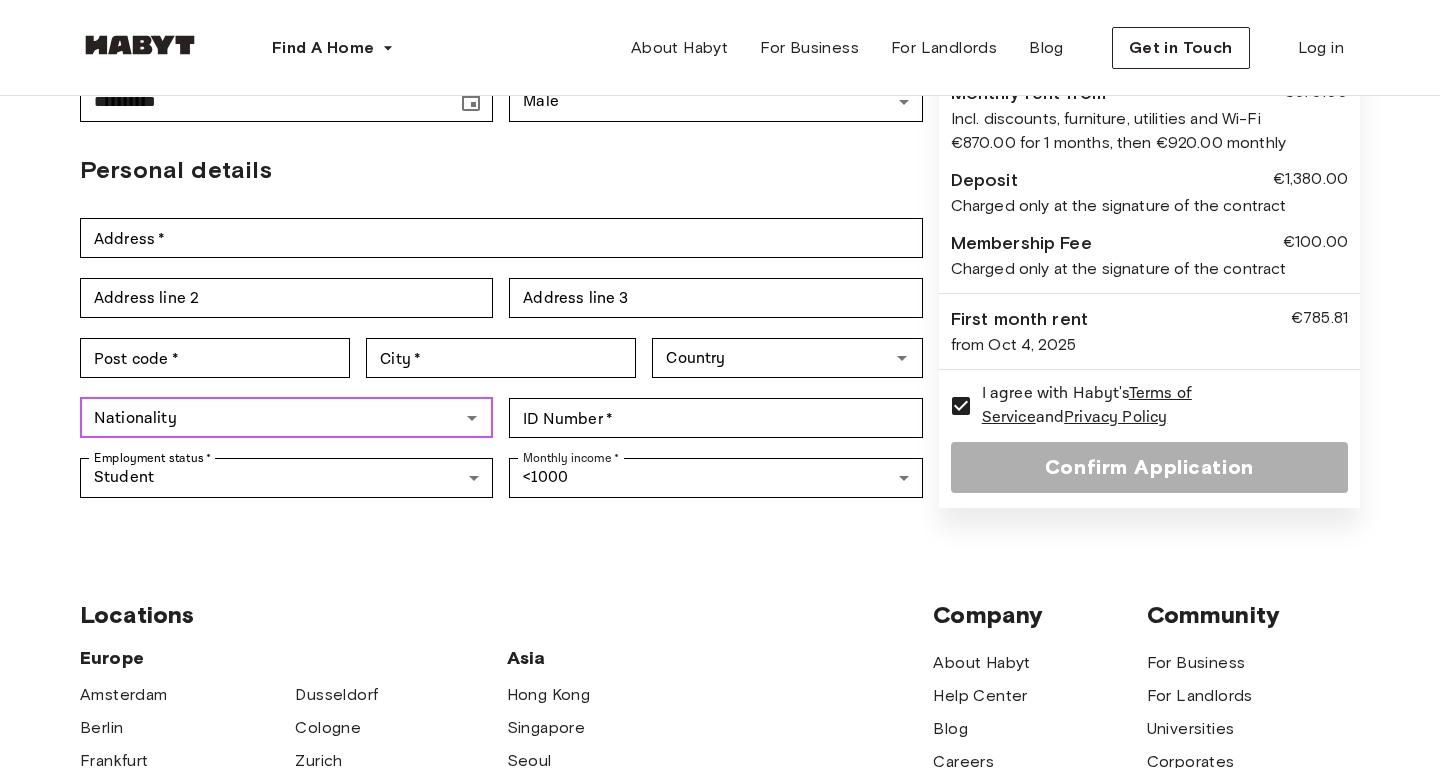 click on "Nationality" at bounding box center [270, 418] 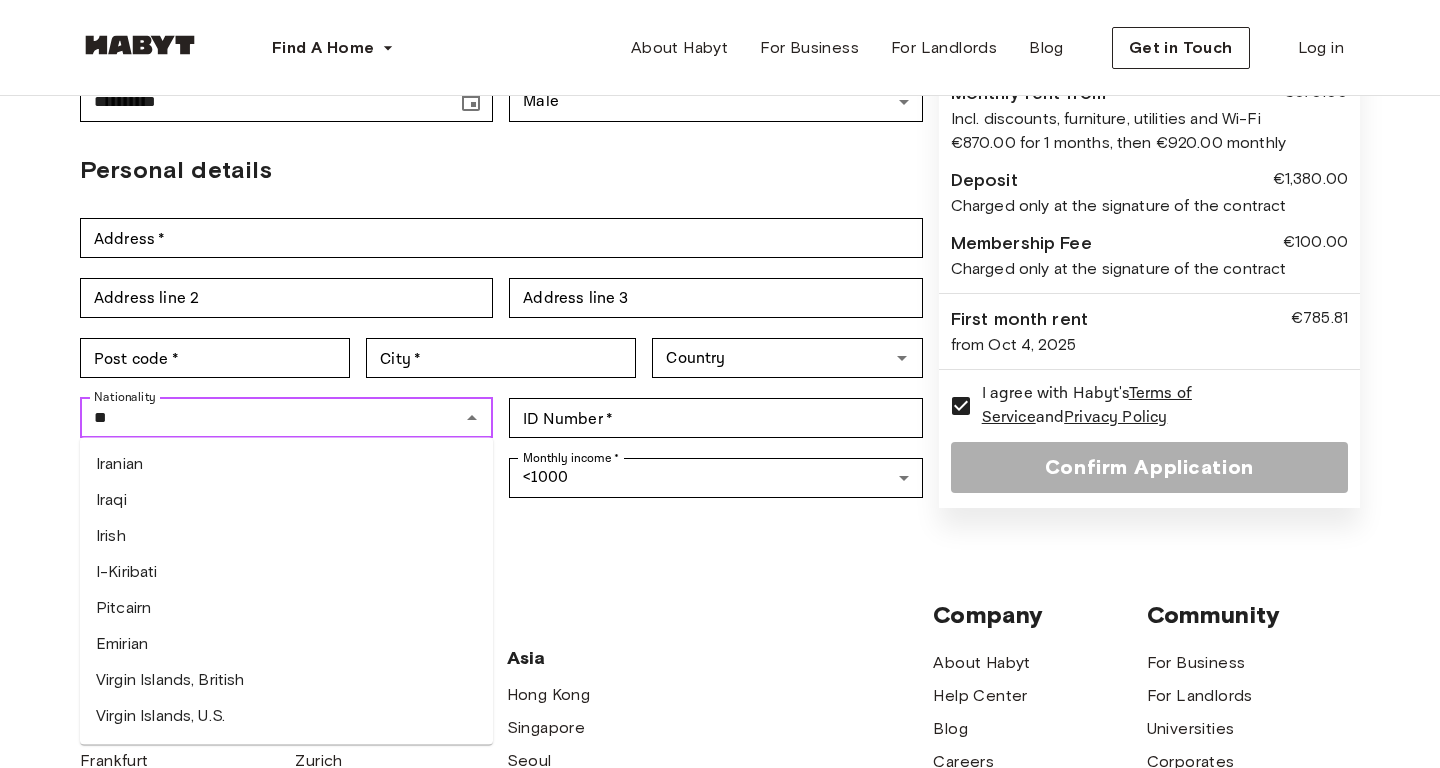 type on "*" 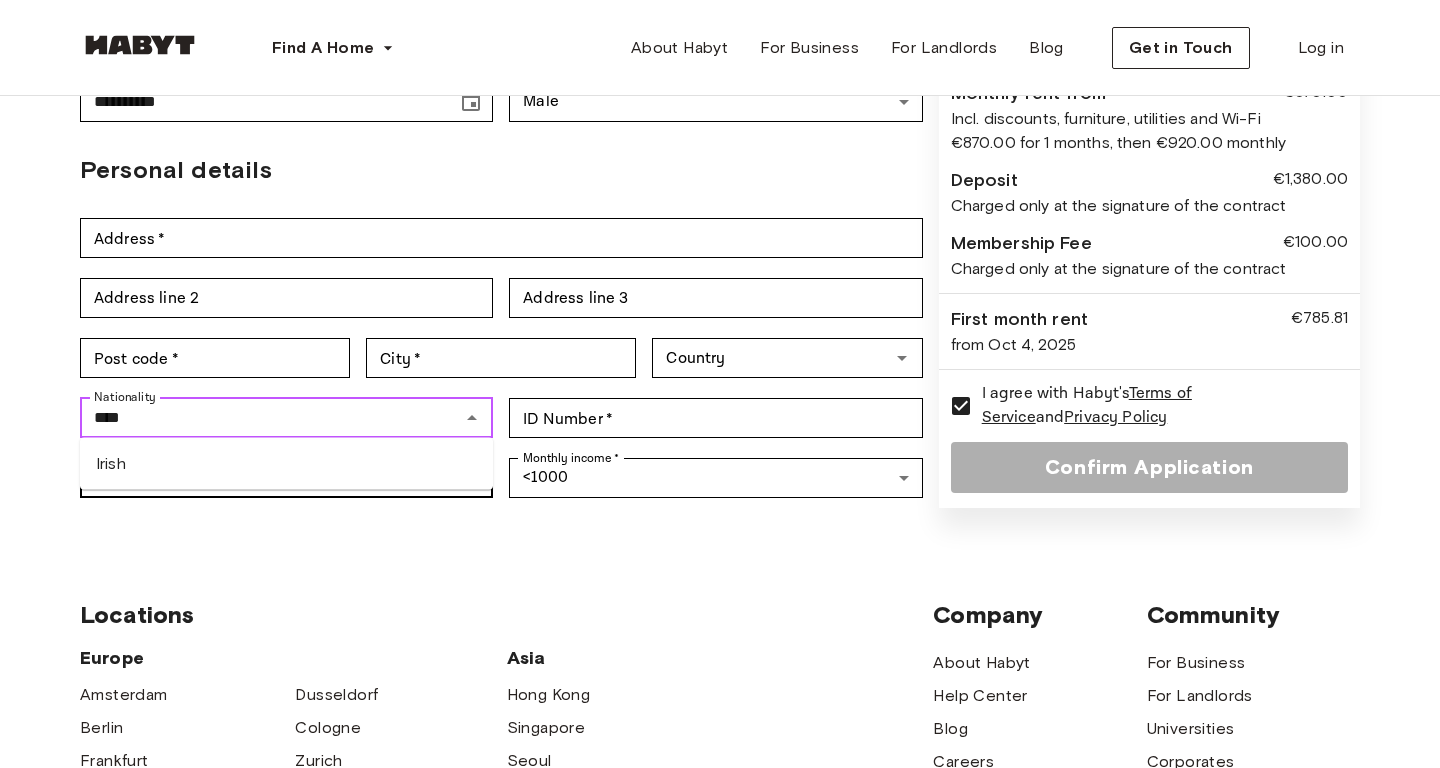 type on "****" 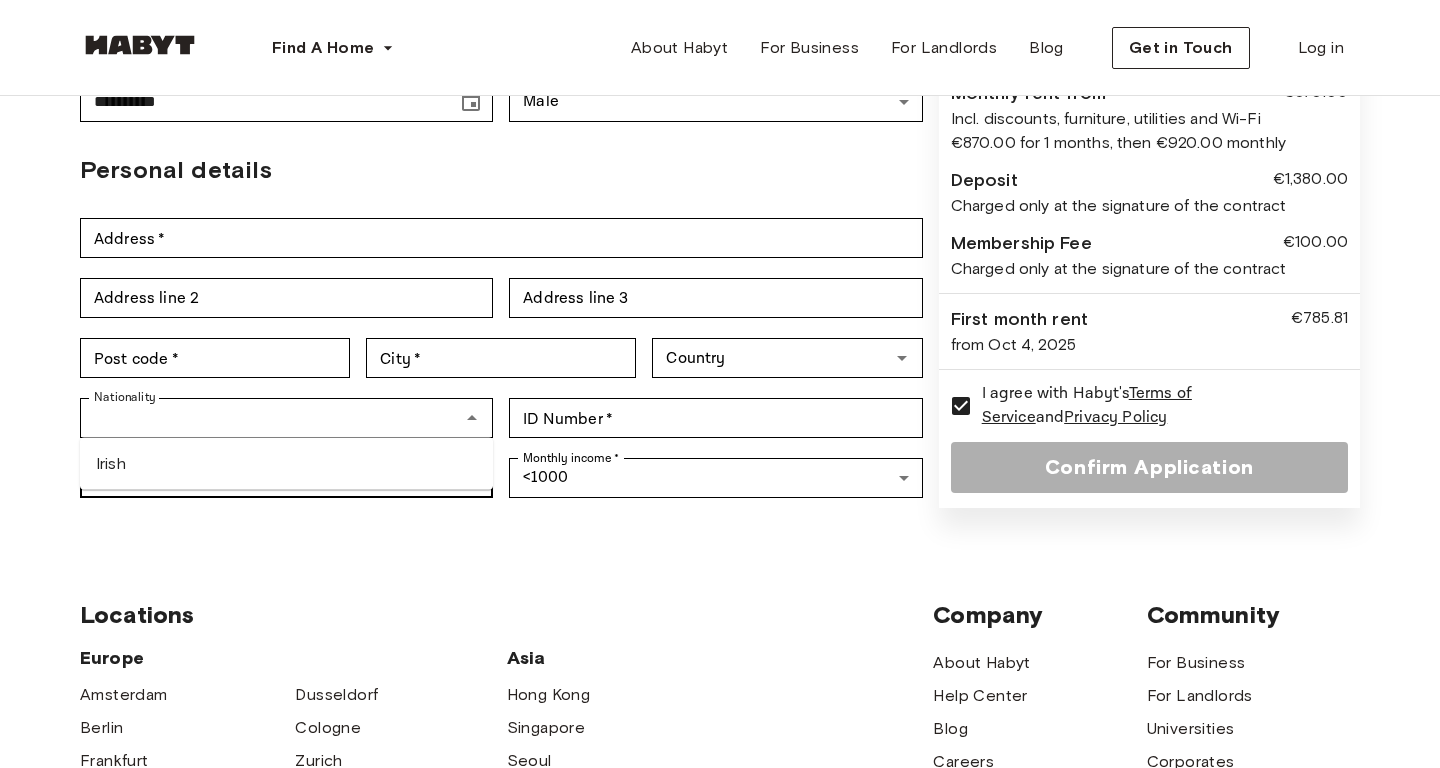 click on "**********" at bounding box center [720, 538] 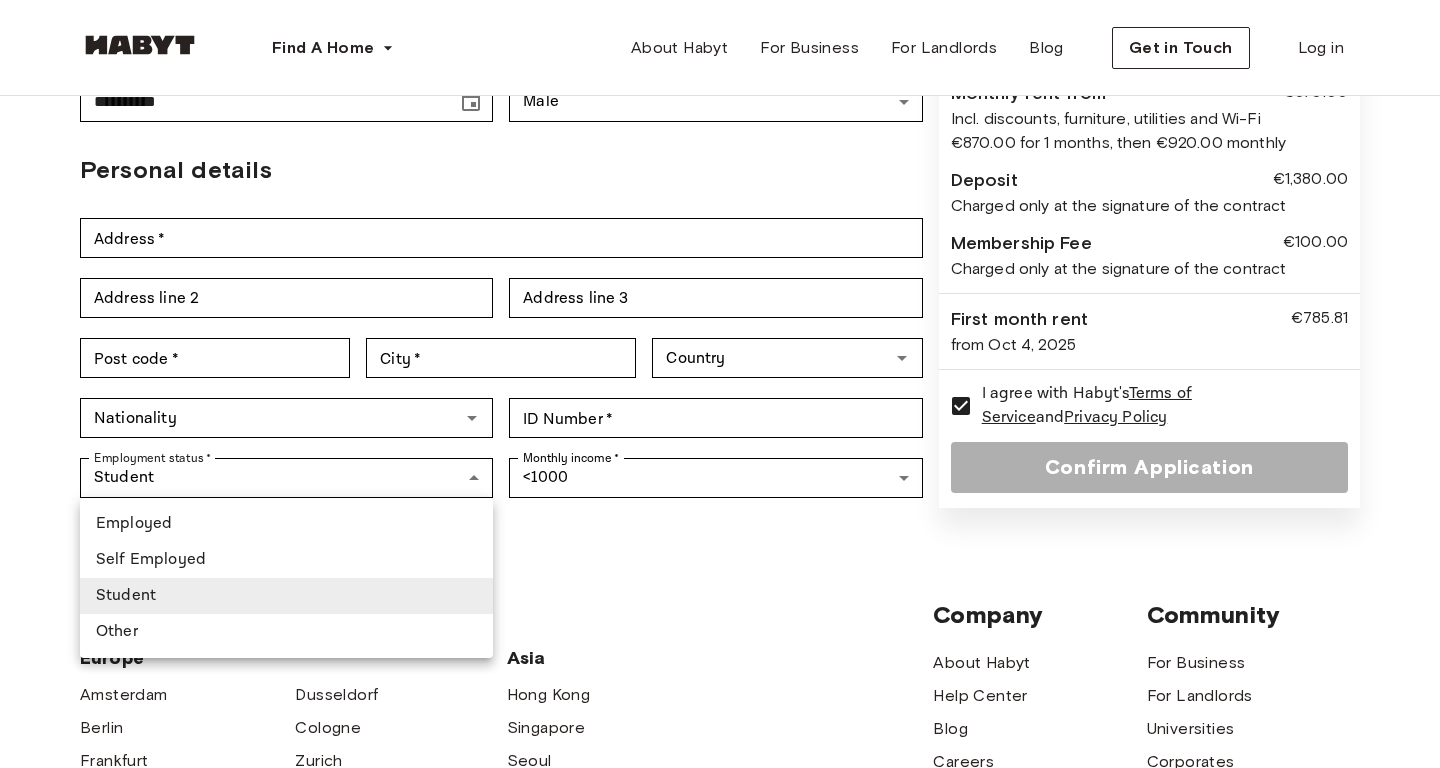 click at bounding box center (720, 384) 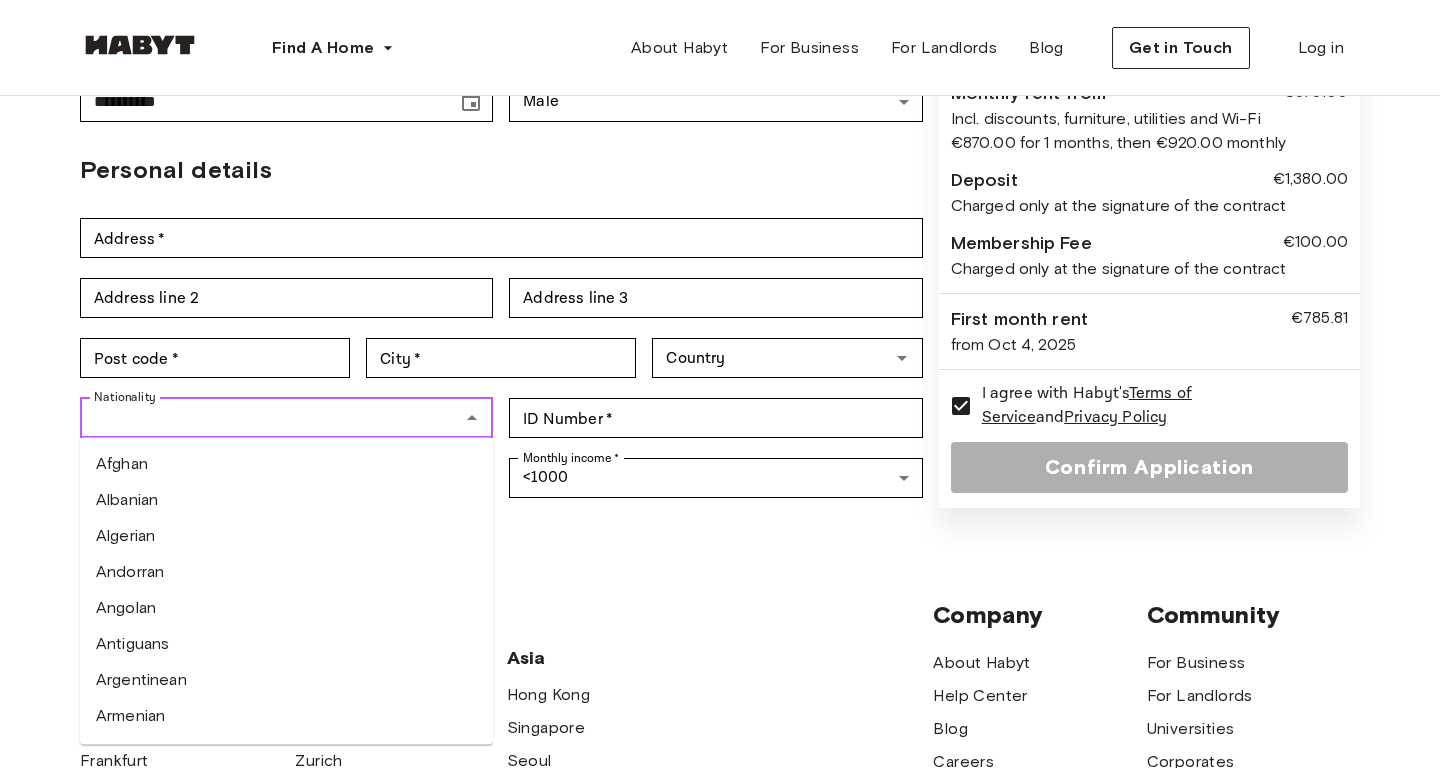 click on "Nationality" at bounding box center (270, 418) 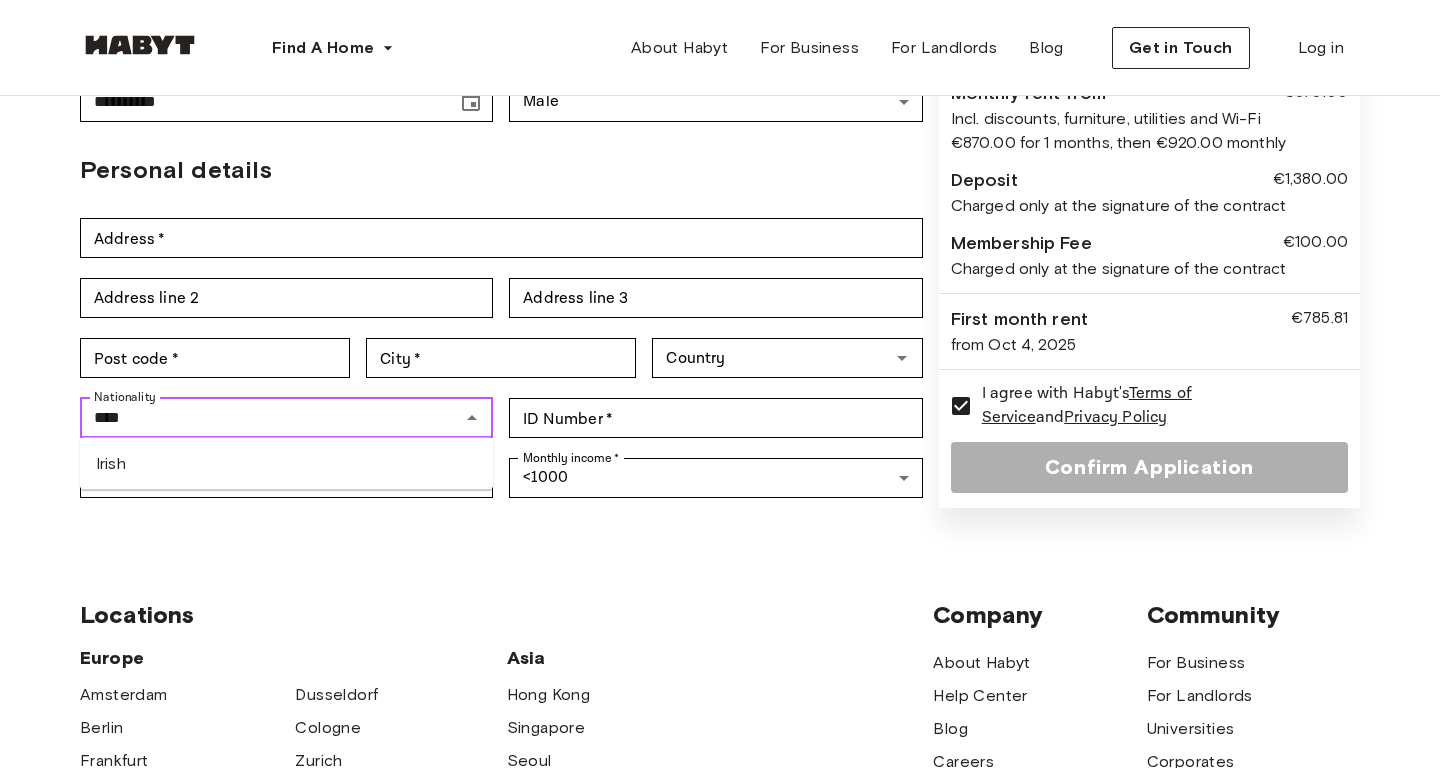 click on "Irish" at bounding box center (286, 464) 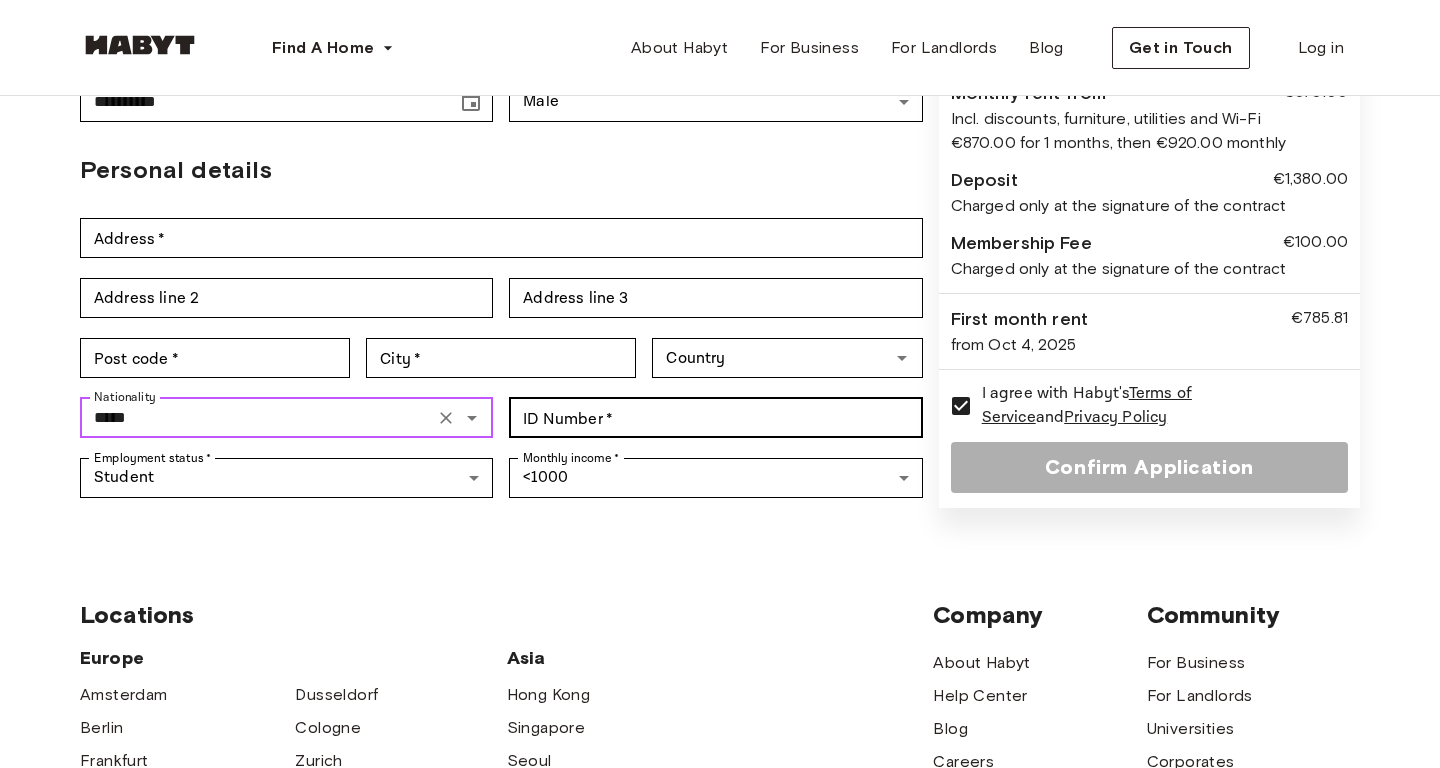 type on "*****" 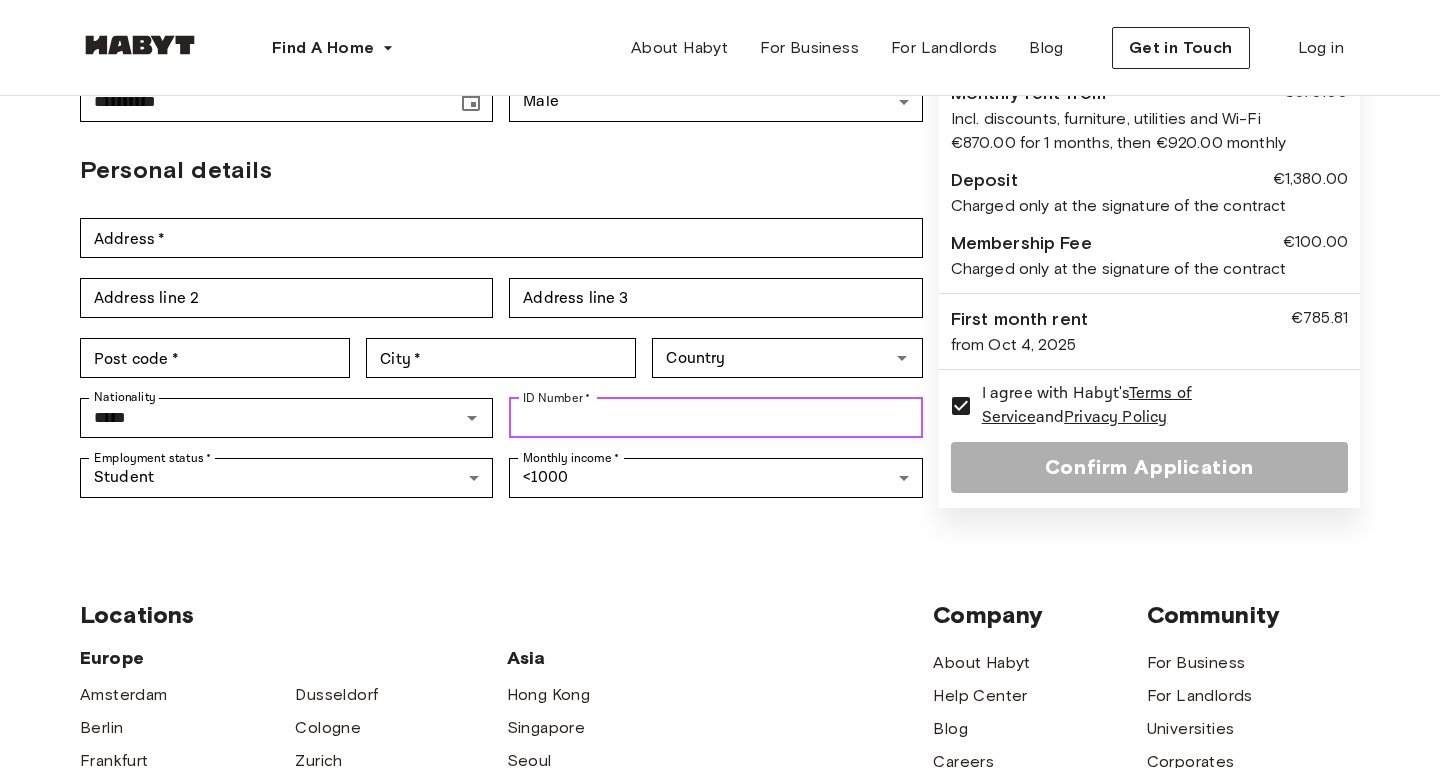 click on "ID Number   *" at bounding box center (715, 418) 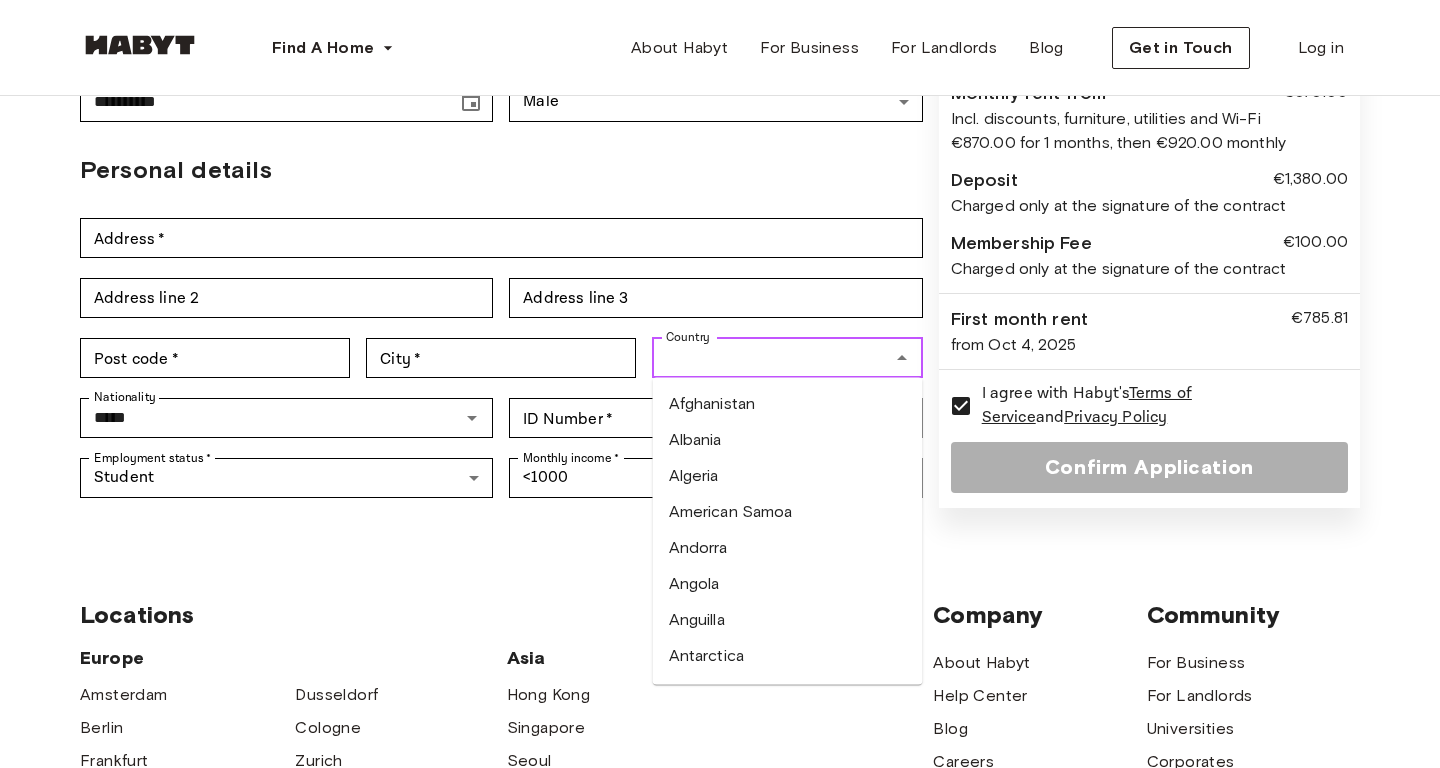 click on "Country" at bounding box center (770, 358) 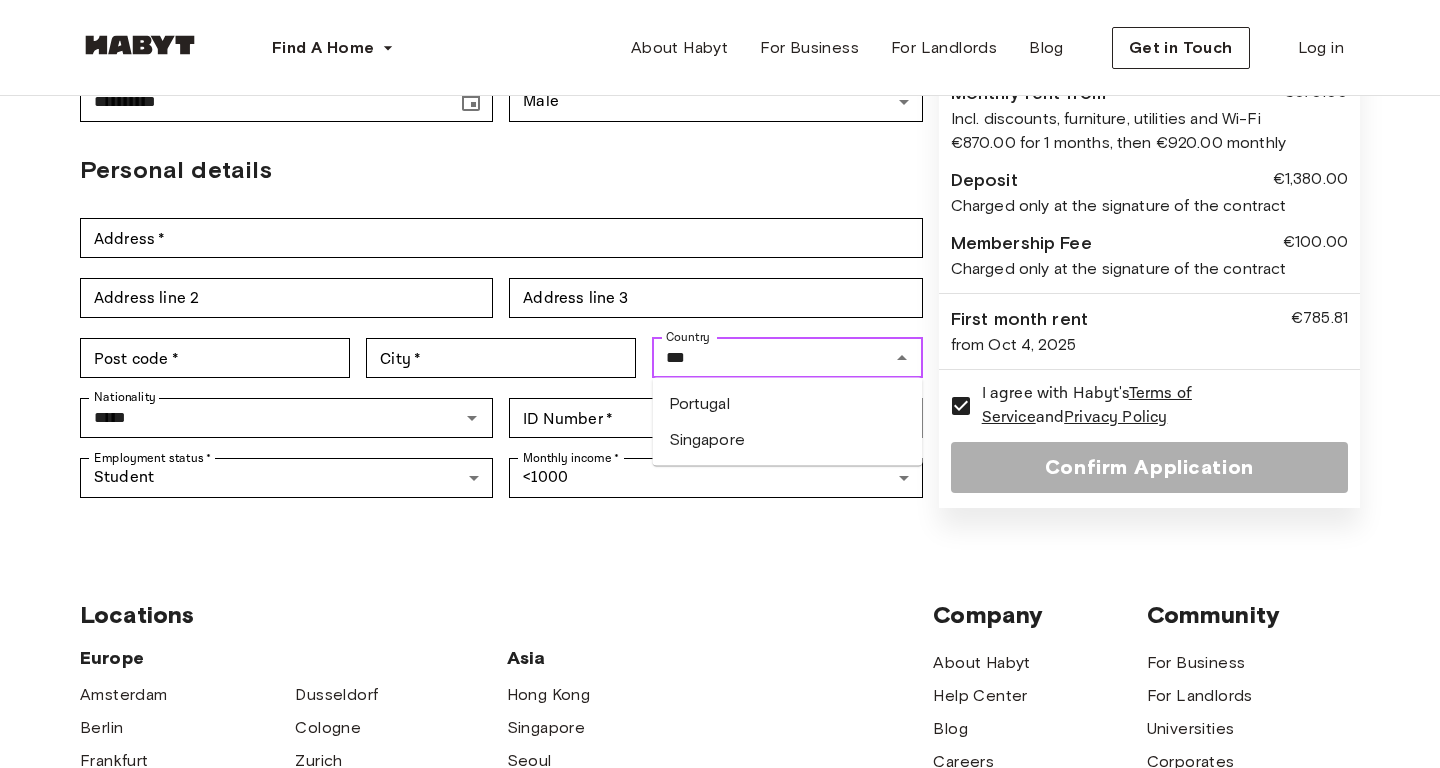 click on "Portugal" at bounding box center [788, 404] 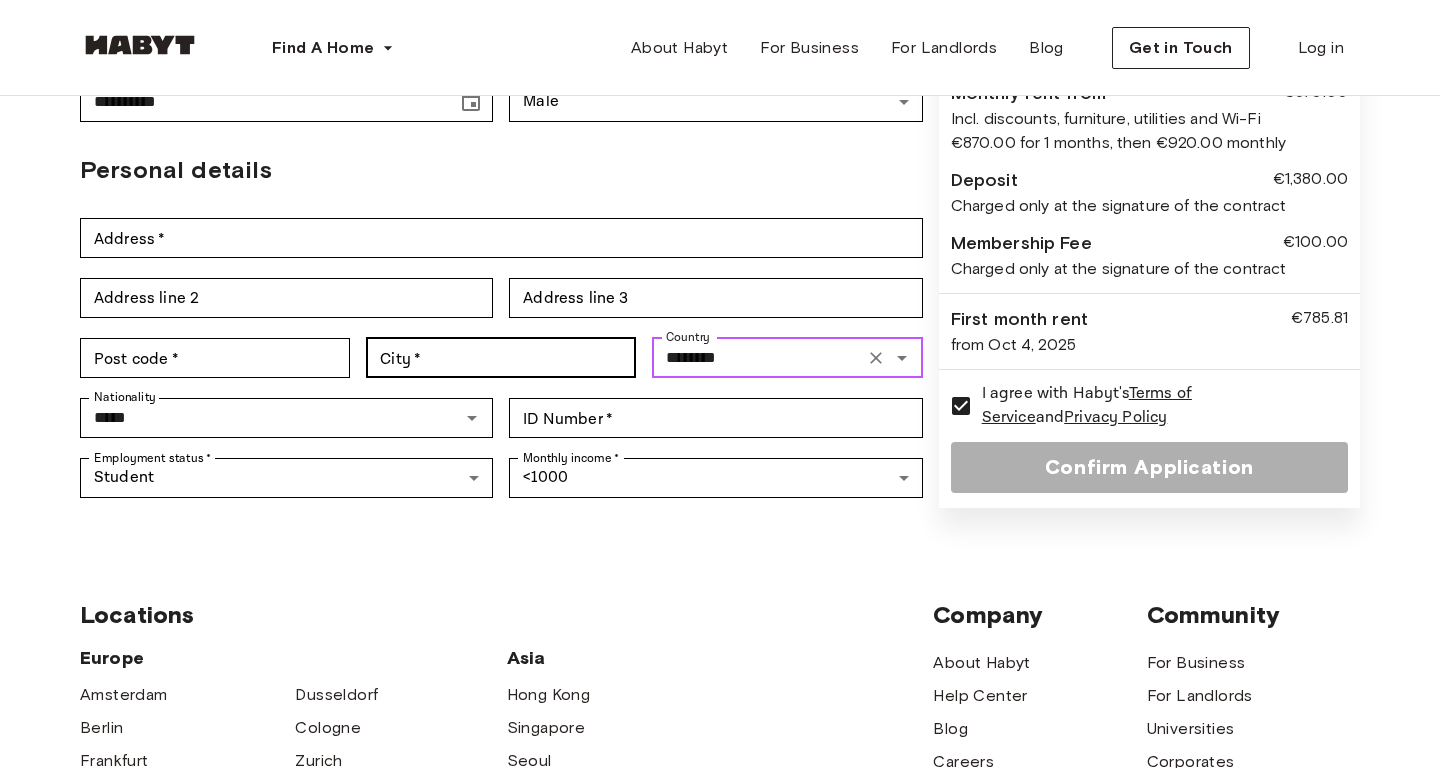 type on "********" 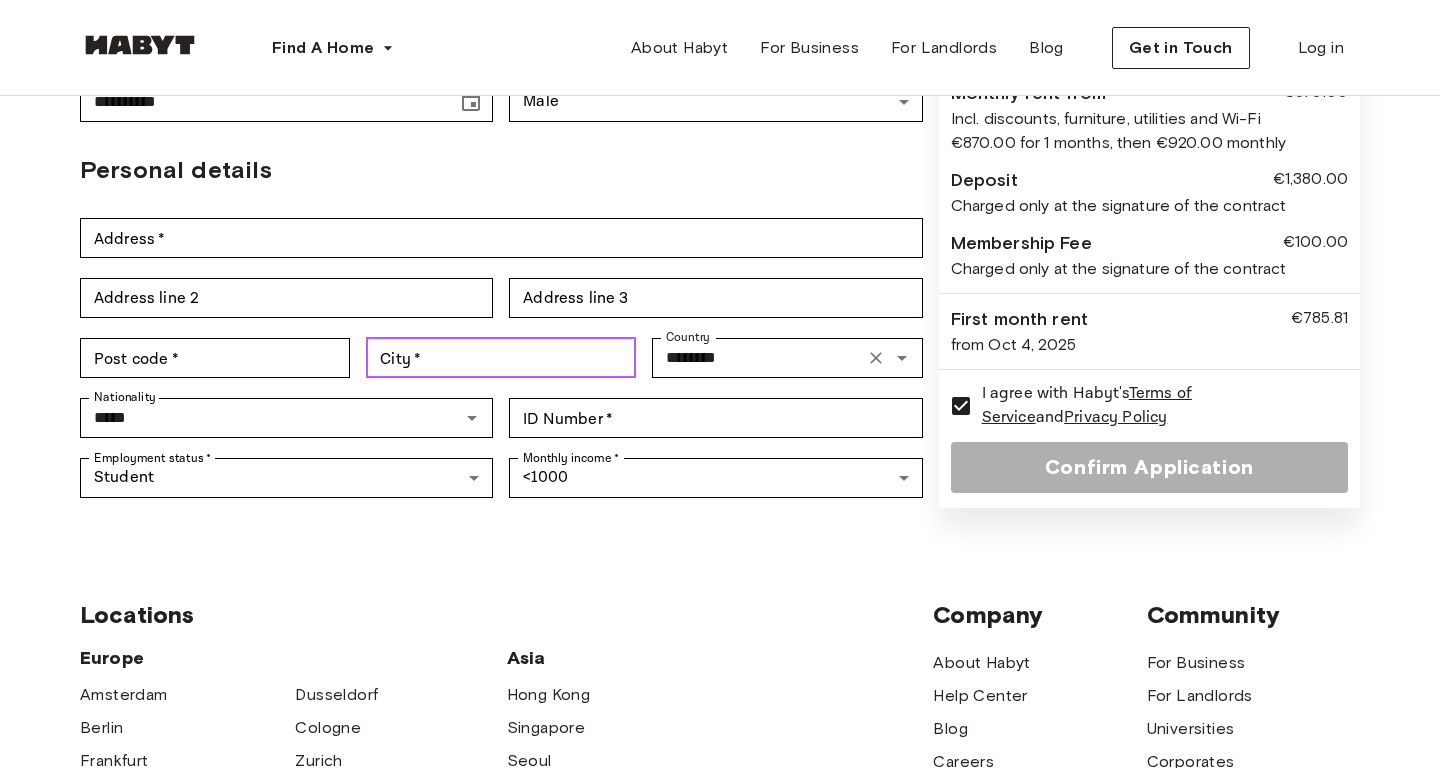 click on "City   *" at bounding box center (501, 358) 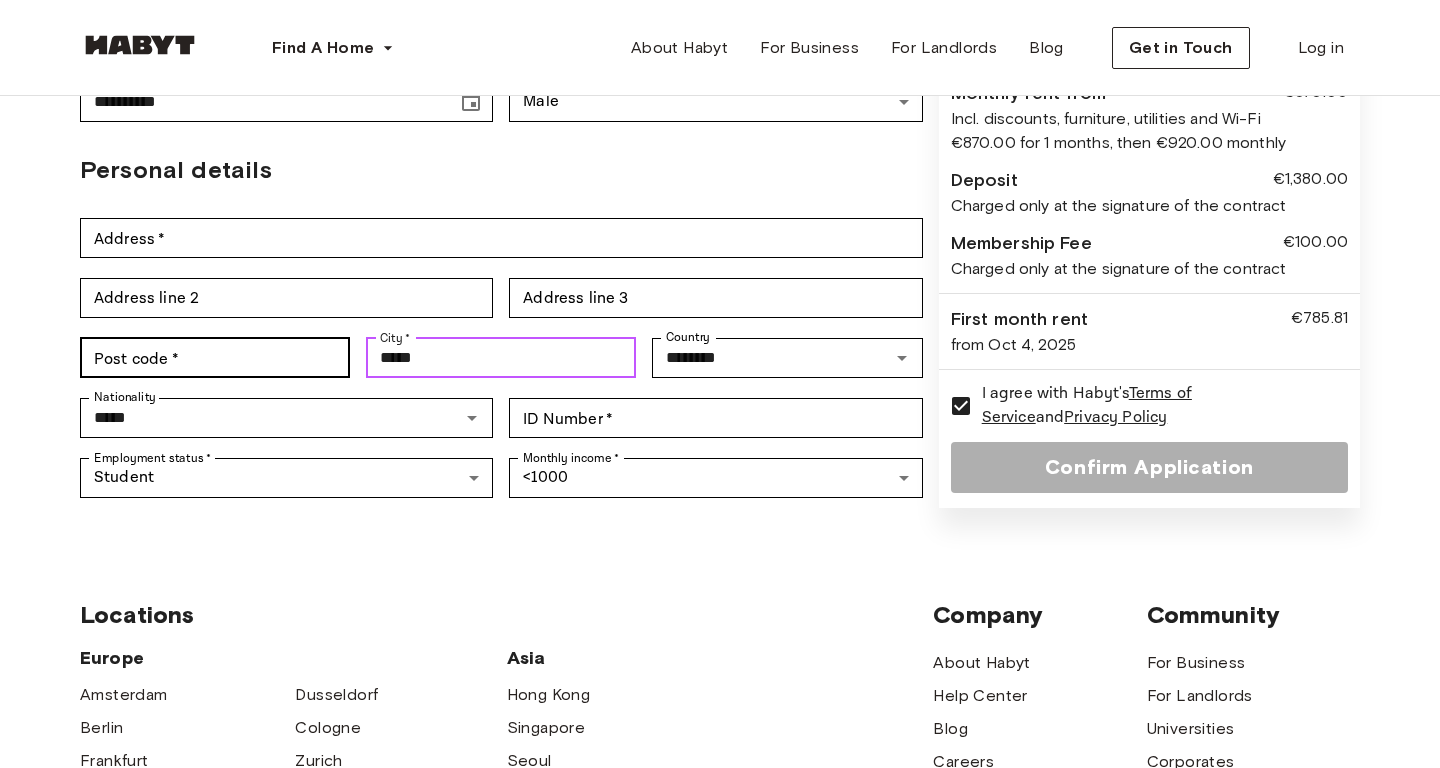 type on "*****" 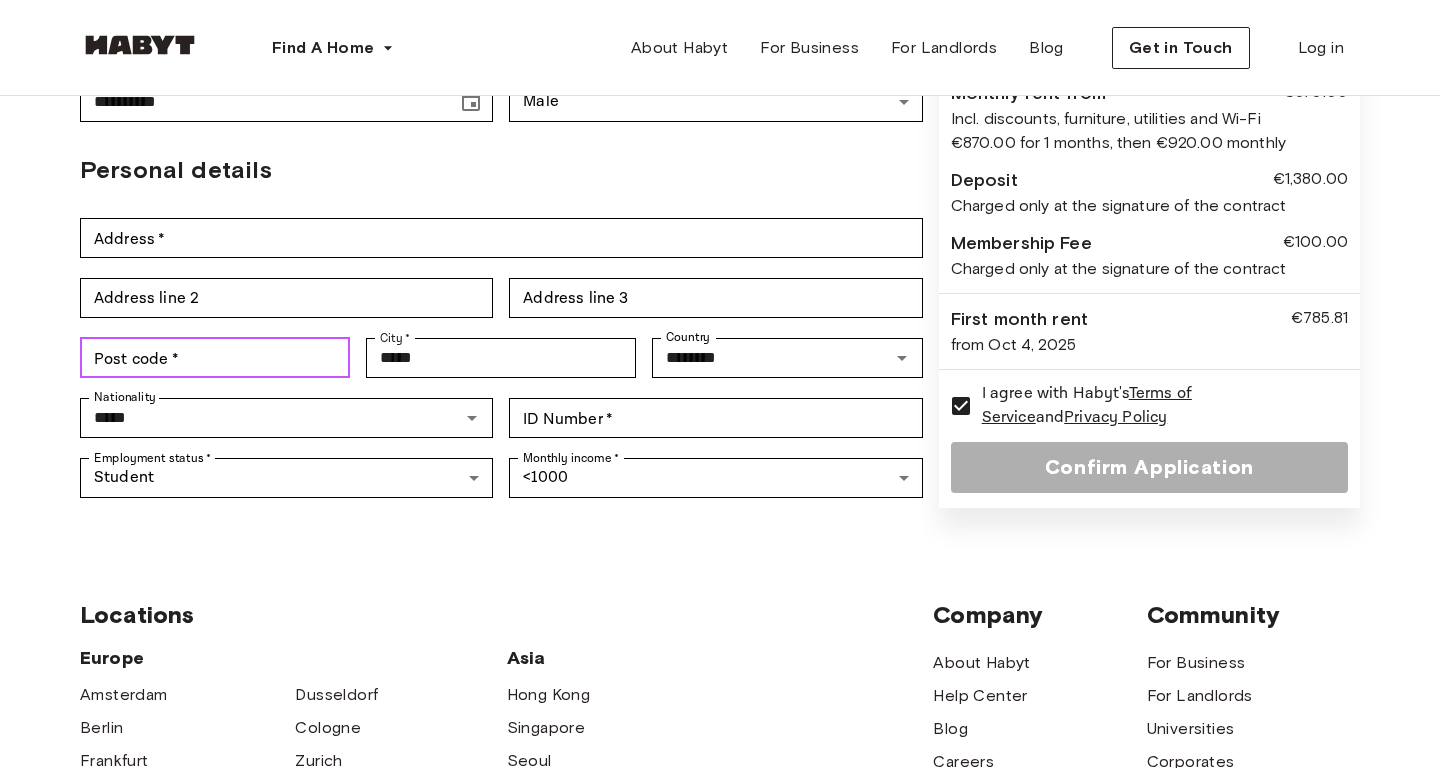 click on "Post code   *" at bounding box center [215, 358] 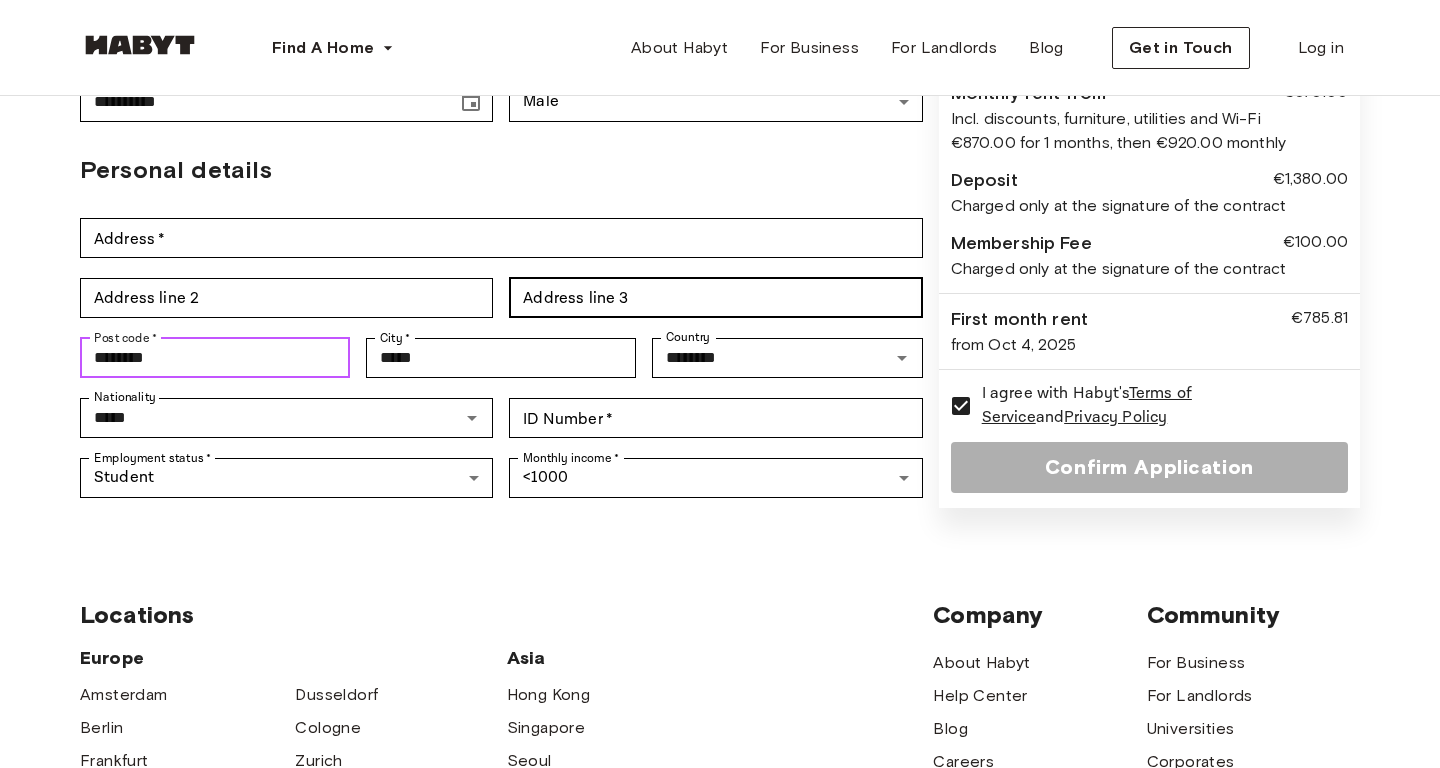 type on "********" 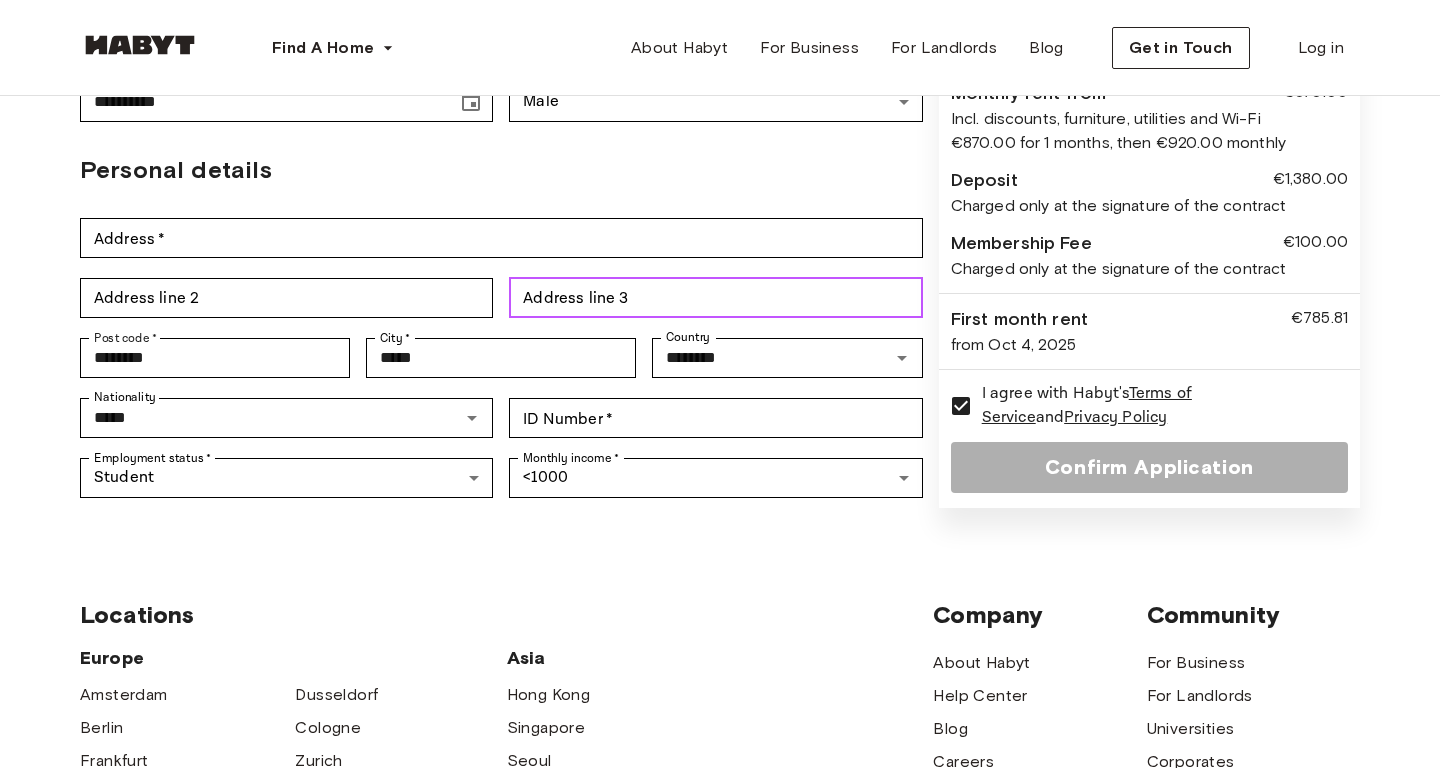 click on "Address line 3" at bounding box center [715, 298] 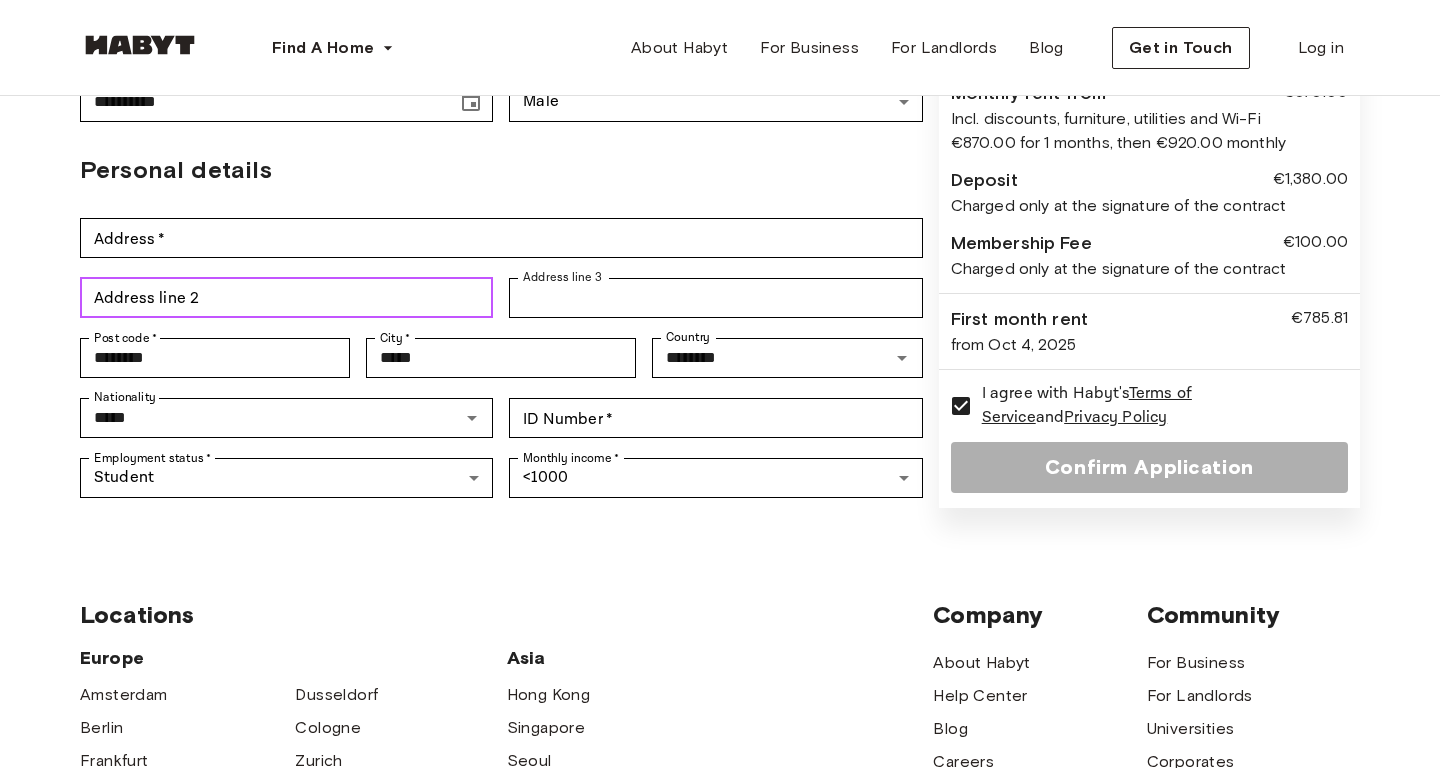 click on "Address line 2" at bounding box center (286, 298) 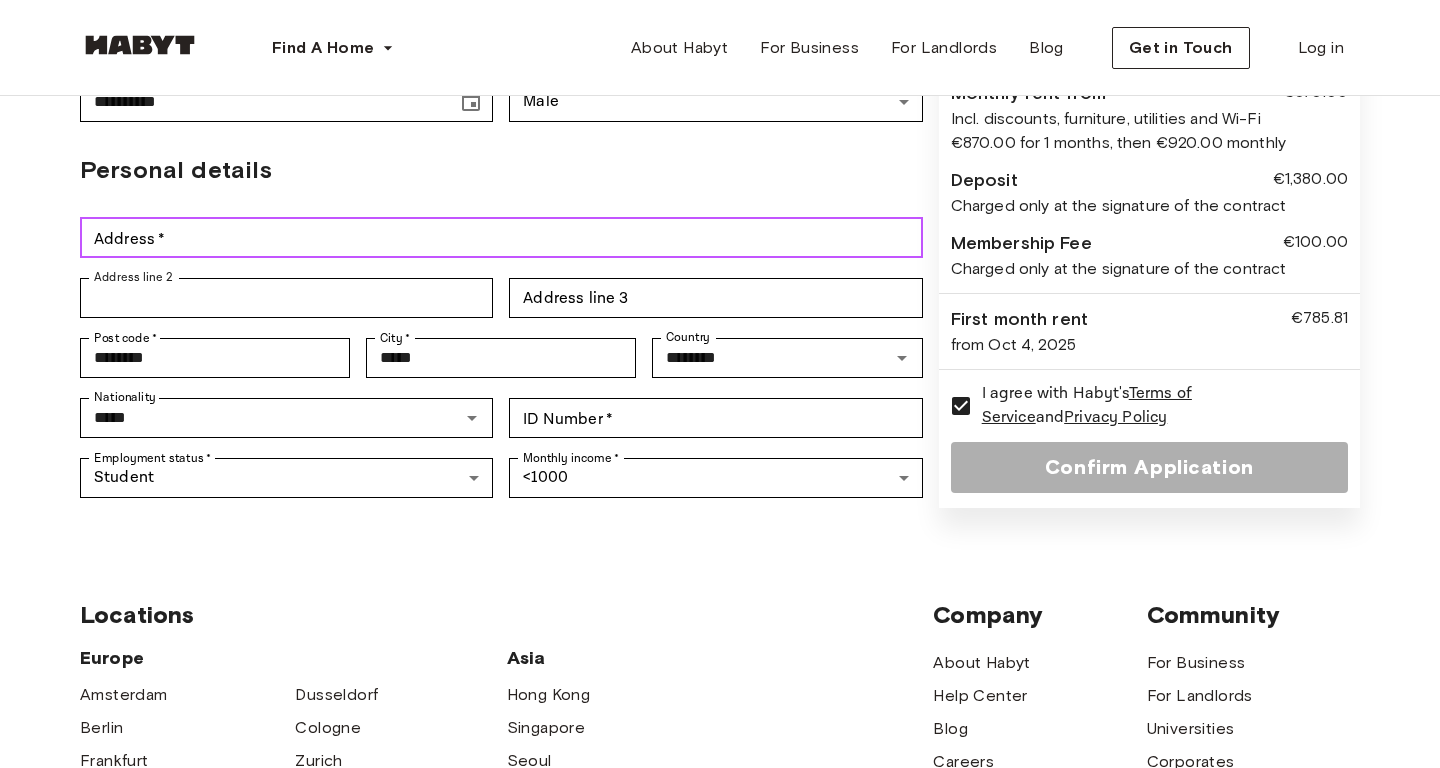click on "Address   *" at bounding box center [501, 238] 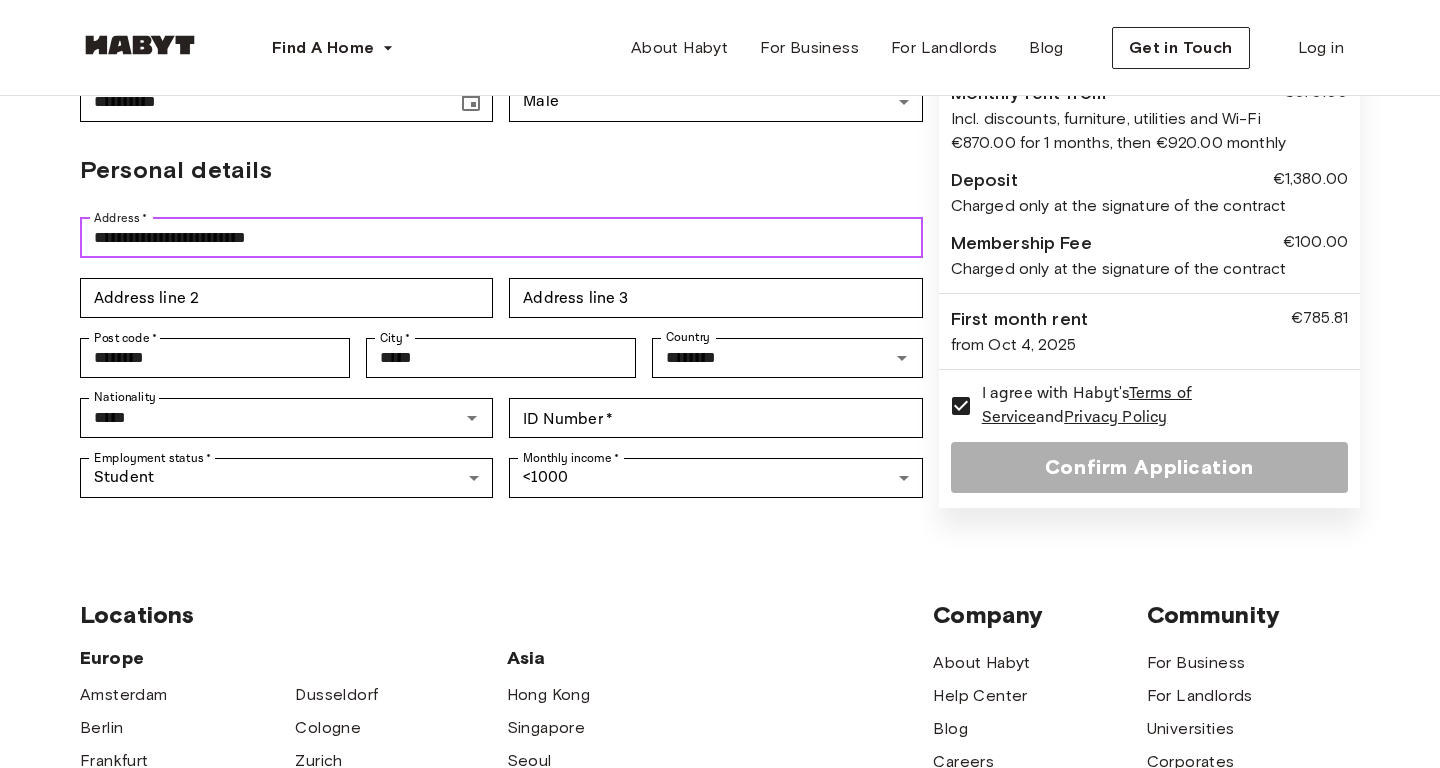 type on "**********" 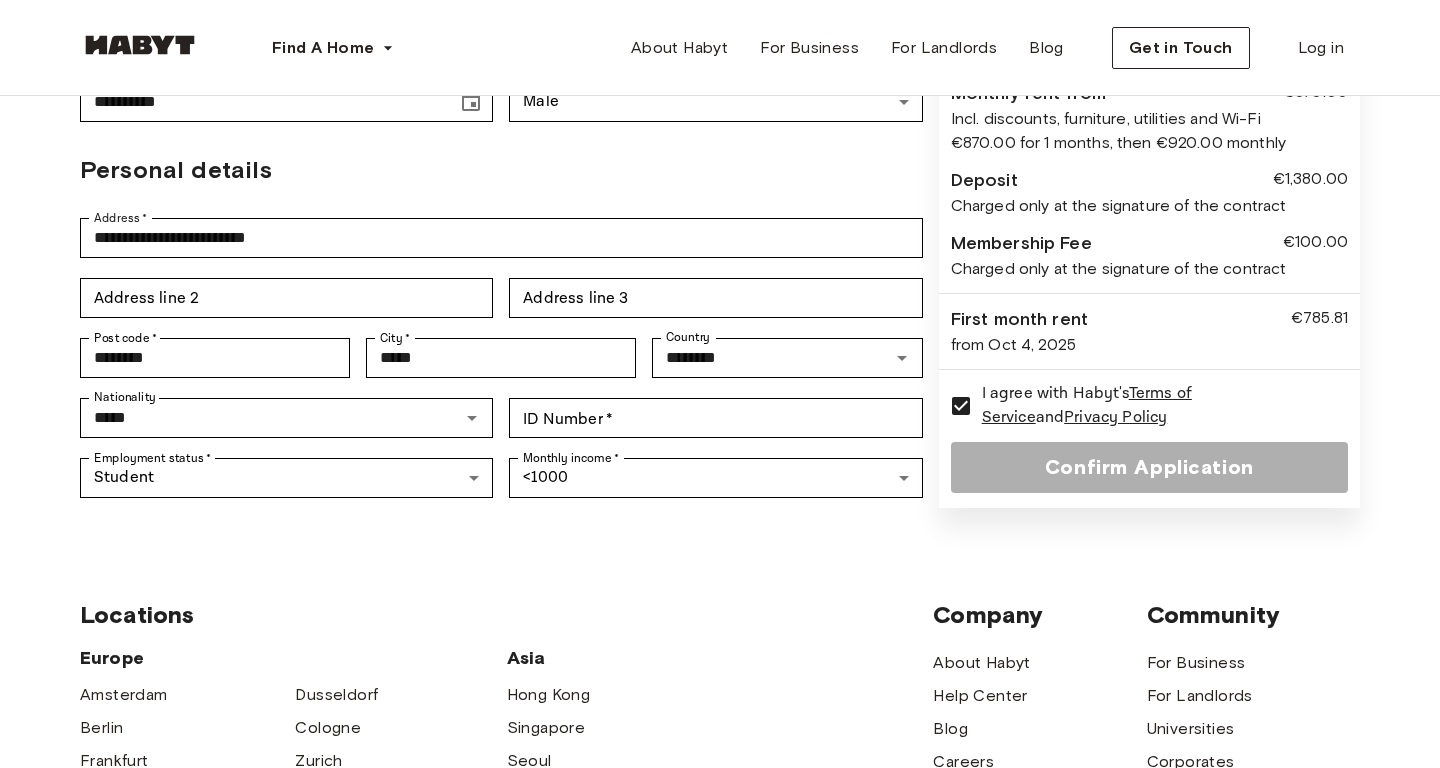 click on "Locations Europe Amsterdam Berlin Frankfurt Hamburg Lisbon Madrid Milan Modena Paris Turin Munich Rotterdam Stuttgart Dusseldorf Cologne Zurich The Hague Graz Brussels Leipzig Asia Hong Kong Singapore Seoul Phuket Tokyo Company About Habyt Help Center Blog Careers Terms Imprint Privacy Press Community For Business For Landlords Universities Corporates" at bounding box center [720, 853] 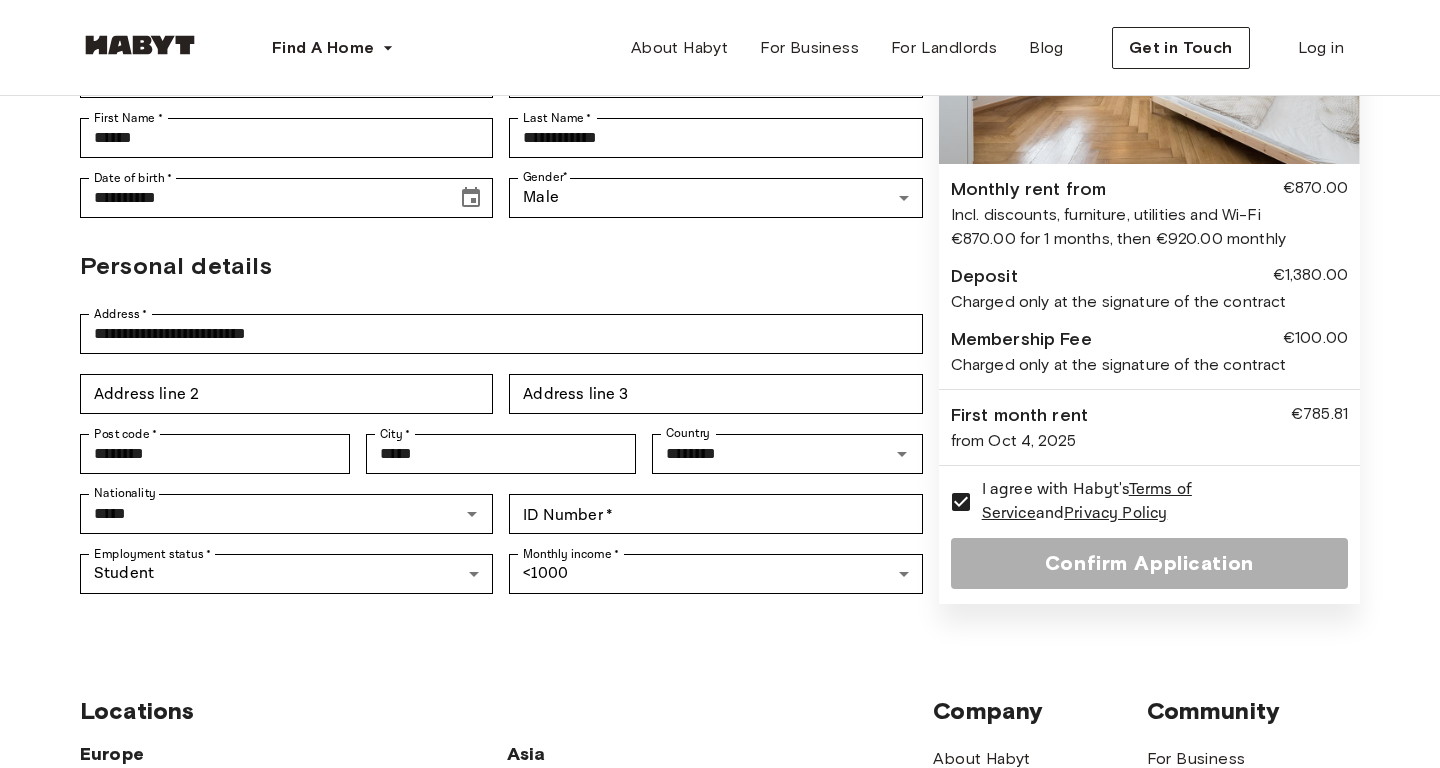 scroll, scrollTop: 272, scrollLeft: 0, axis: vertical 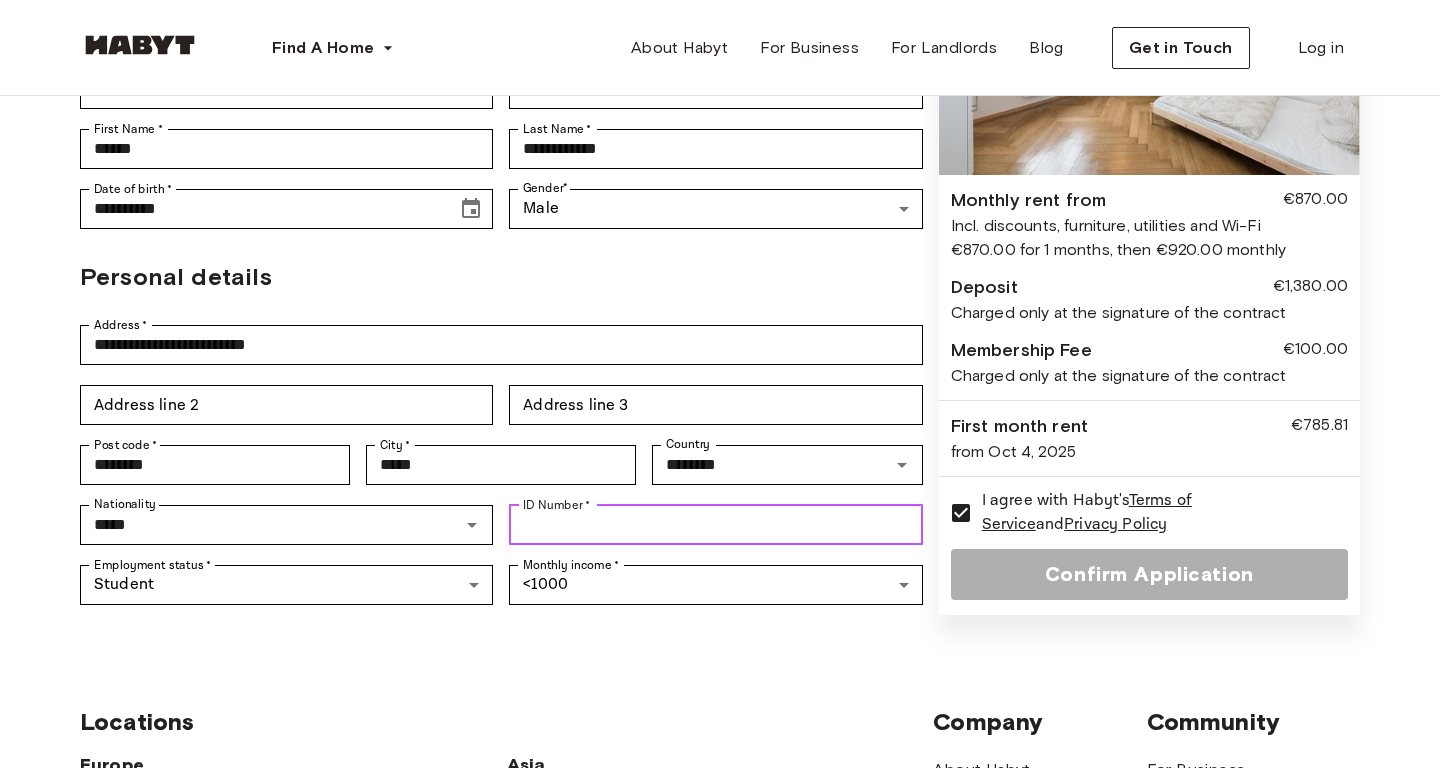 click on "ID Number   *" at bounding box center [715, 525] 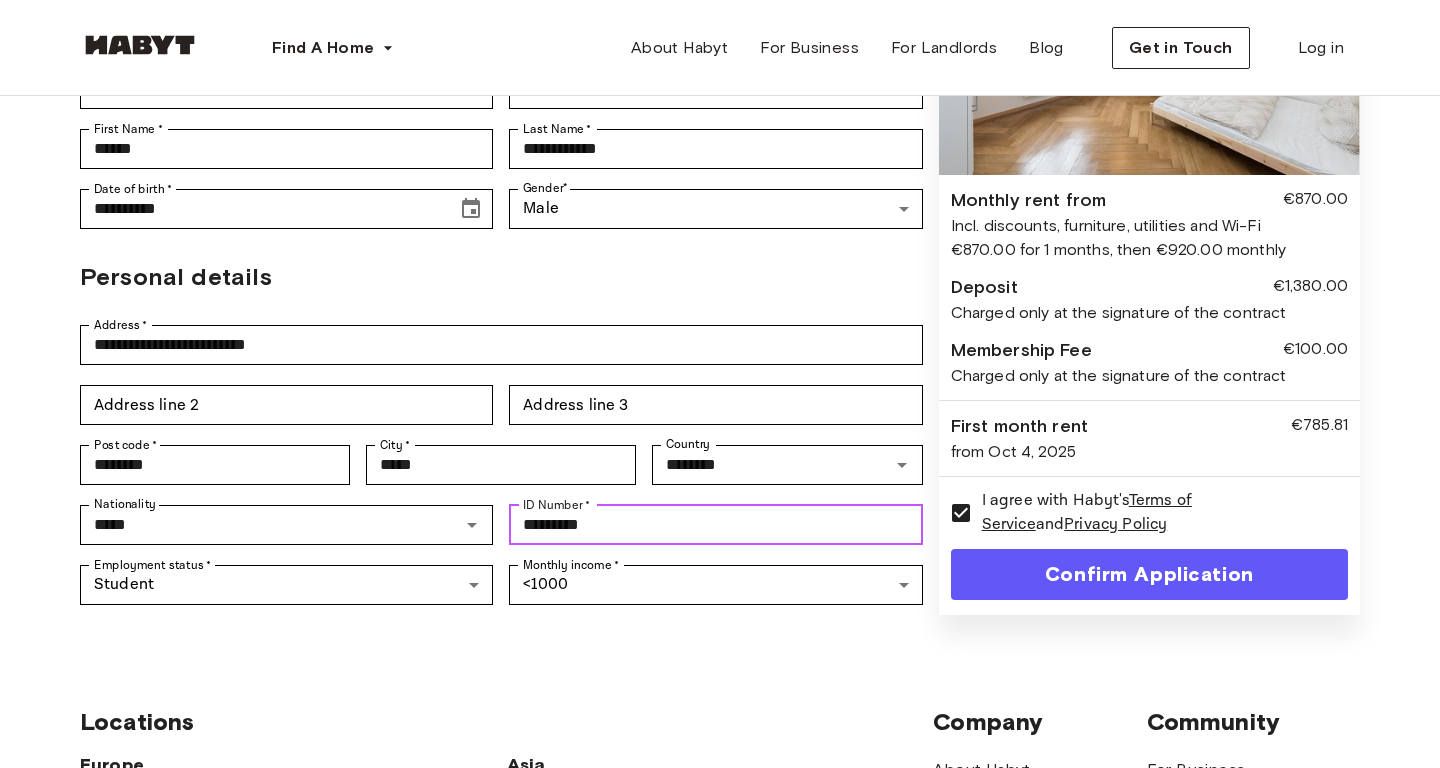 type on "*********" 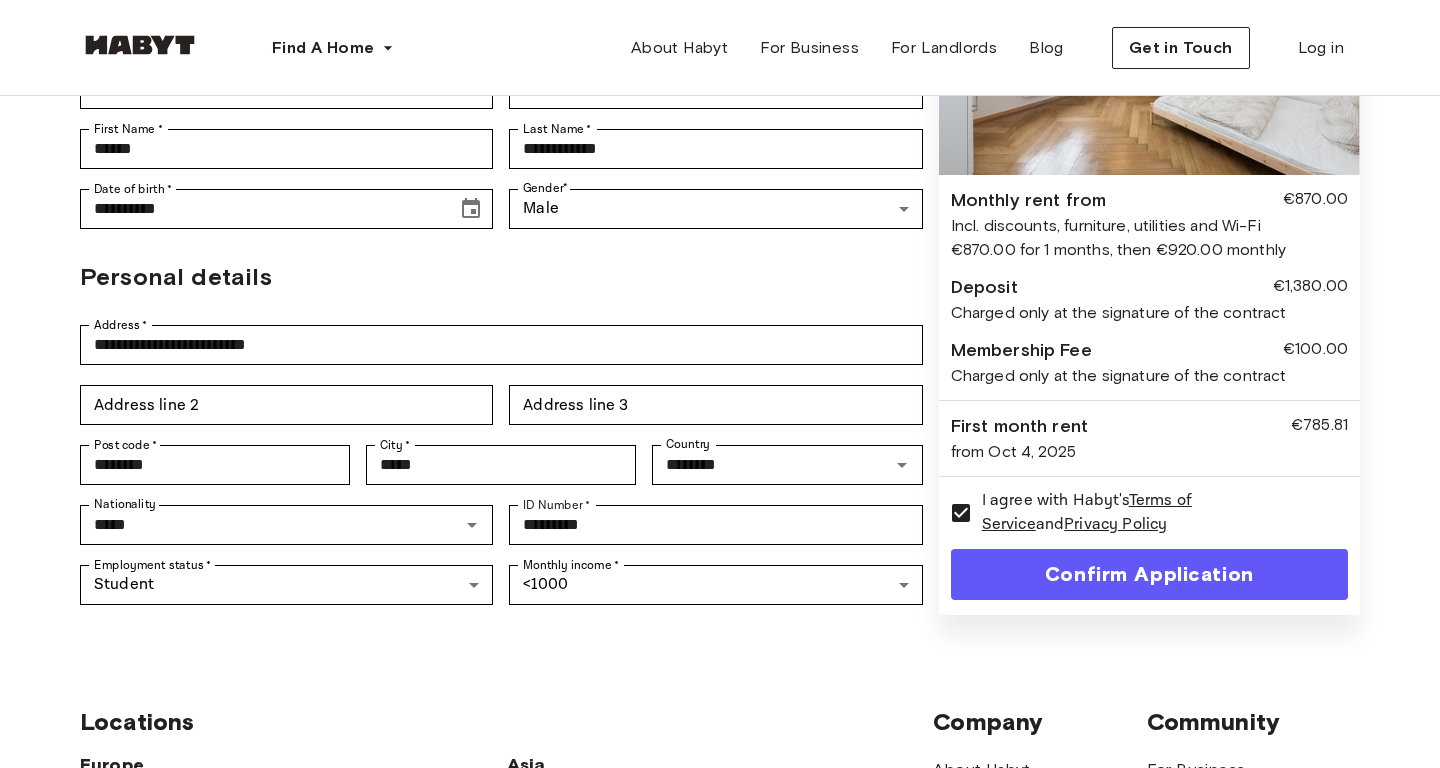 click on "Confirm Application" at bounding box center [1149, 574] 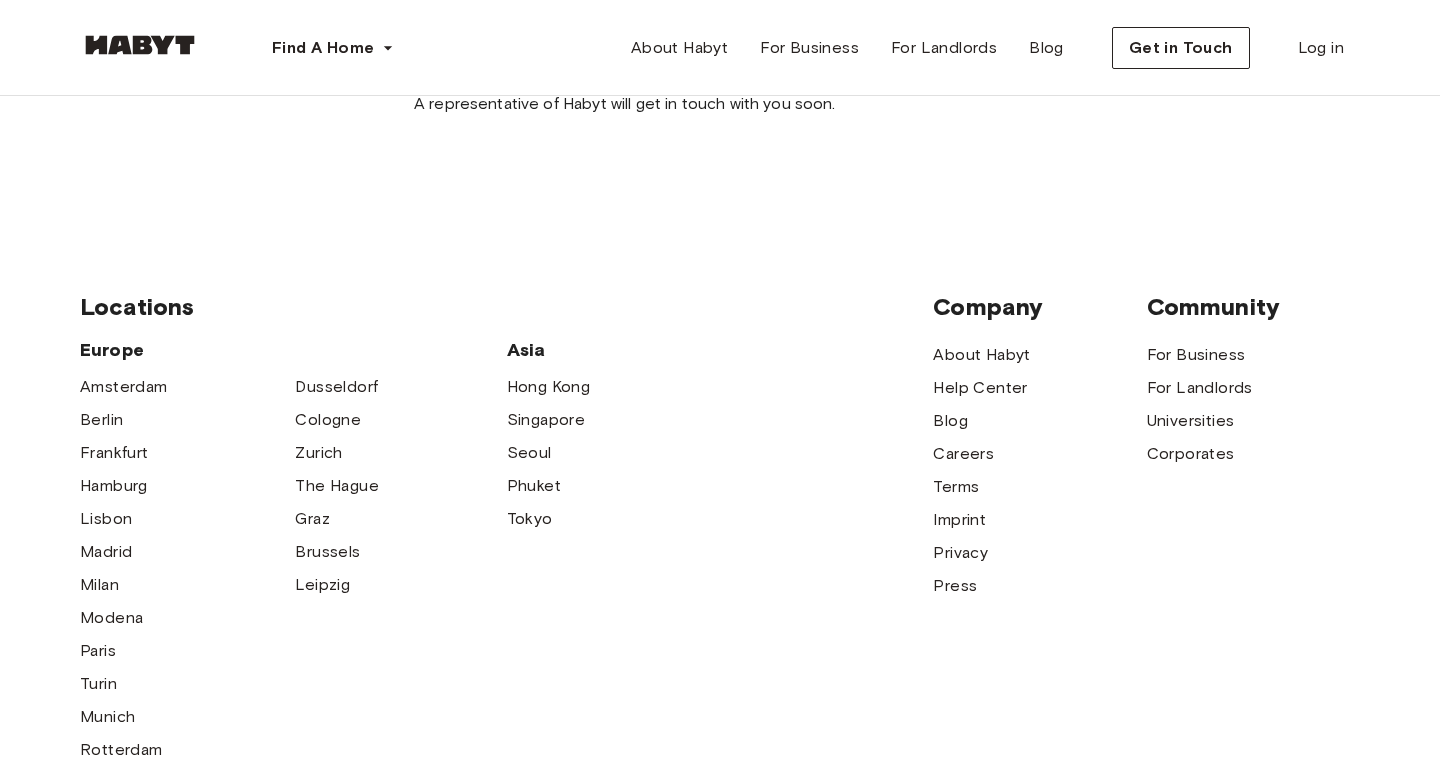 scroll, scrollTop: 0, scrollLeft: 0, axis: both 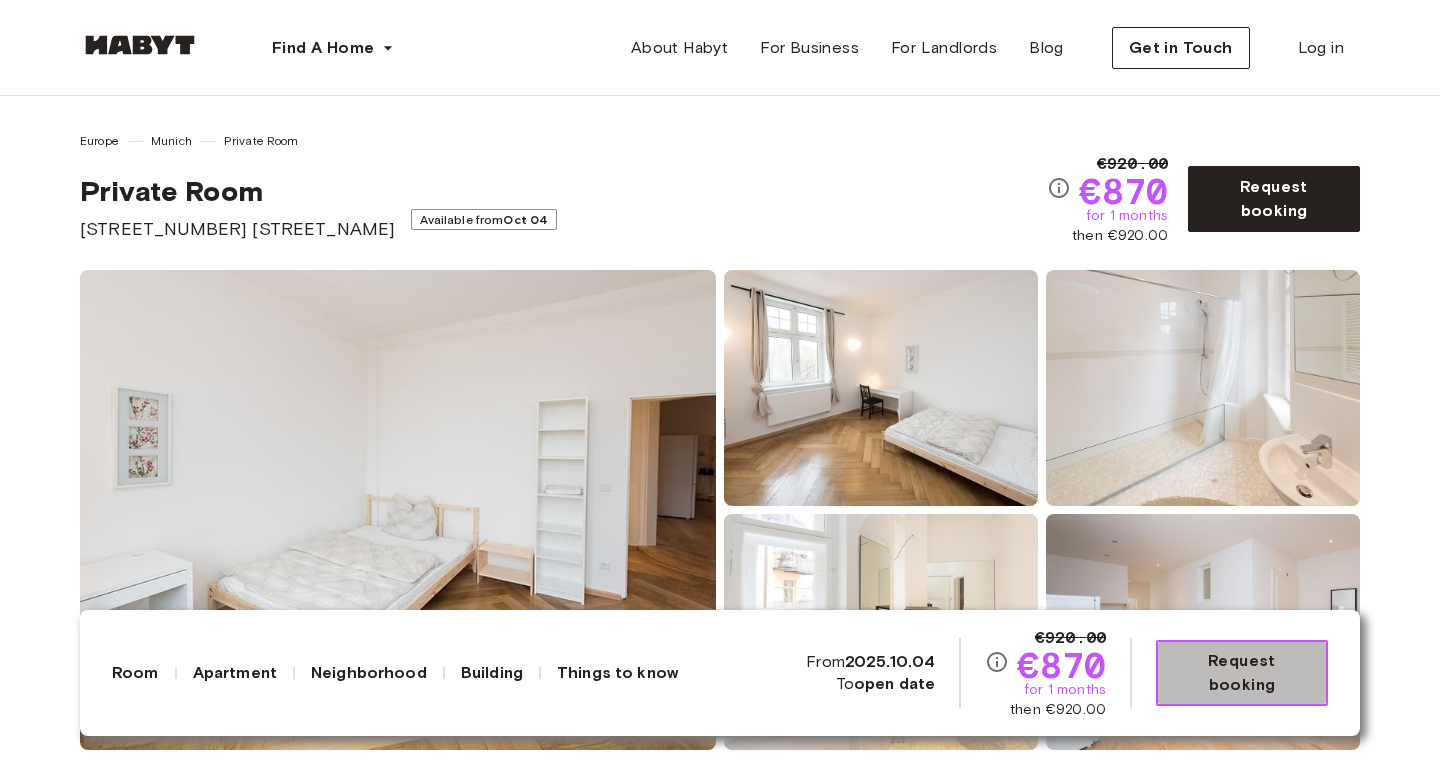 click on "Request booking" at bounding box center (1242, 673) 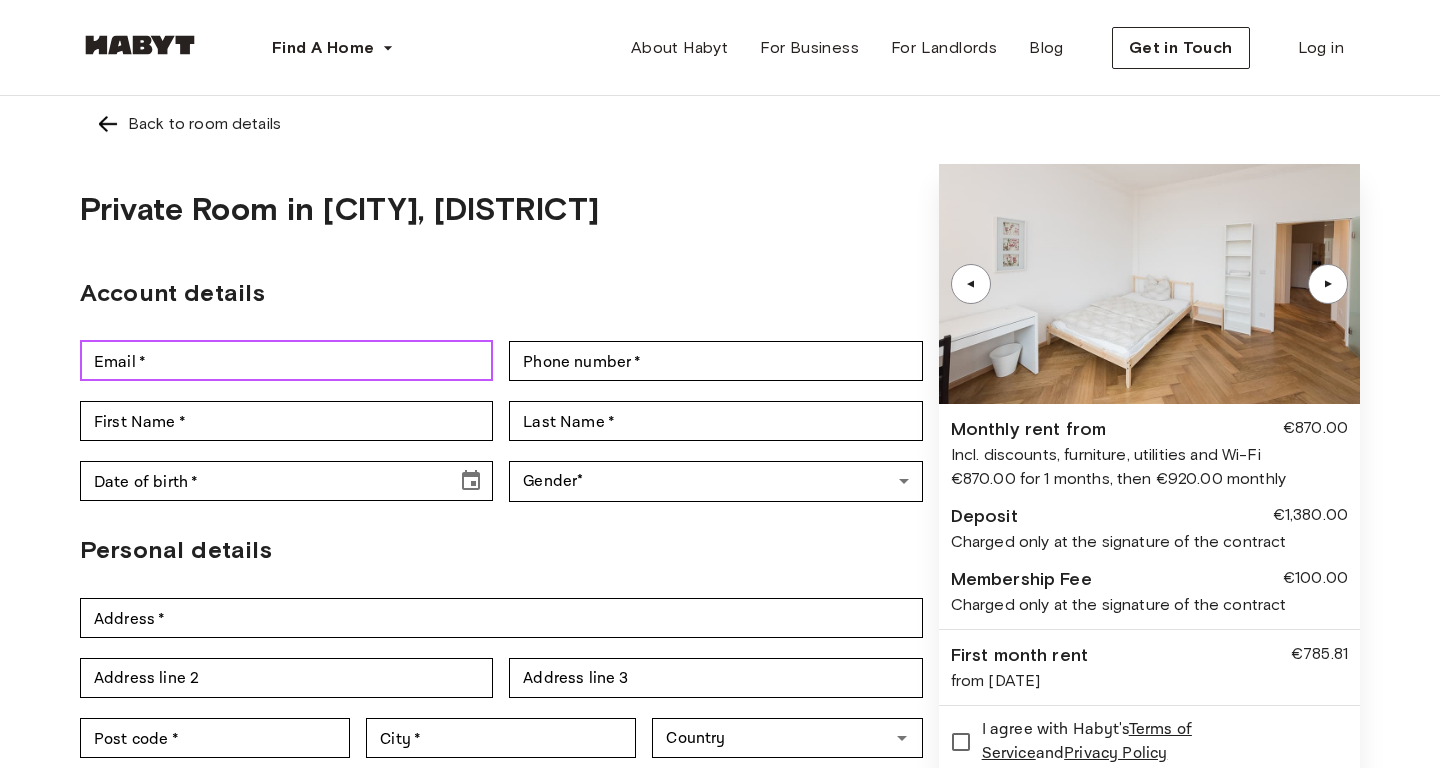 click on "Email   *" at bounding box center [286, 361] 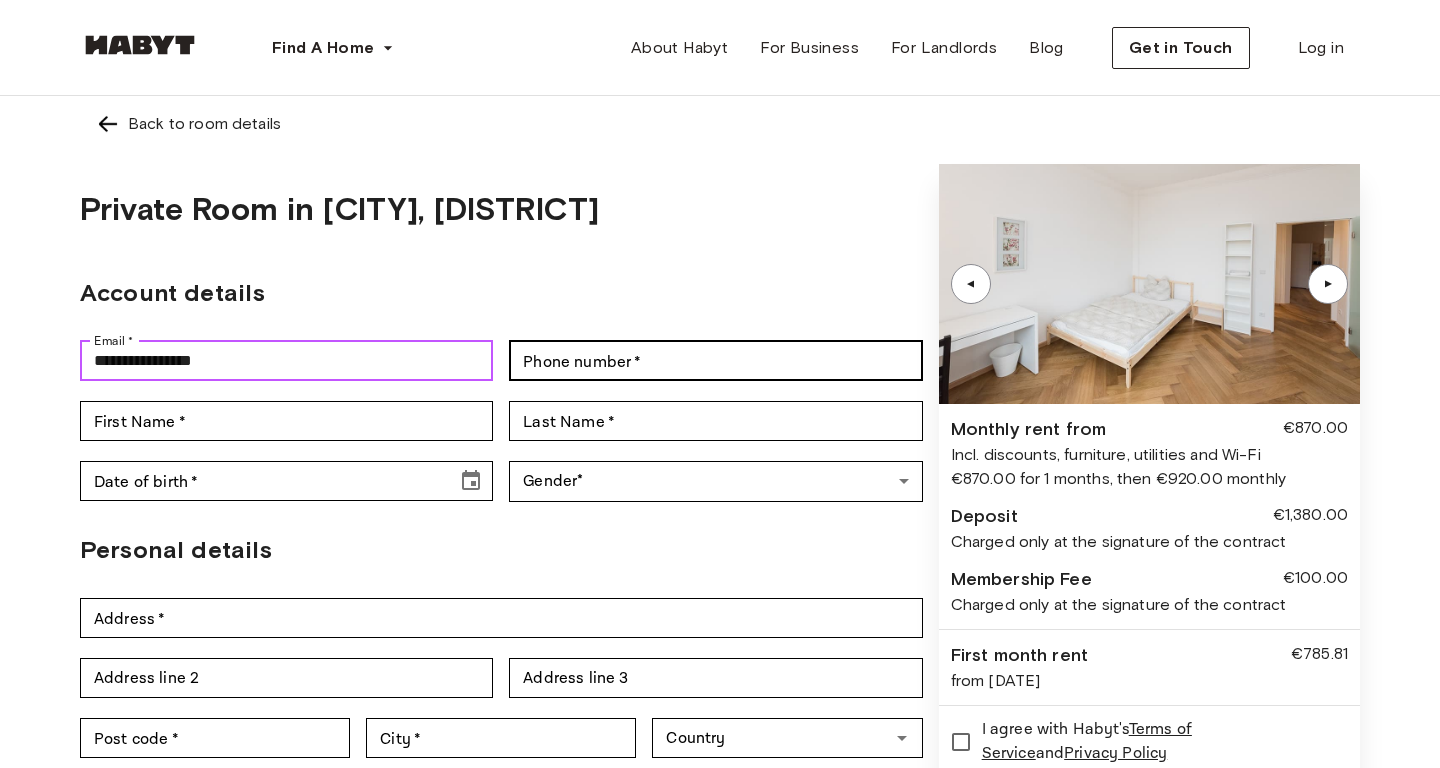 type on "**********" 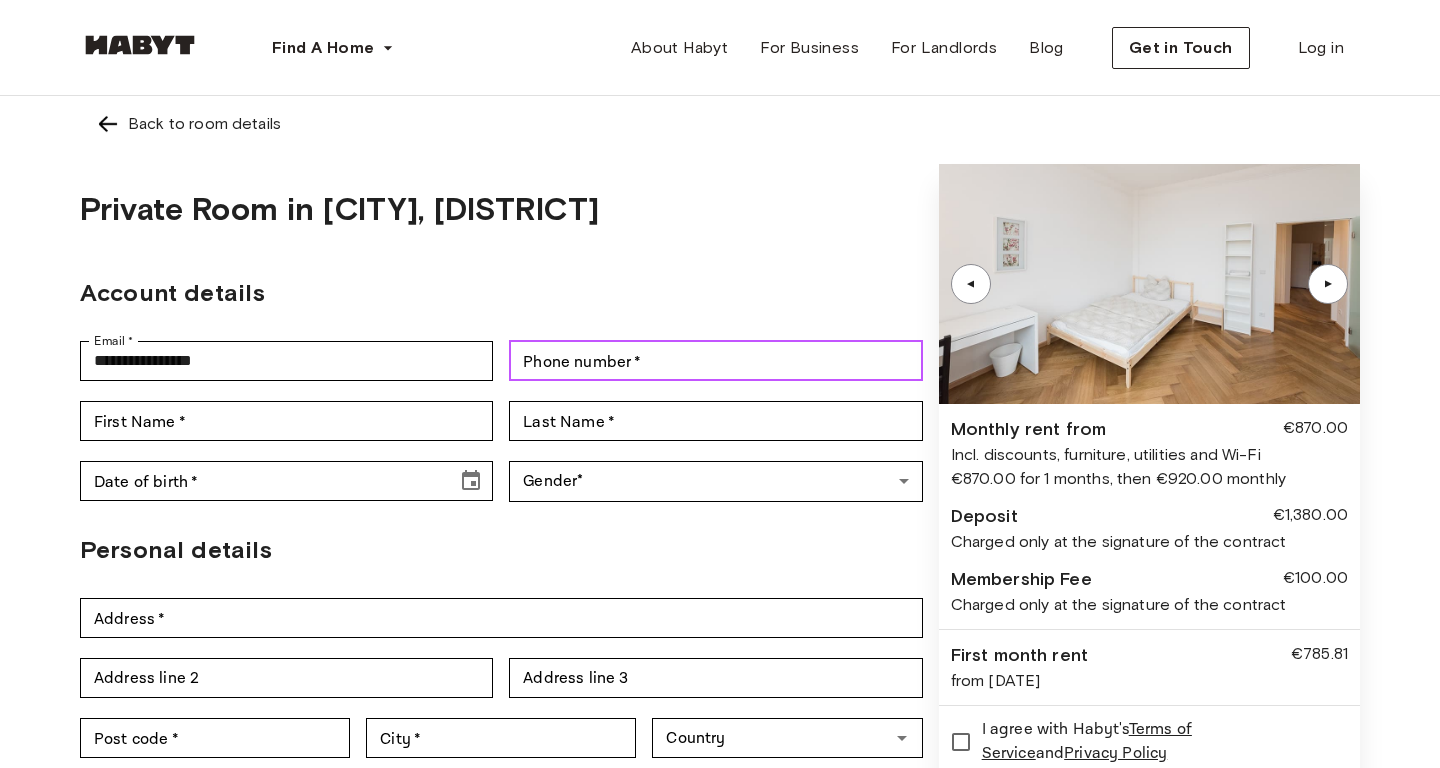 click on "Phone number   *" at bounding box center (715, 361) 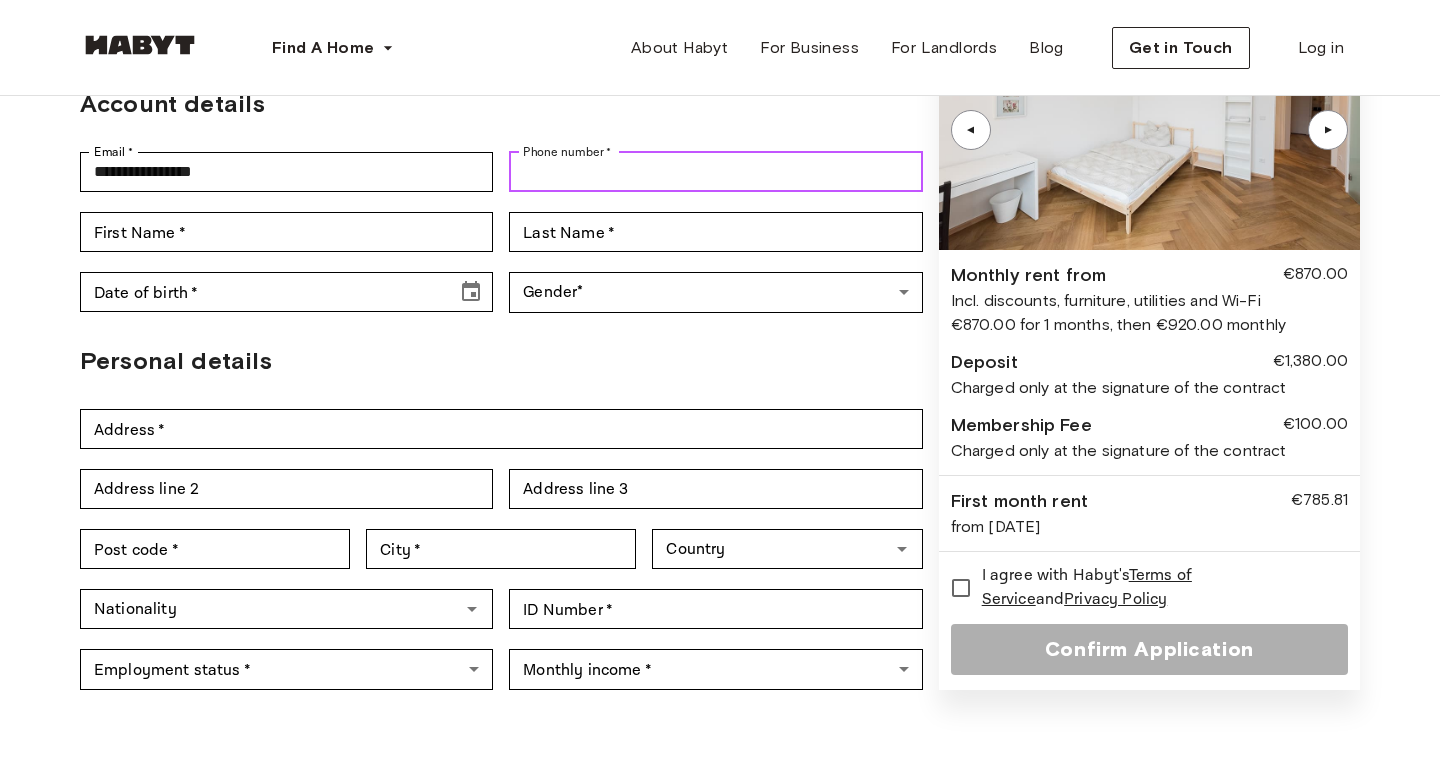 scroll, scrollTop: 190, scrollLeft: 0, axis: vertical 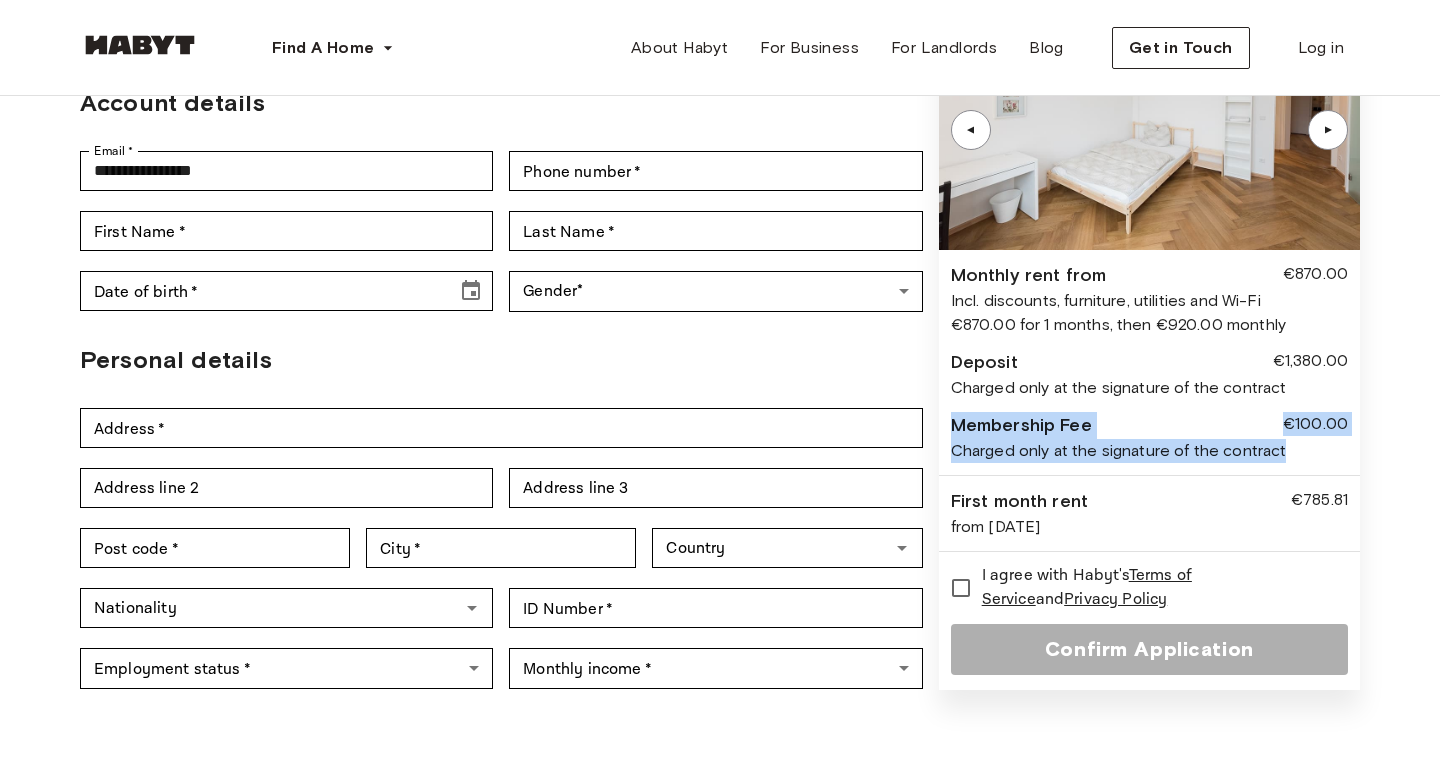 drag, startPoint x: 954, startPoint y: 427, endPoint x: 1320, endPoint y: 458, distance: 367.3105 